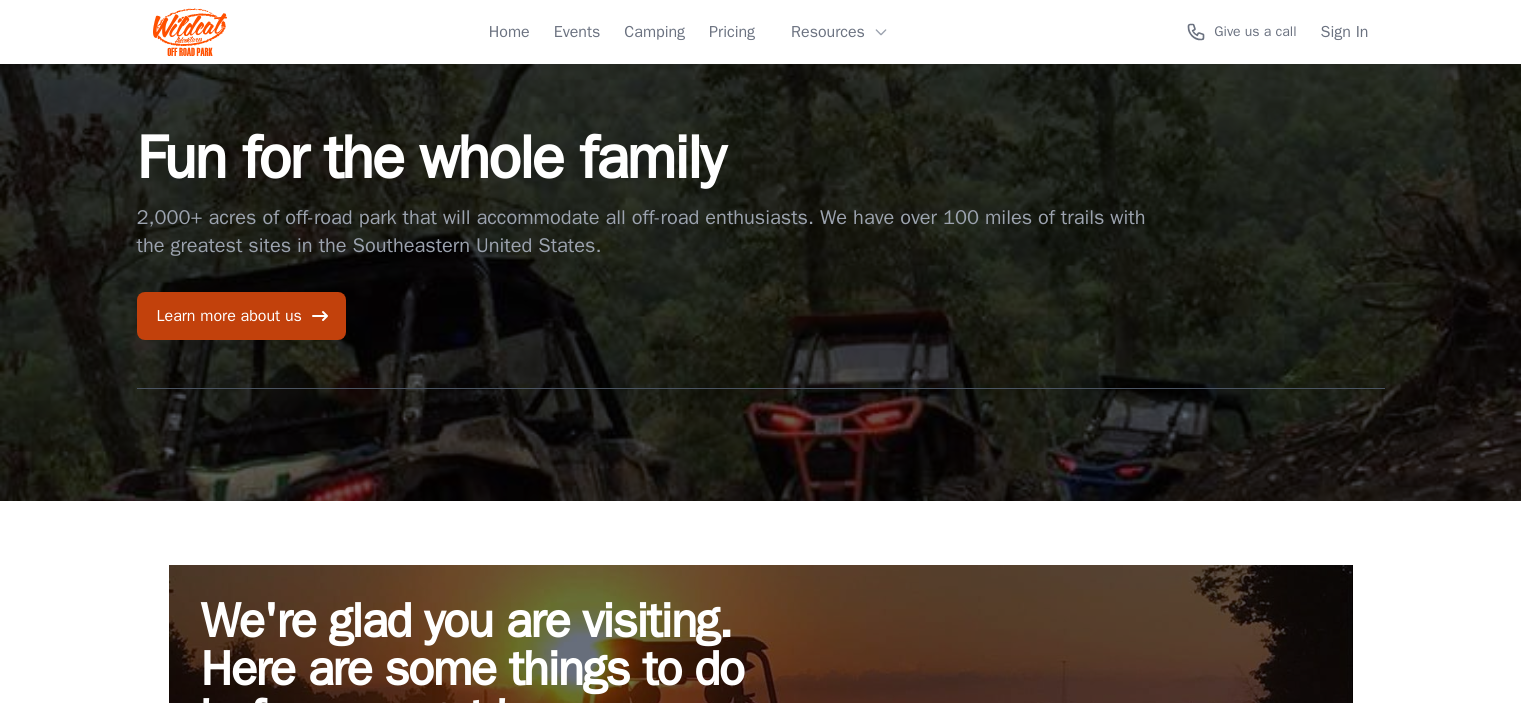 scroll, scrollTop: 0, scrollLeft: 0, axis: both 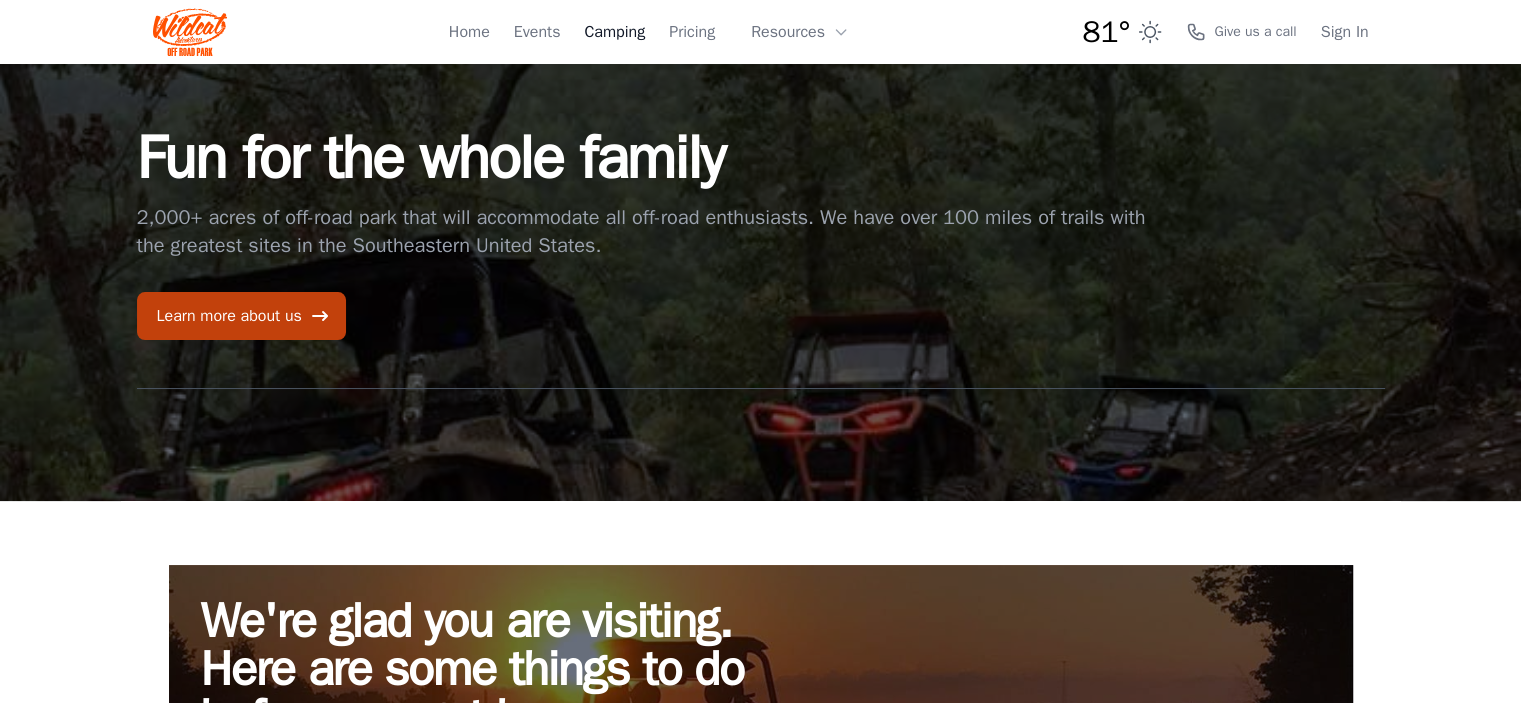 click on "Camping" at bounding box center [614, 32] 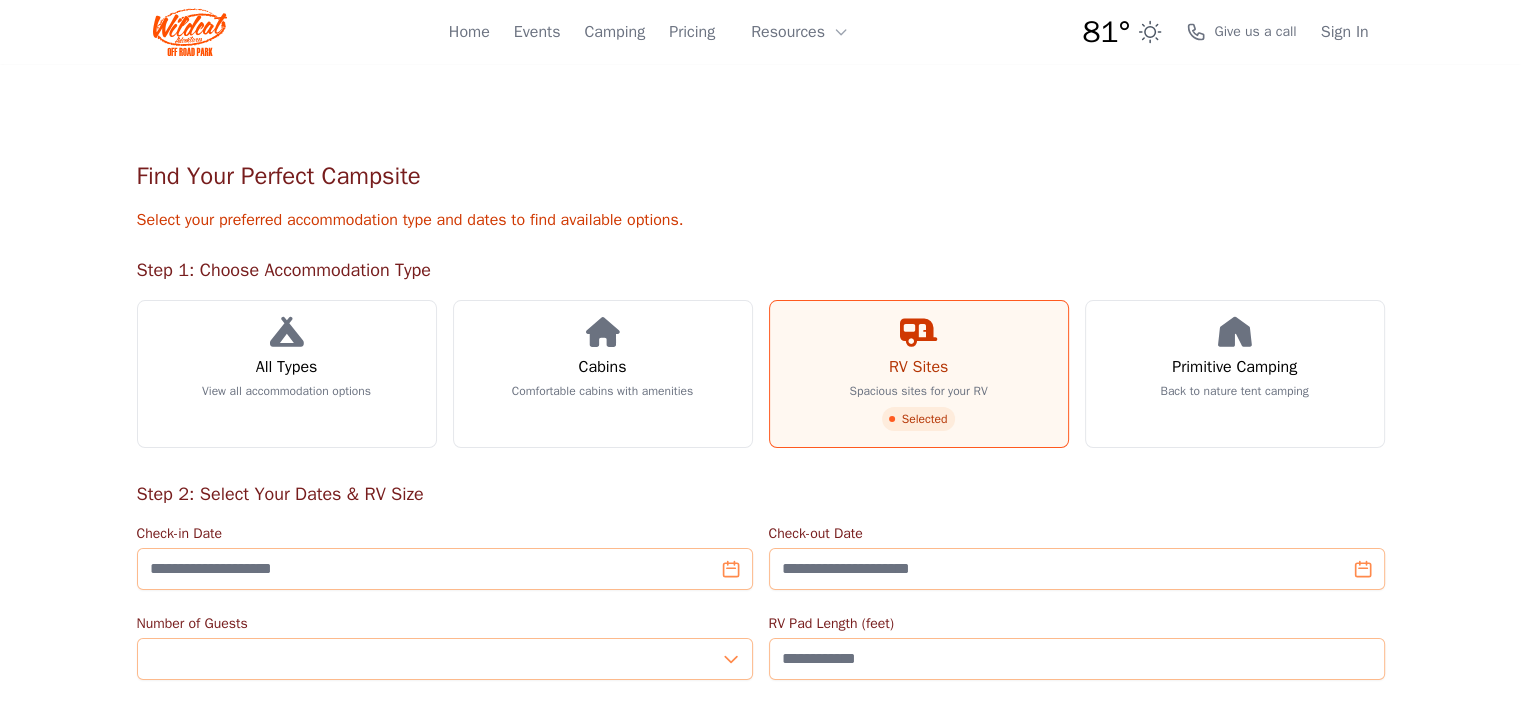 click on "Select your preferred accommodation type and dates to find available options." at bounding box center [761, 220] 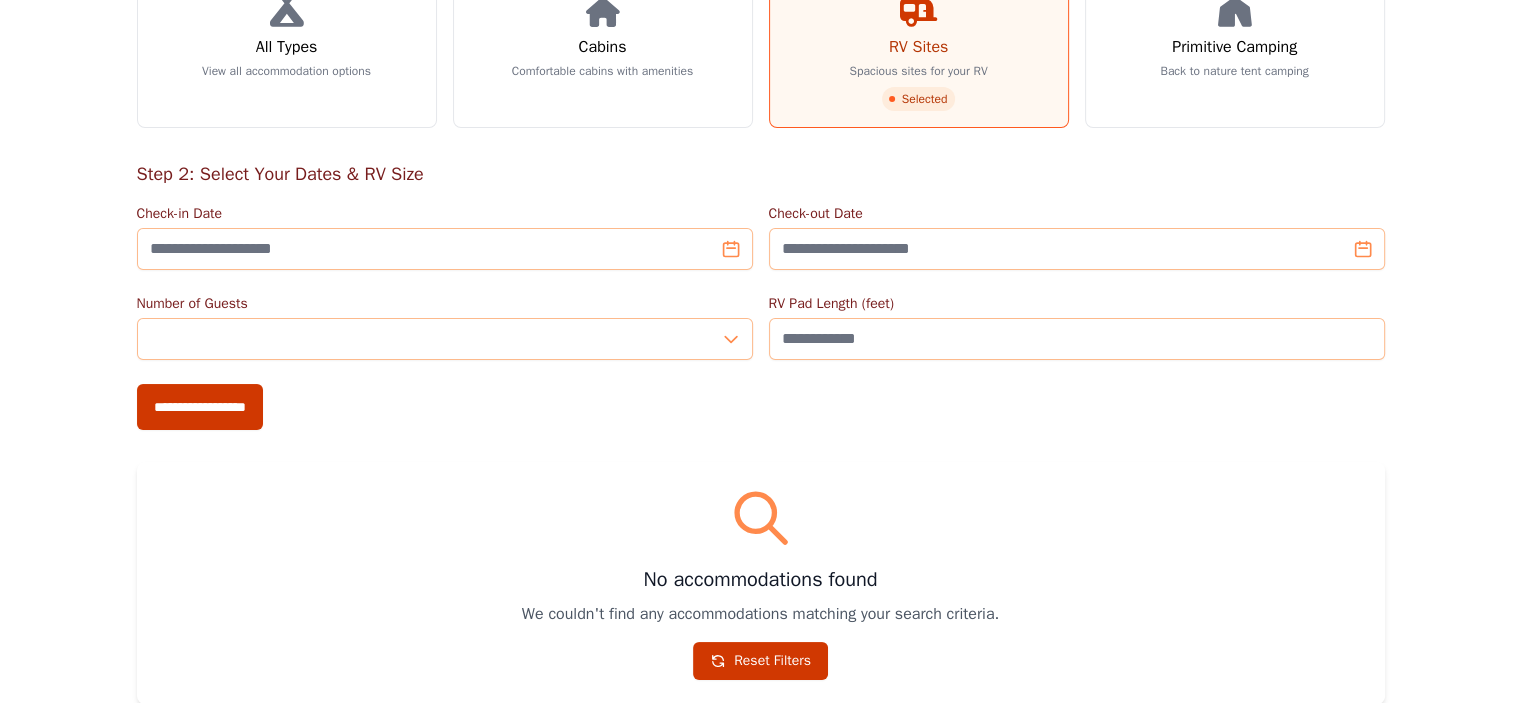 scroll, scrollTop: 360, scrollLeft: 0, axis: vertical 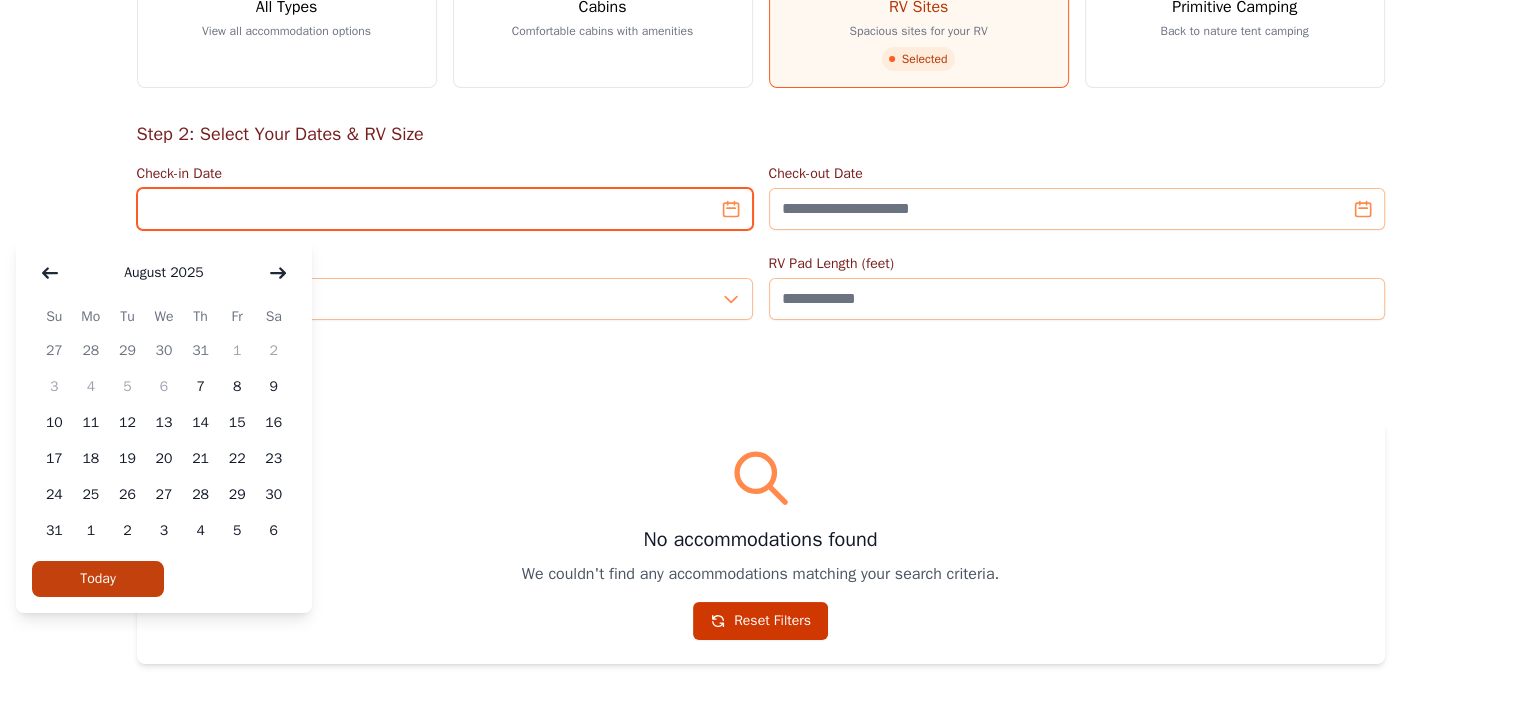 click on "Check-in Date" at bounding box center [445, 209] 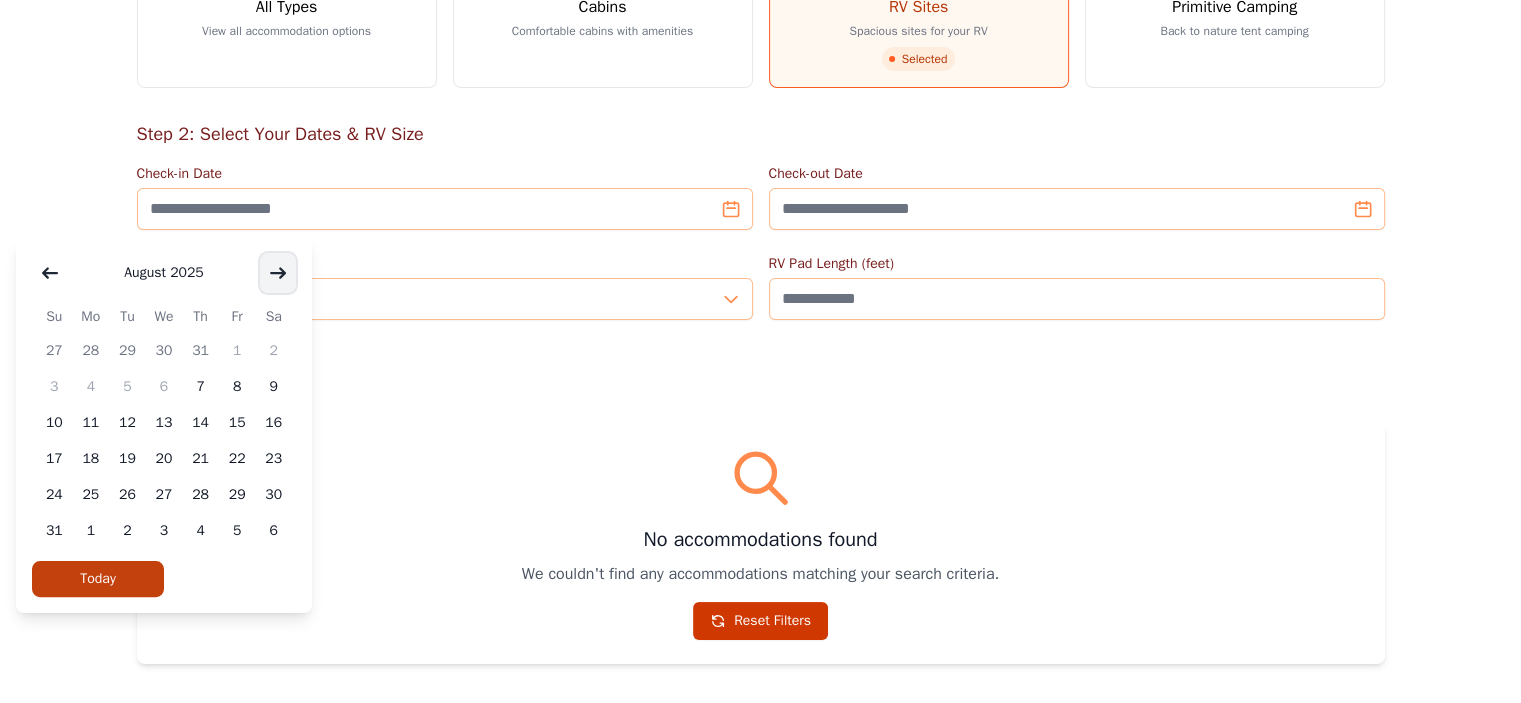 click 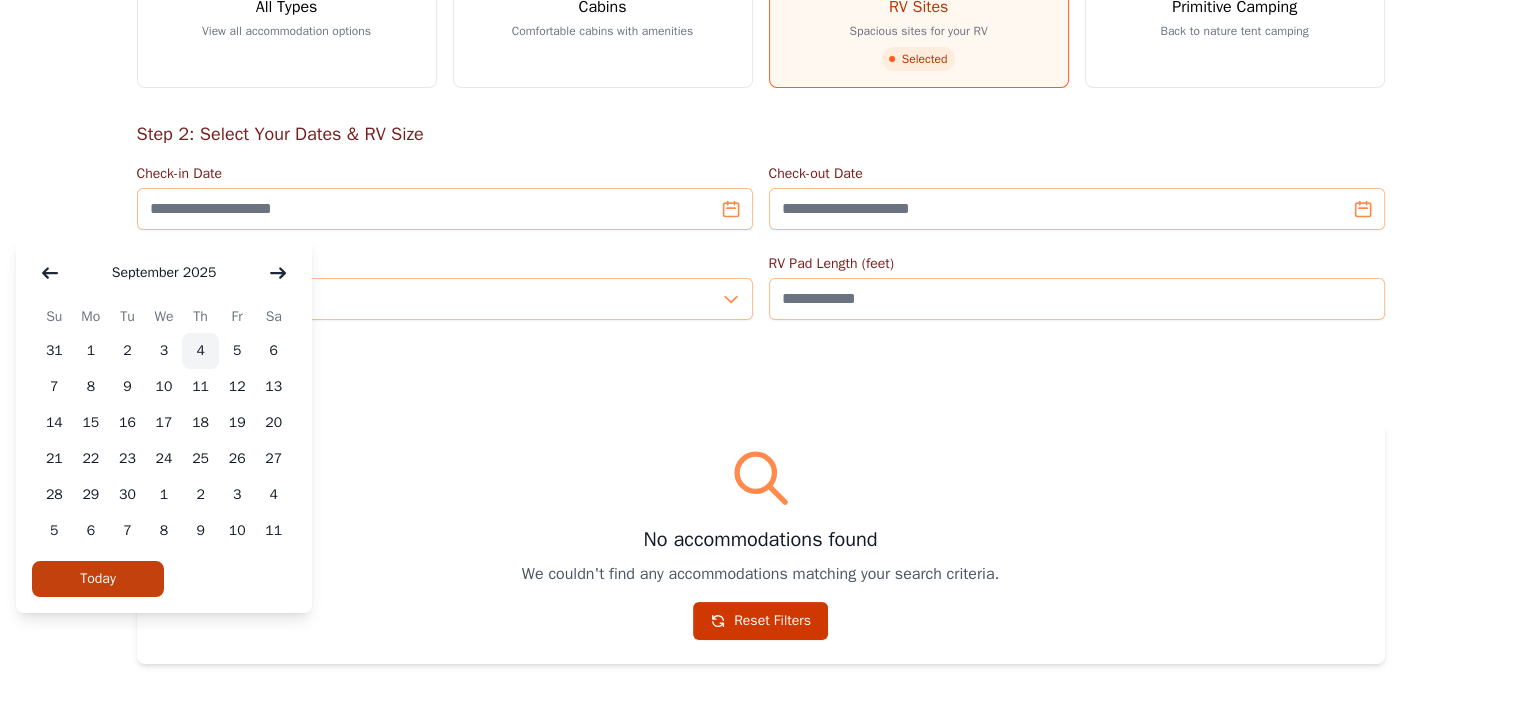 click on "4" at bounding box center [200, 351] 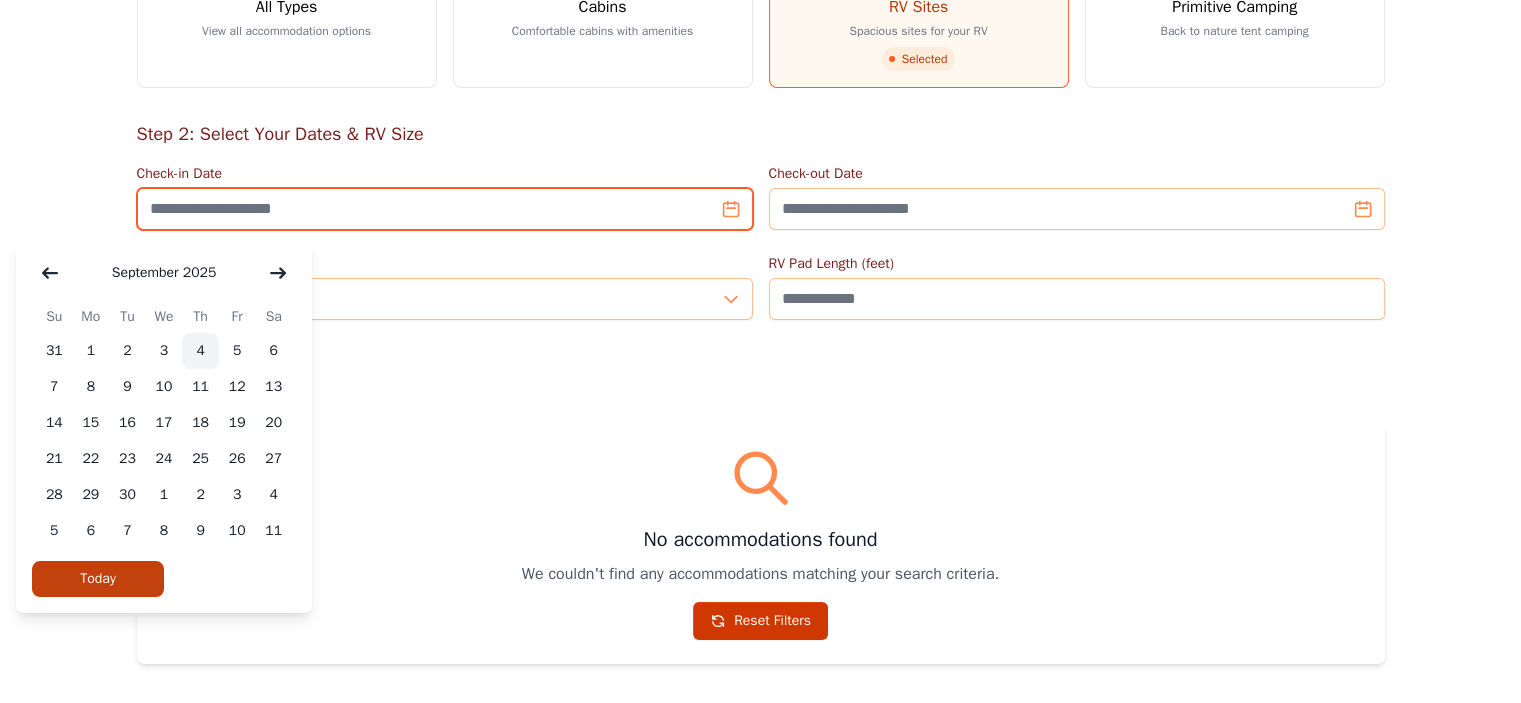 type on "**********" 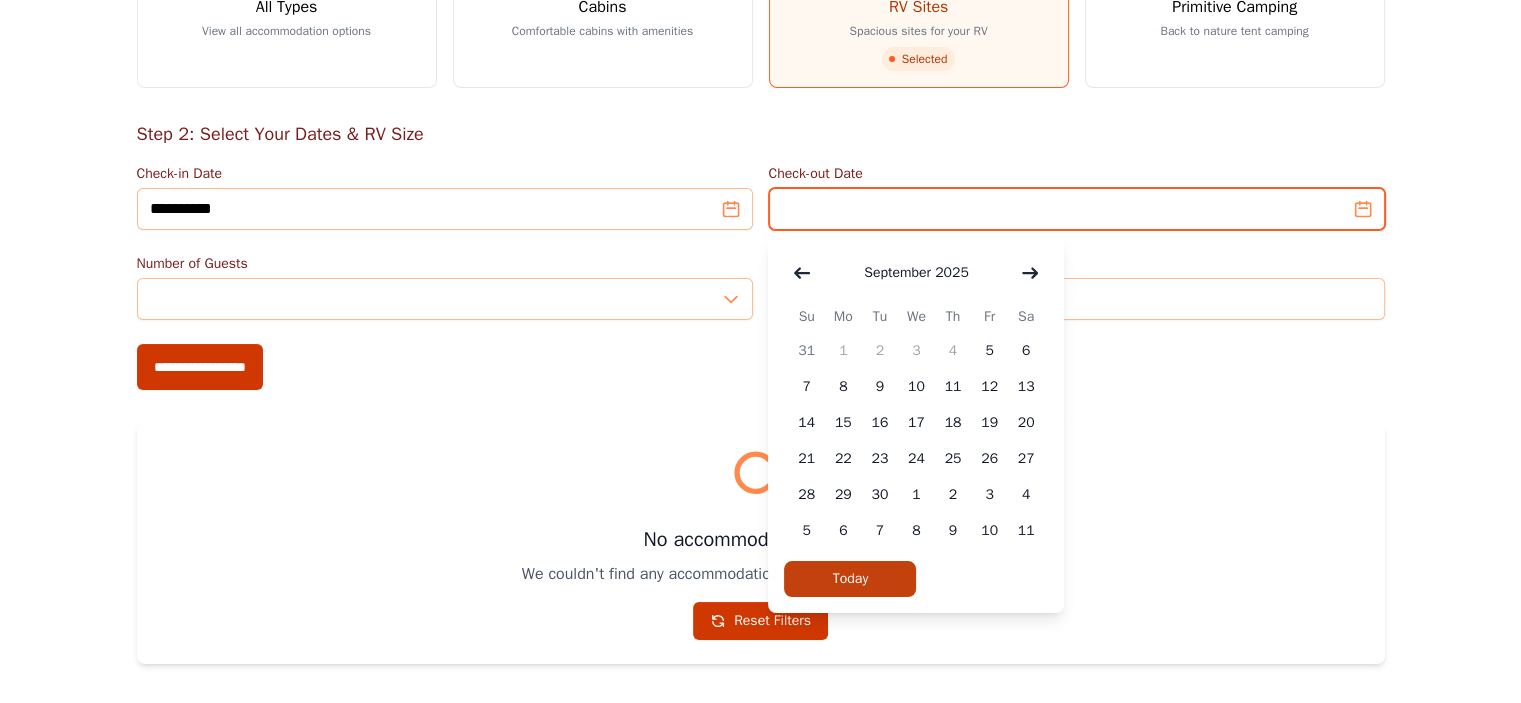 click on "Check-out Date" at bounding box center [1077, 209] 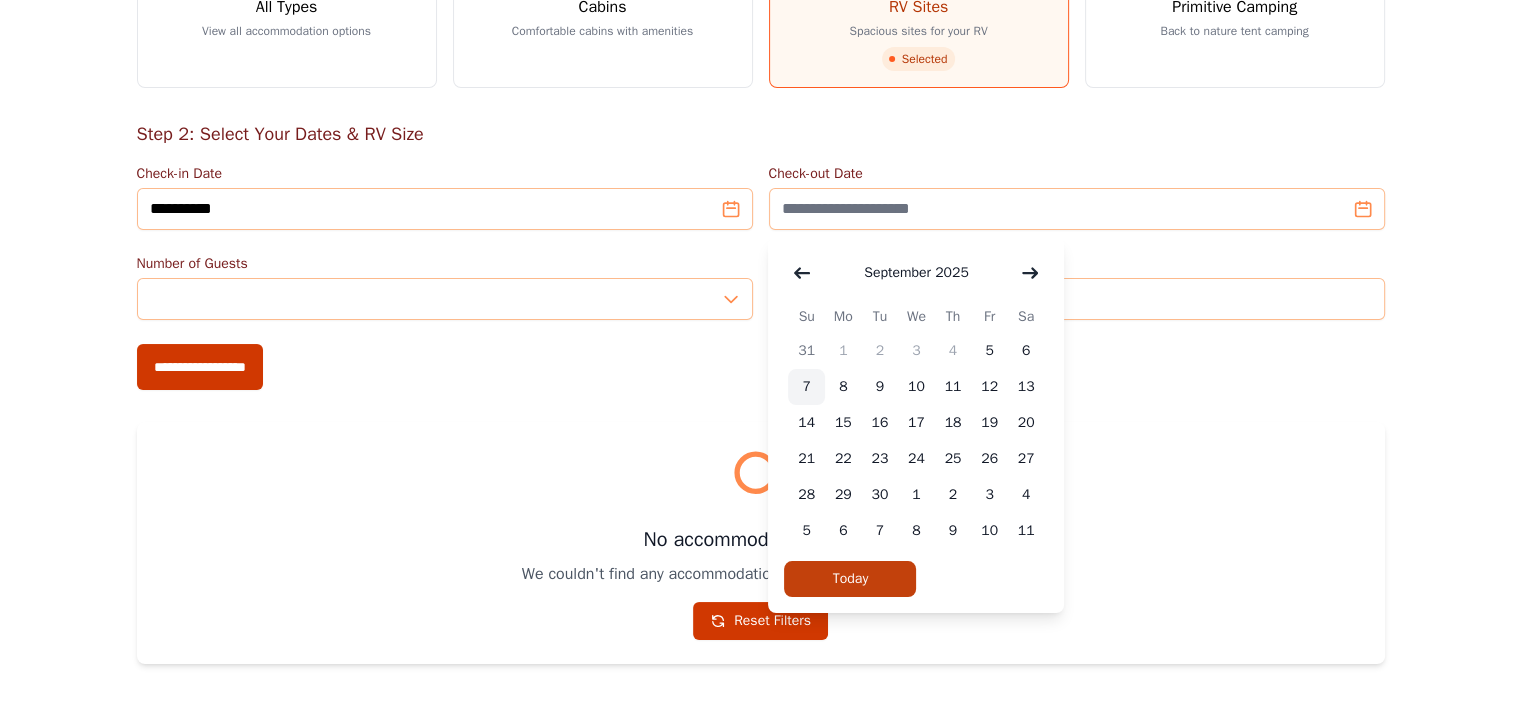 click on "7" at bounding box center [806, 387] 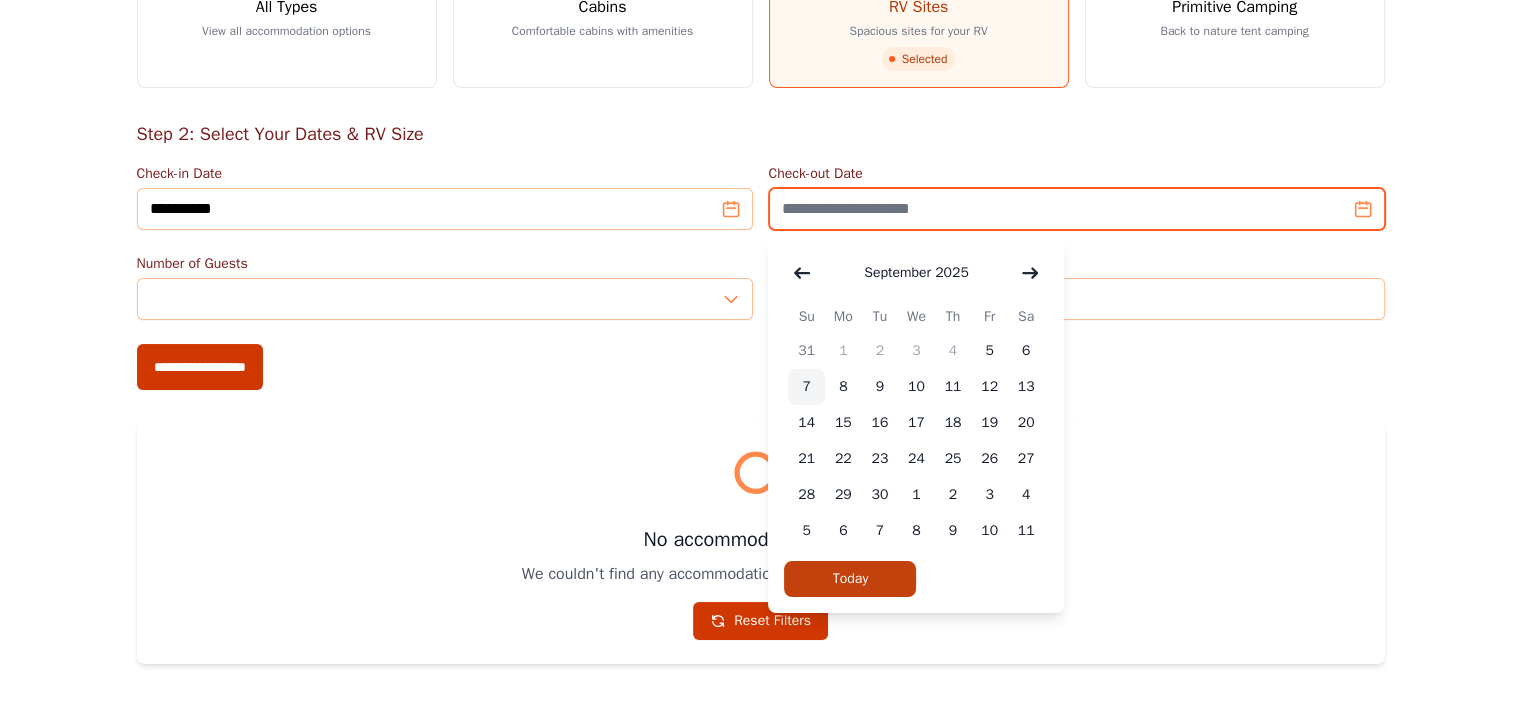 type on "**********" 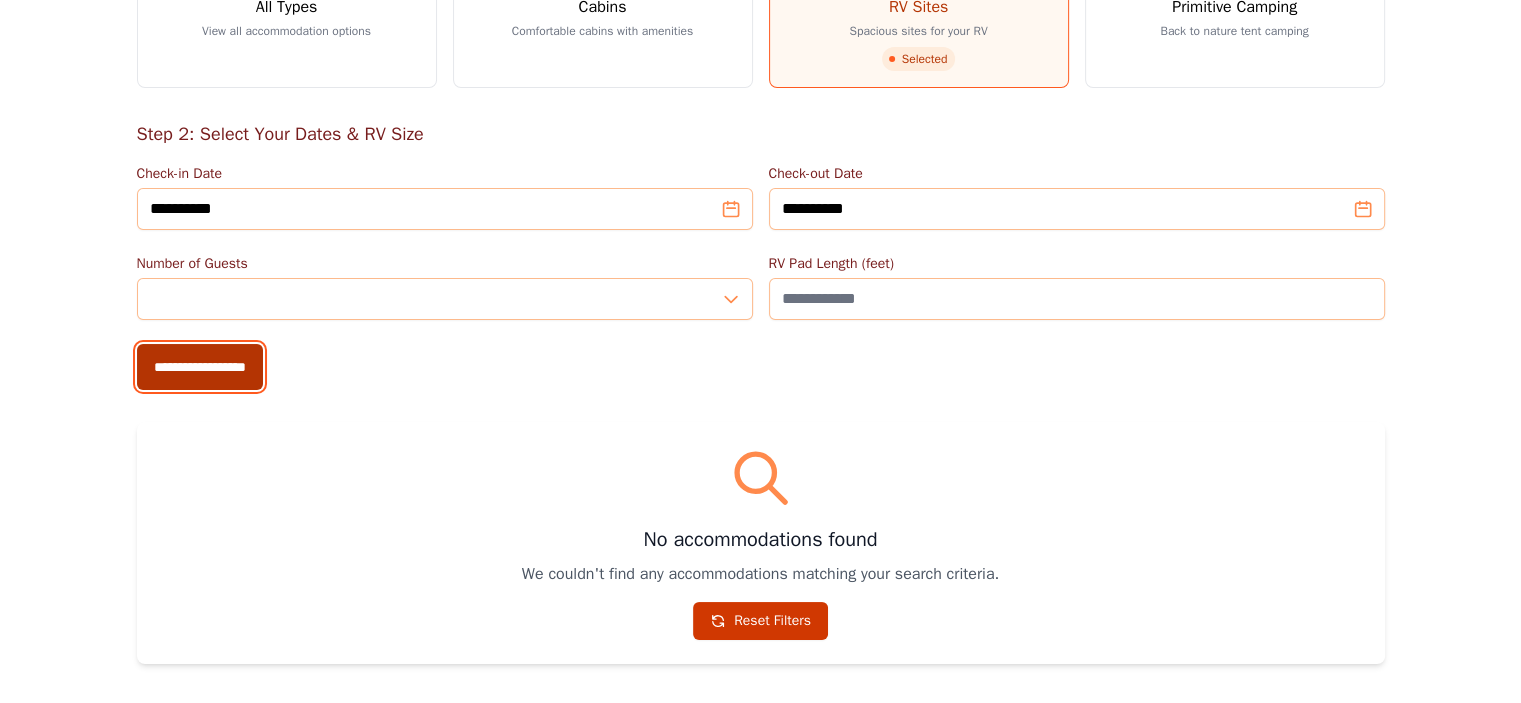 click on "**********" at bounding box center (200, 367) 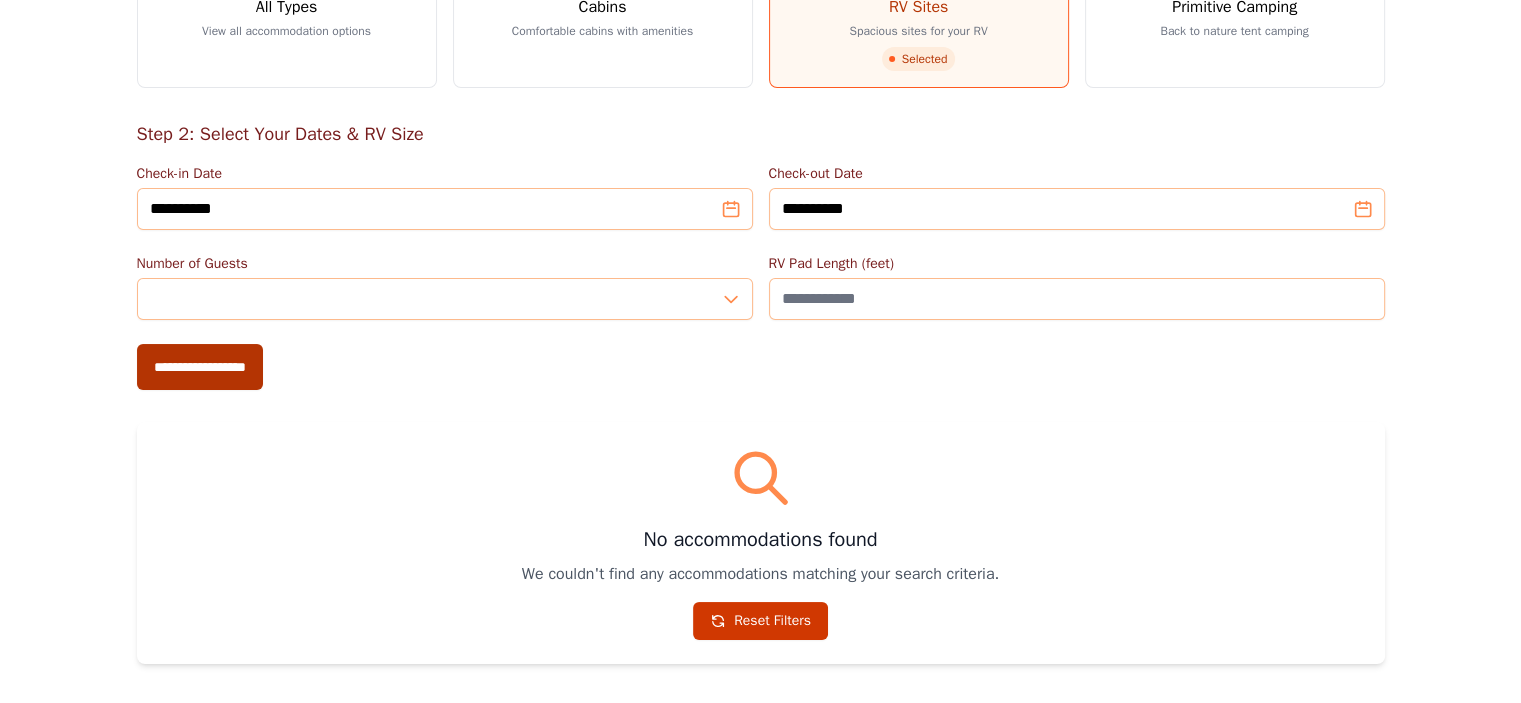 type on "**********" 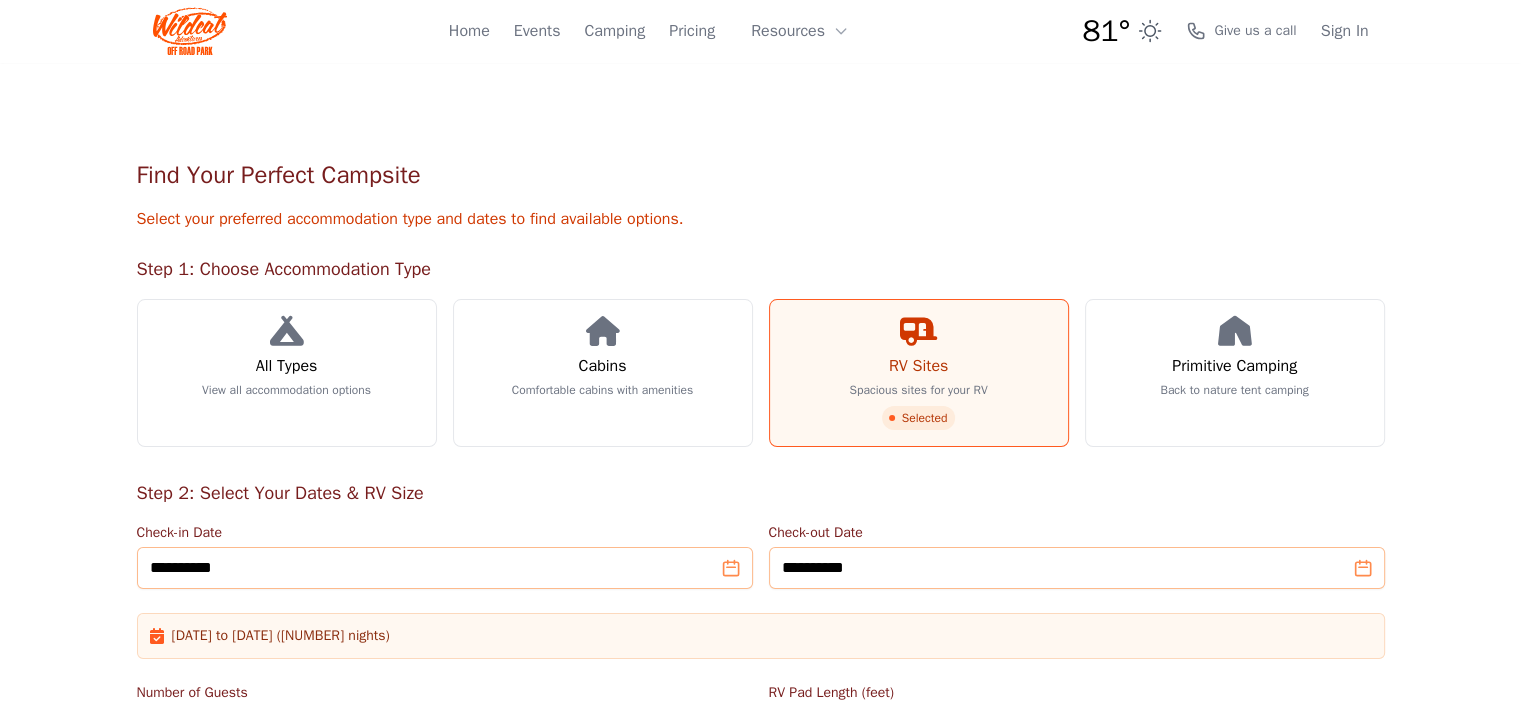 scroll, scrollTop: 0, scrollLeft: 0, axis: both 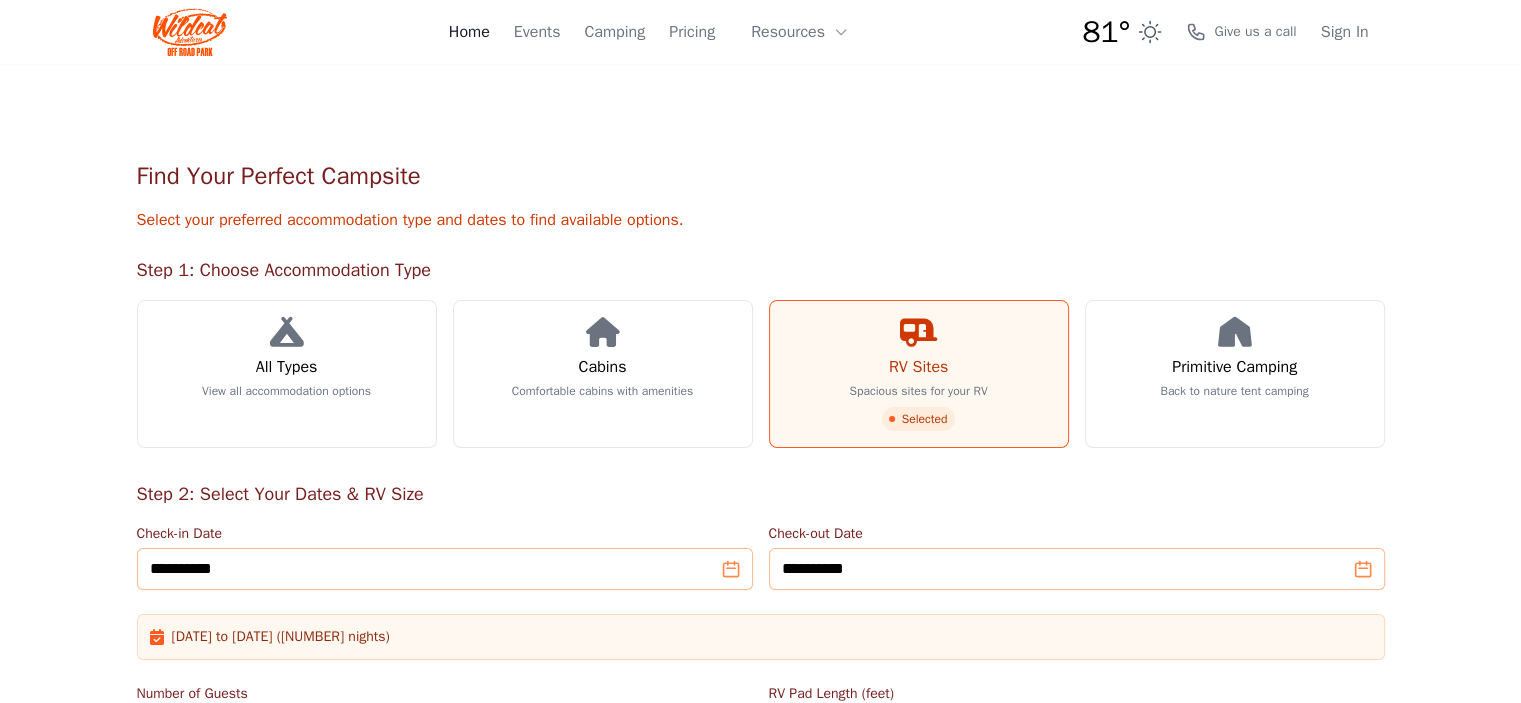 click on "Home" at bounding box center (469, 32) 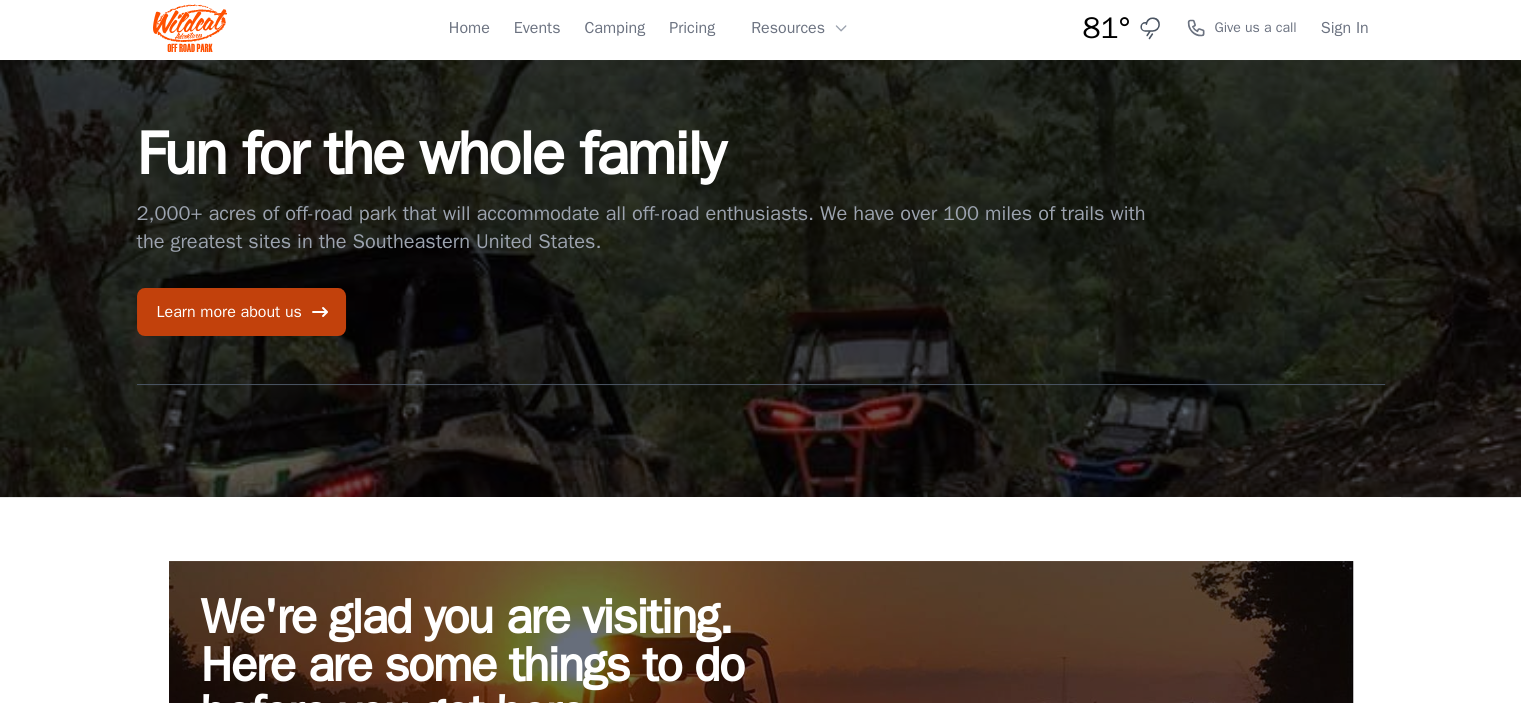 scroll, scrollTop: 0, scrollLeft: 0, axis: both 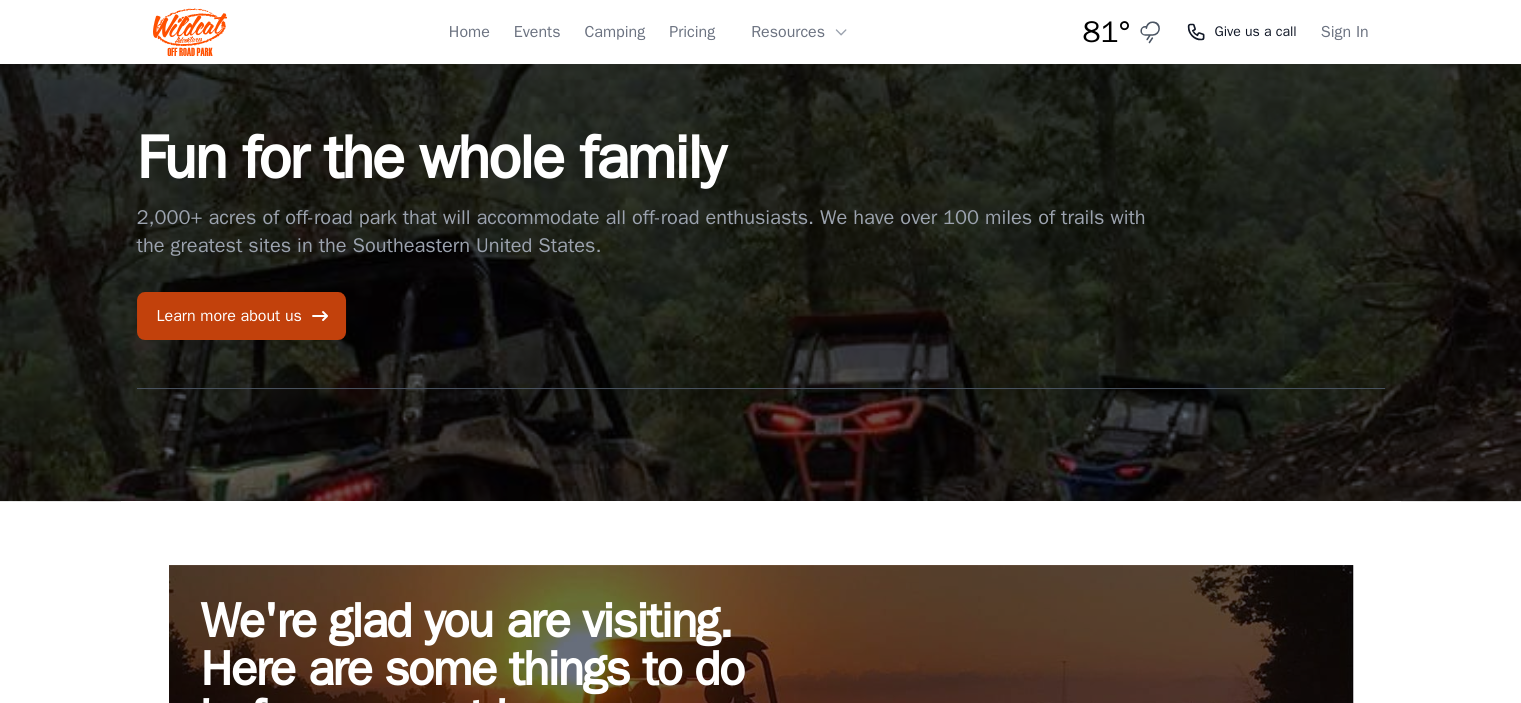 click on "Give us a call" at bounding box center (1255, 32) 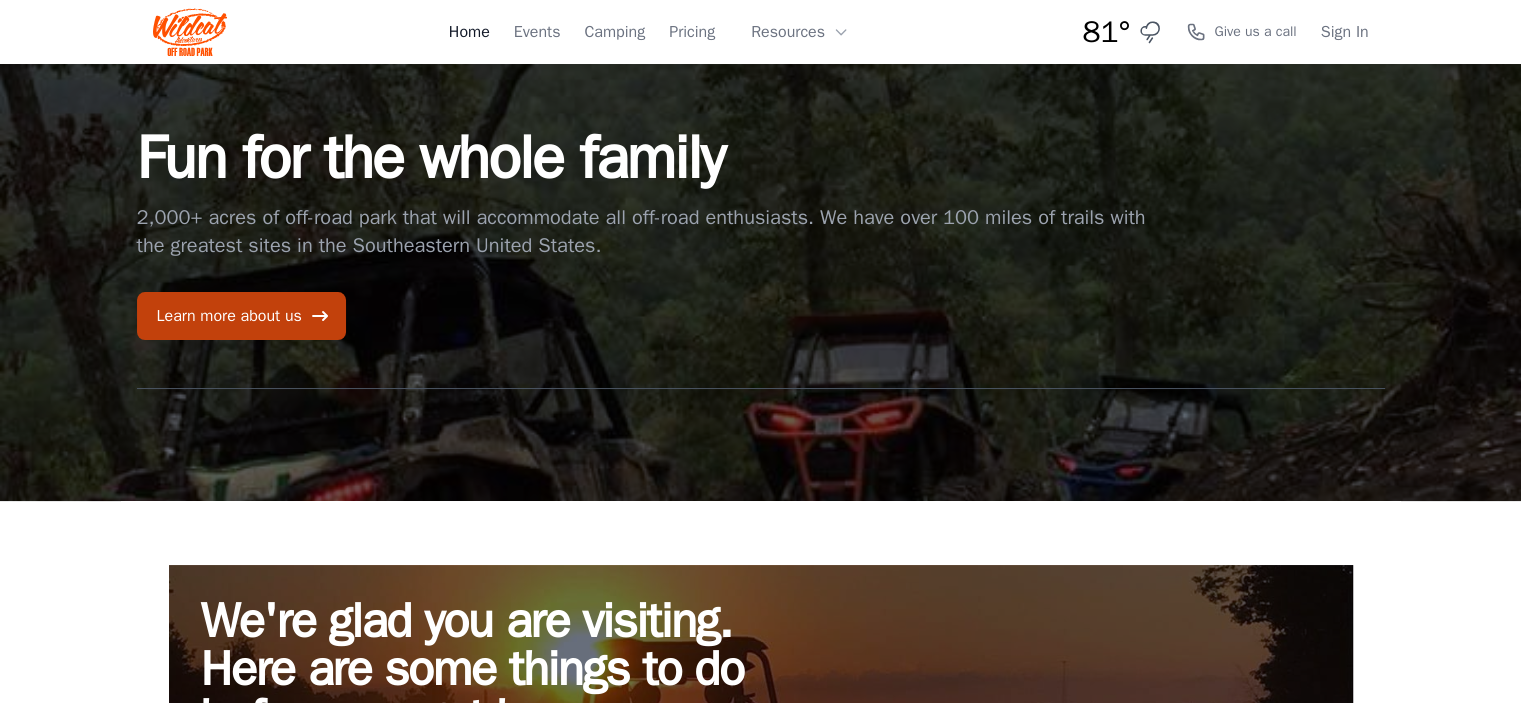 click on "Home" at bounding box center [469, 32] 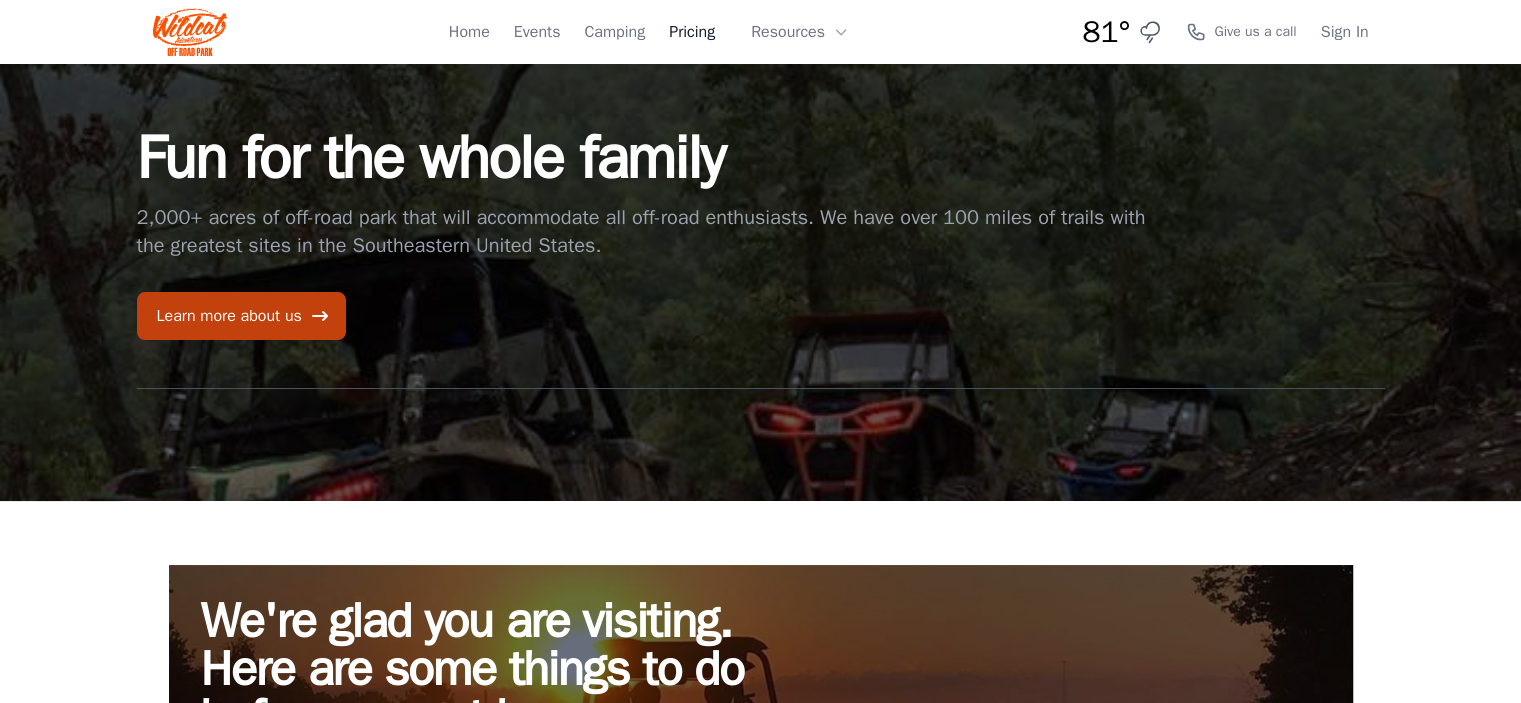 click on "Pricing" at bounding box center (692, 32) 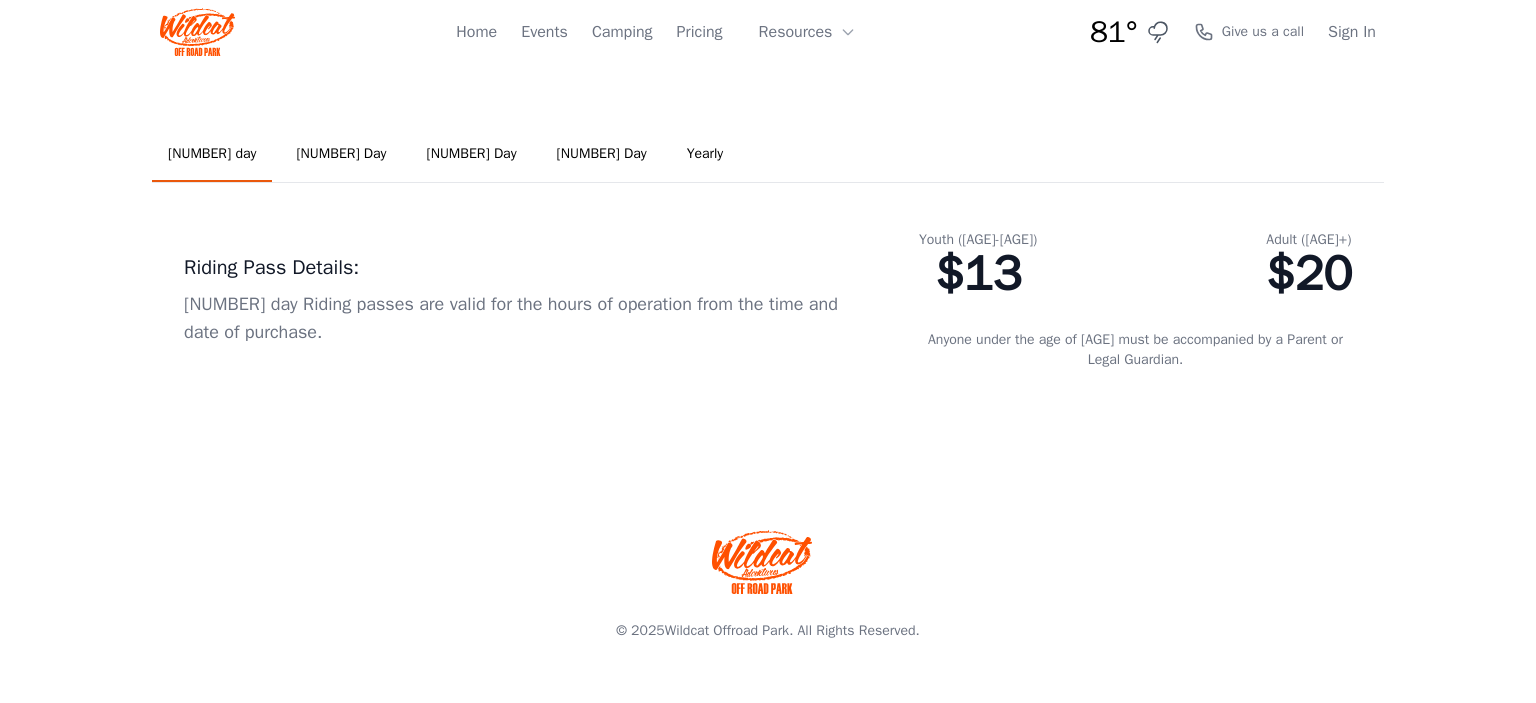 click on "3 Day" at bounding box center [471, 155] 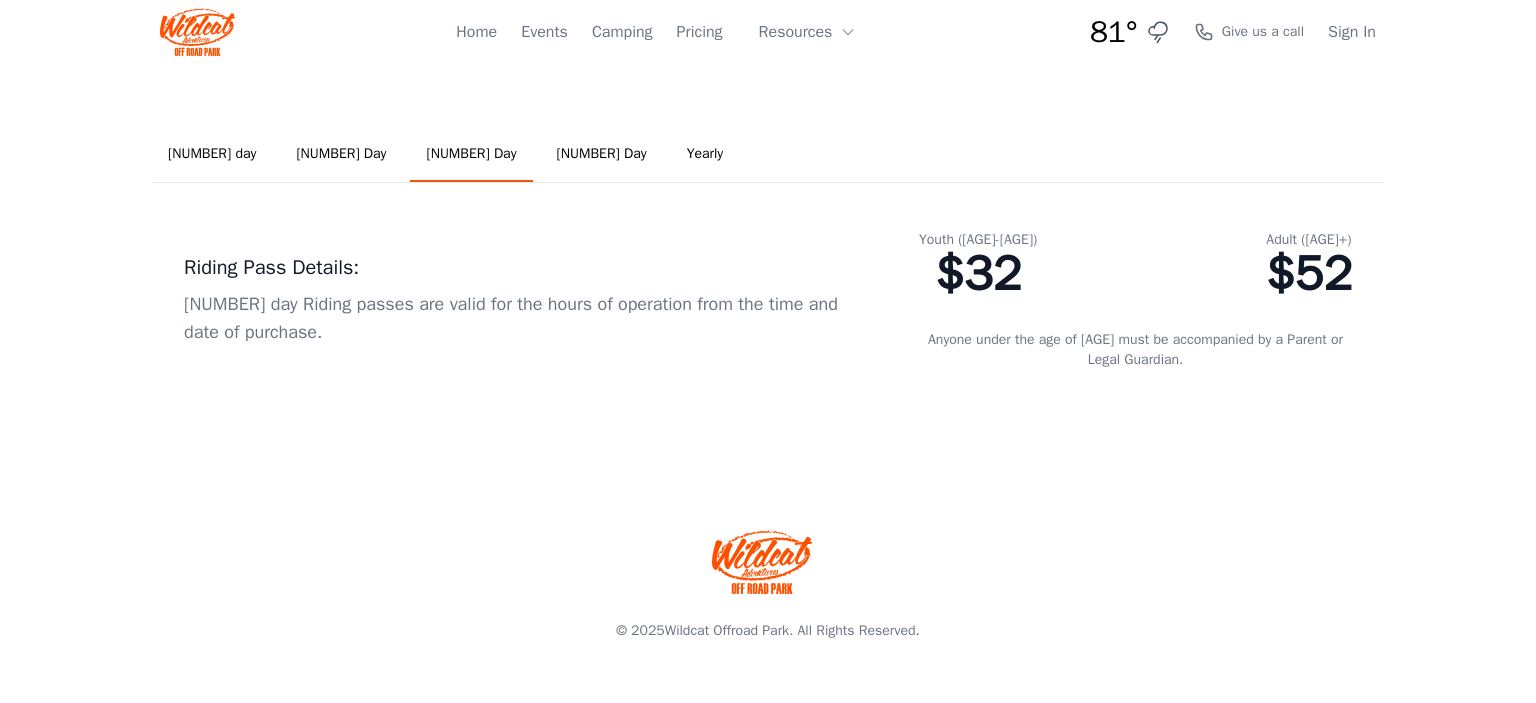 click on "4 Day" at bounding box center [602, 155] 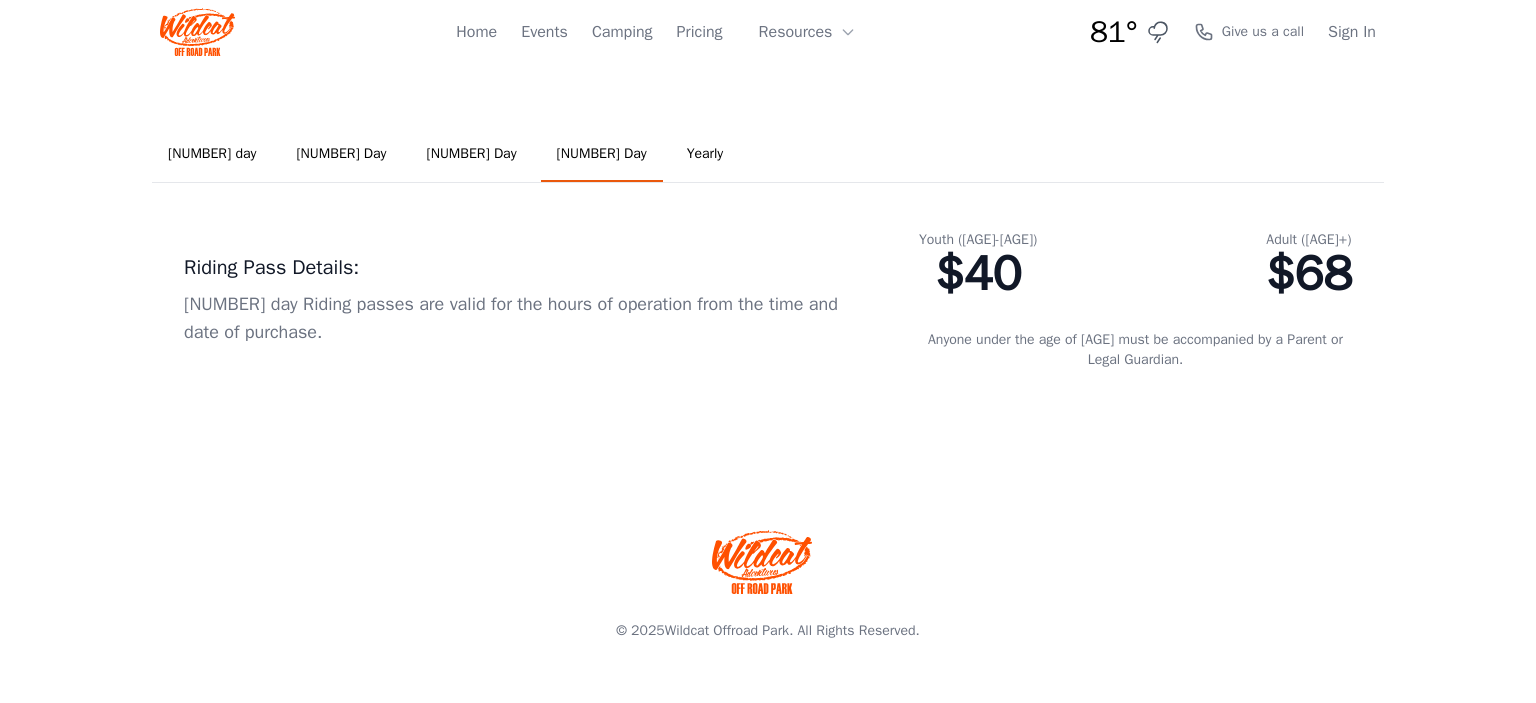click on "Yearly" at bounding box center (705, 155) 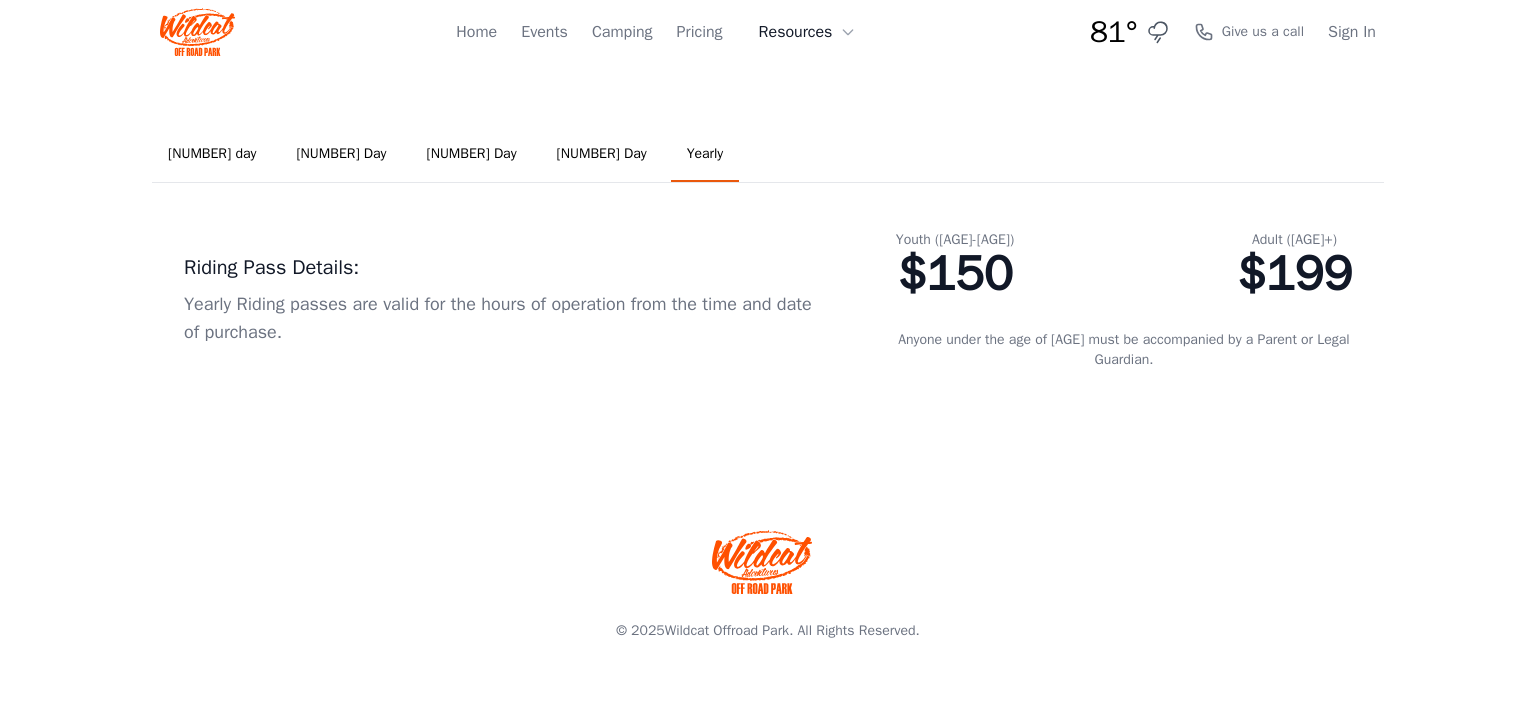 click on "Resources" at bounding box center (808, 32) 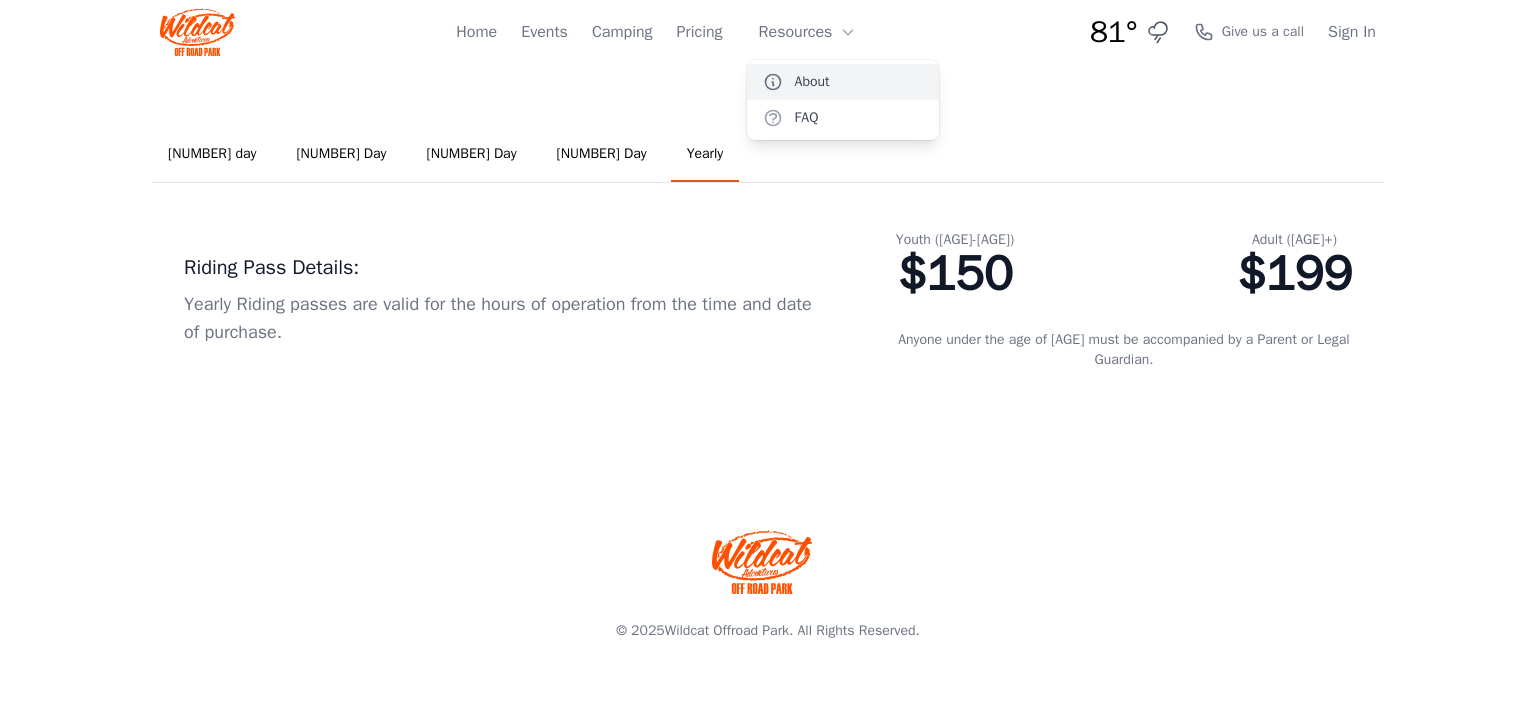 click on "About" at bounding box center [843, 82] 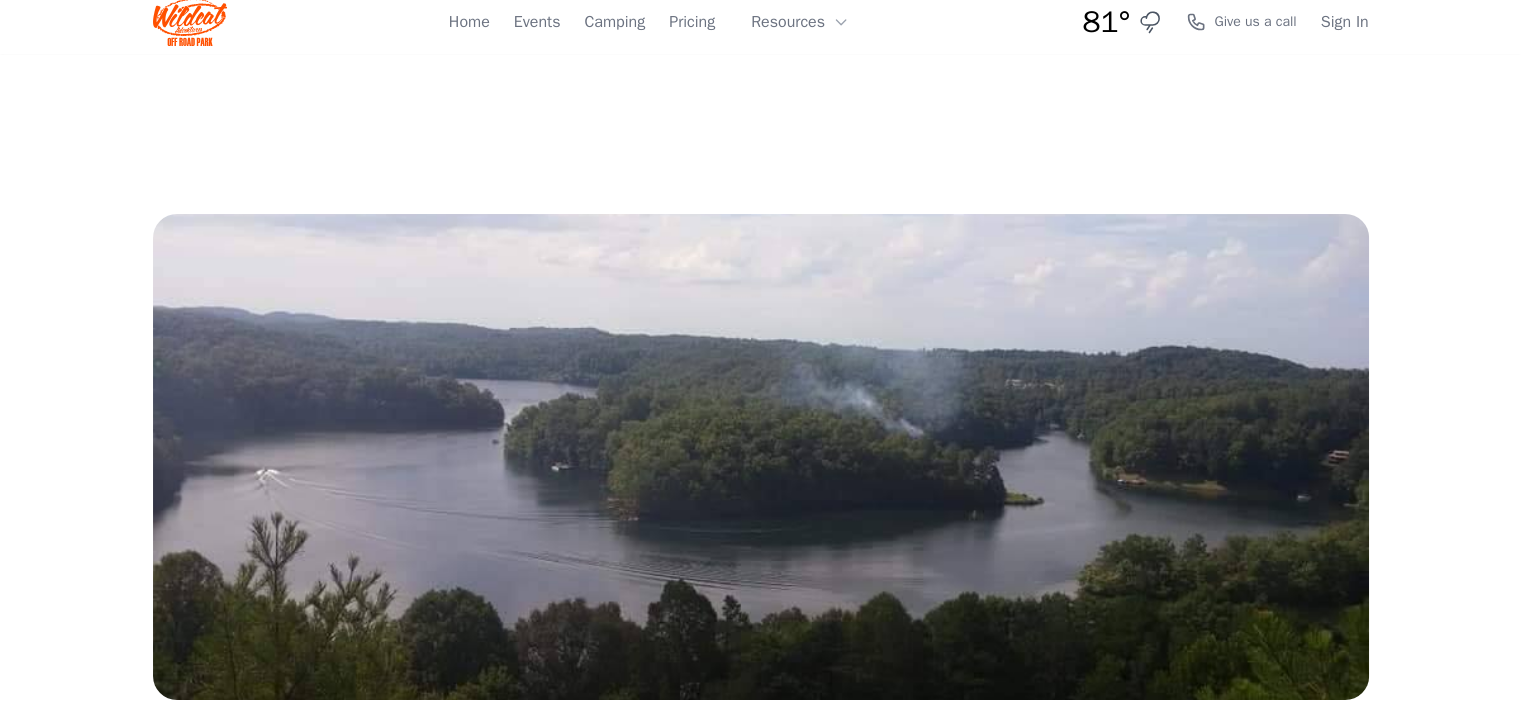 scroll, scrollTop: 0, scrollLeft: 0, axis: both 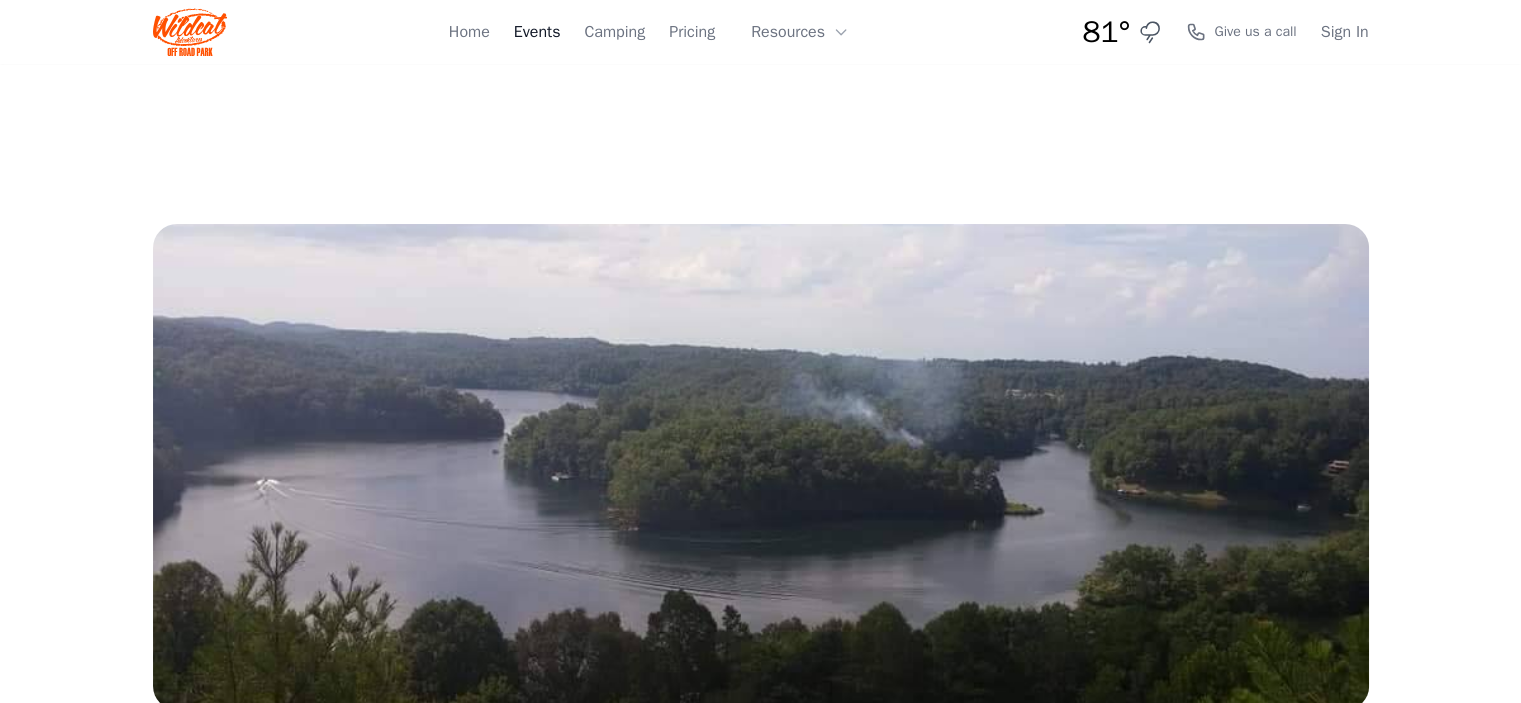 click on "Events" at bounding box center [537, 32] 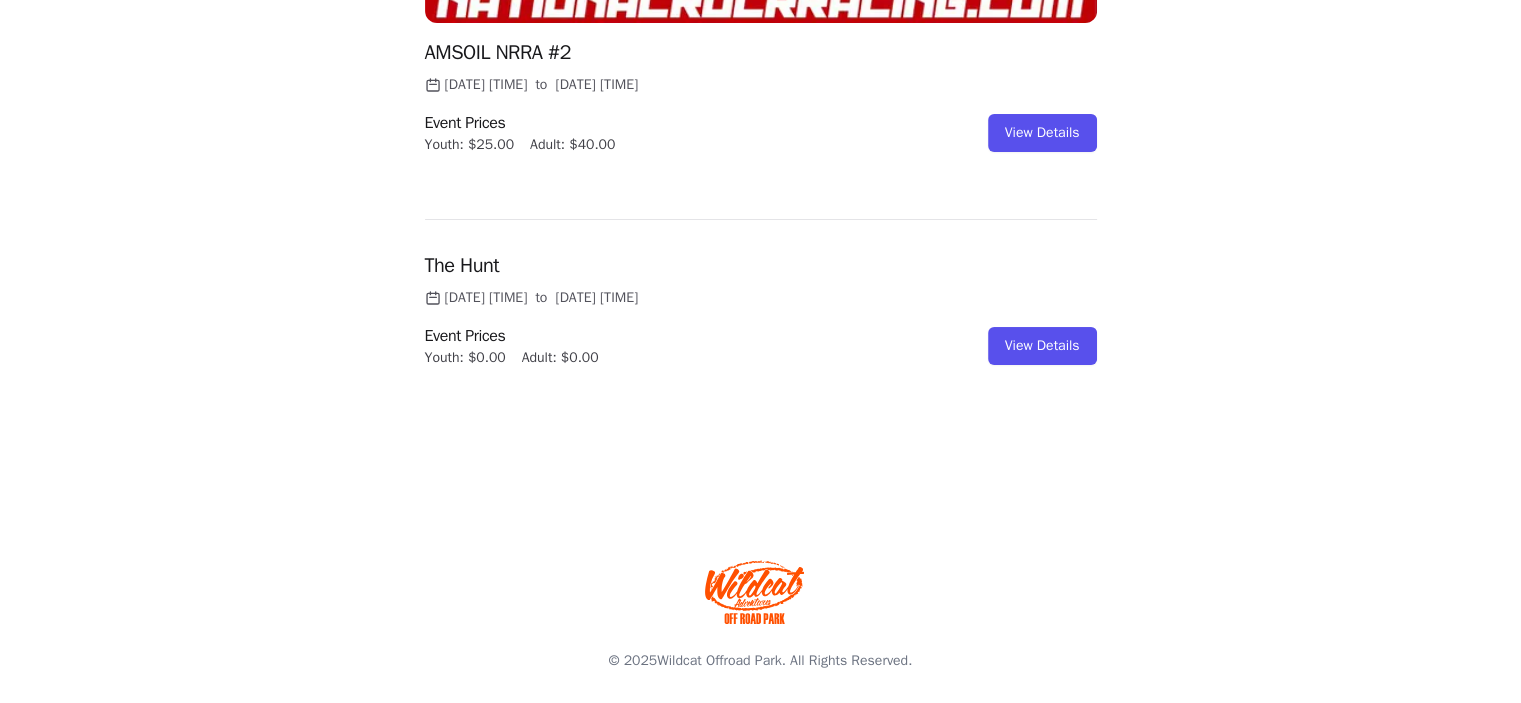 scroll, scrollTop: 1185, scrollLeft: 0, axis: vertical 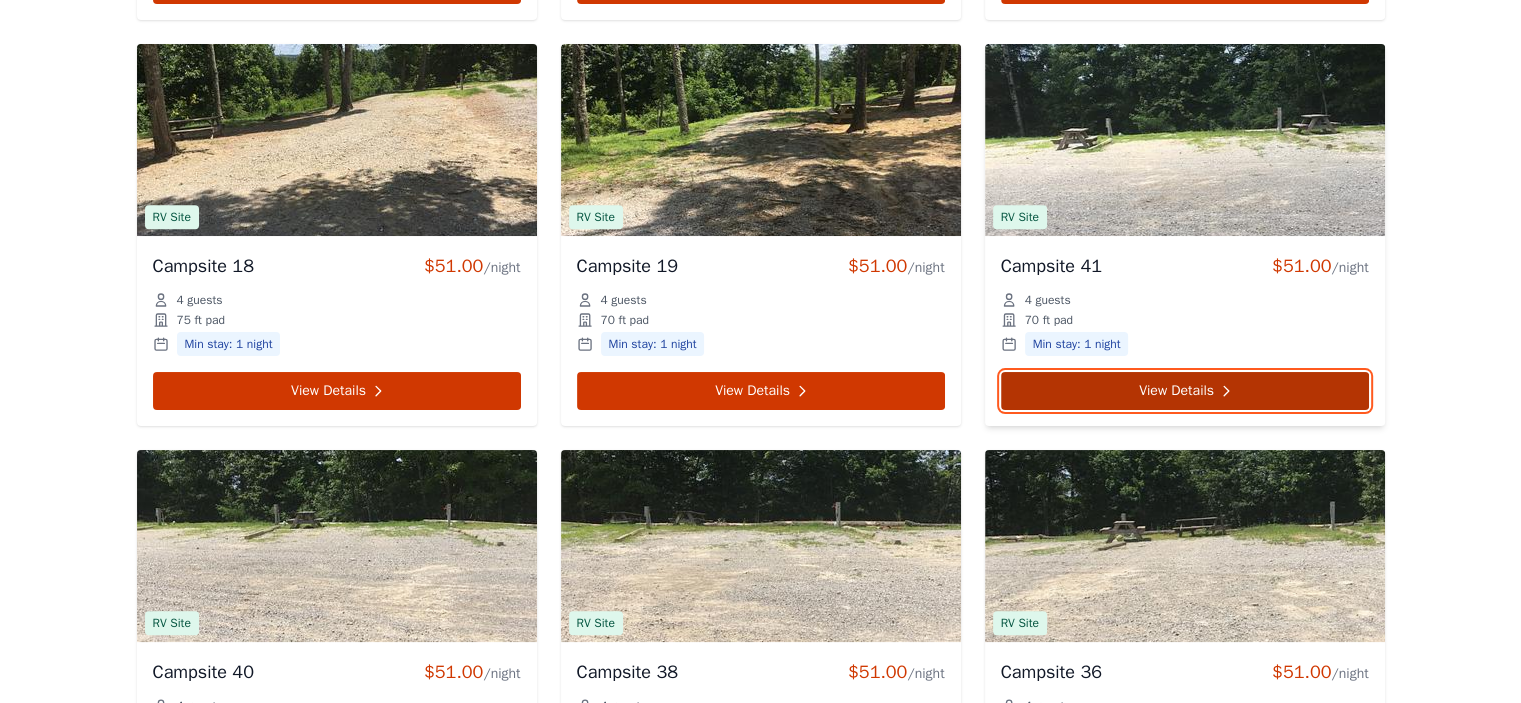 click 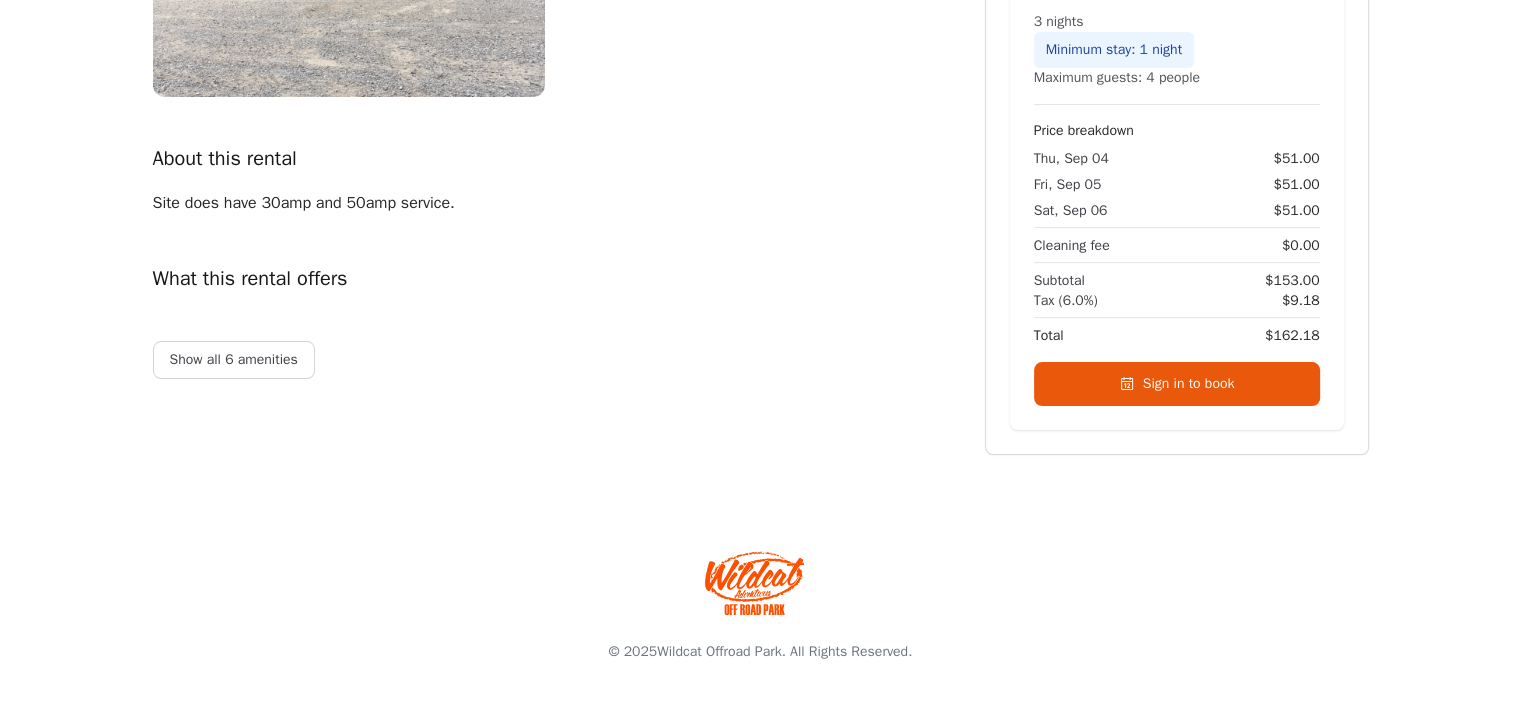 scroll, scrollTop: 0, scrollLeft: 0, axis: both 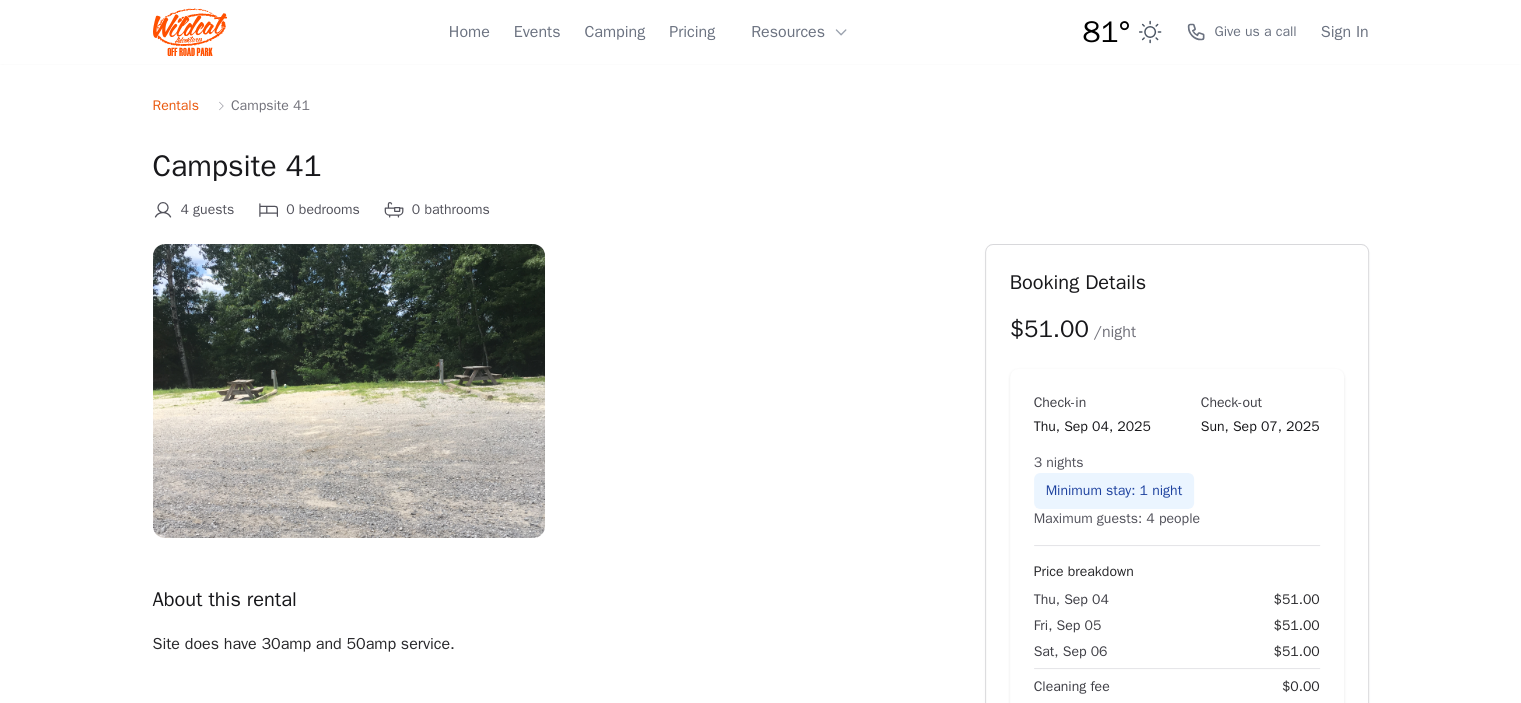 click on "Rentals
Campsite 41
Campsite 41
4 guests
0 bedrooms
0 bathrooms
About this rental
Site does have 30amp and 50amp service.
What this rental offers
Show all 6 amenities
All amenities
Facility
Electricity" at bounding box center (760, 496) 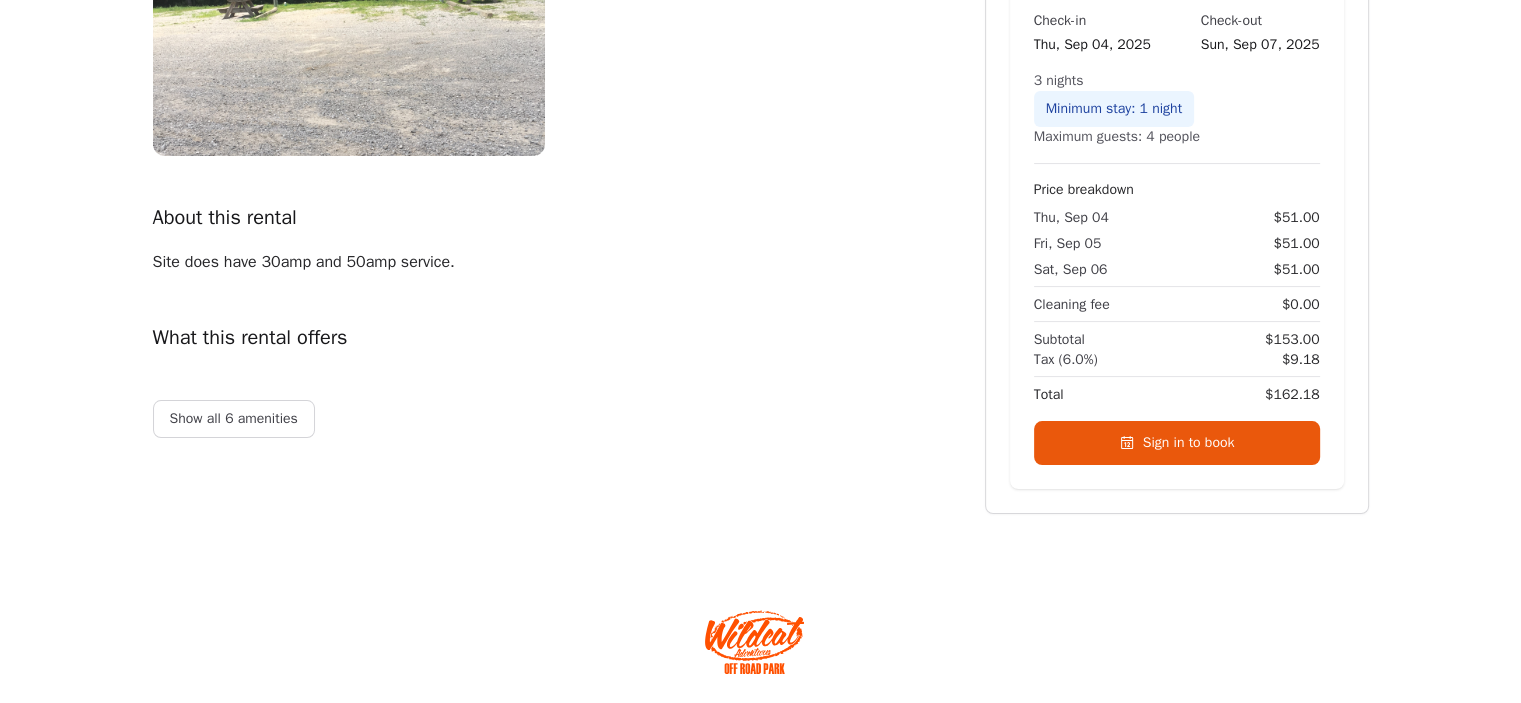 scroll, scrollTop: 440, scrollLeft: 0, axis: vertical 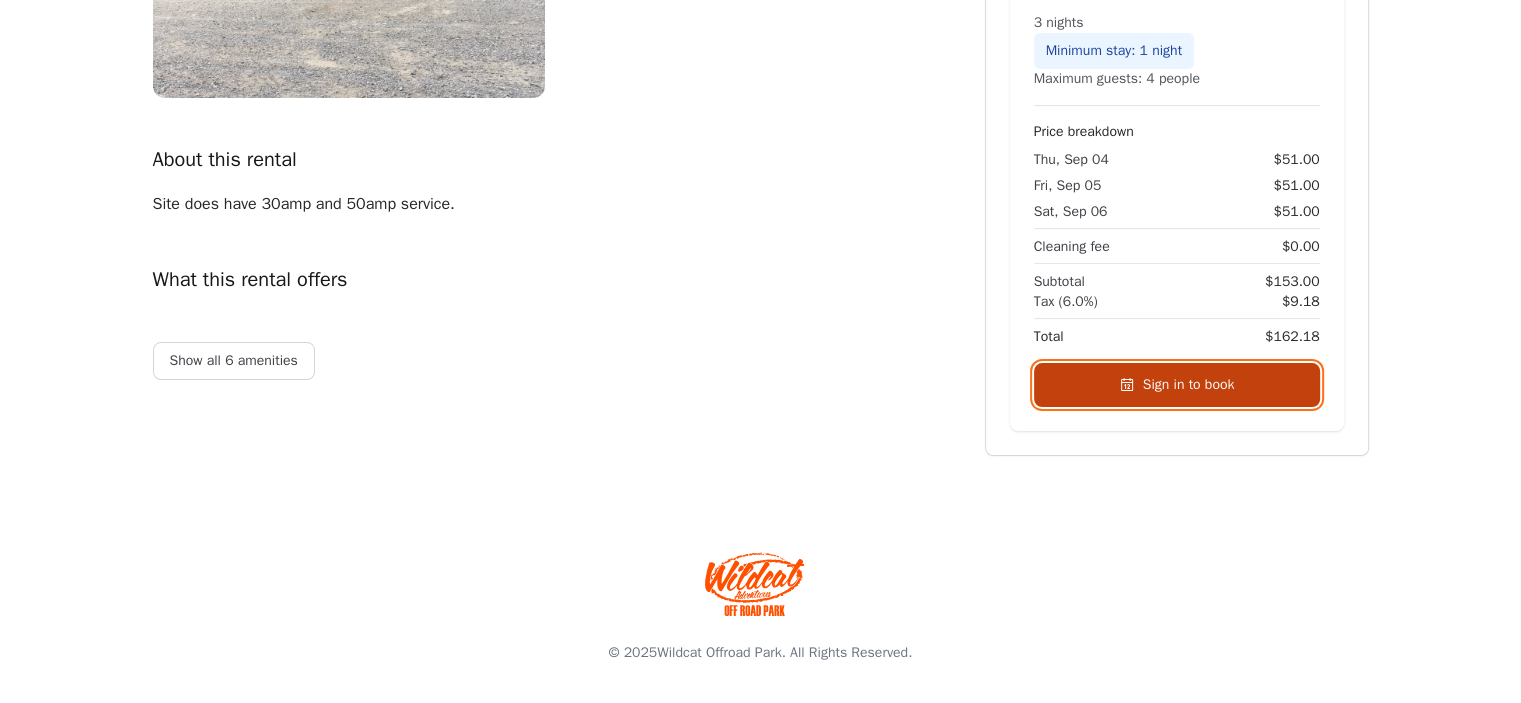 click on "Sign in to book" at bounding box center [1177, 385] 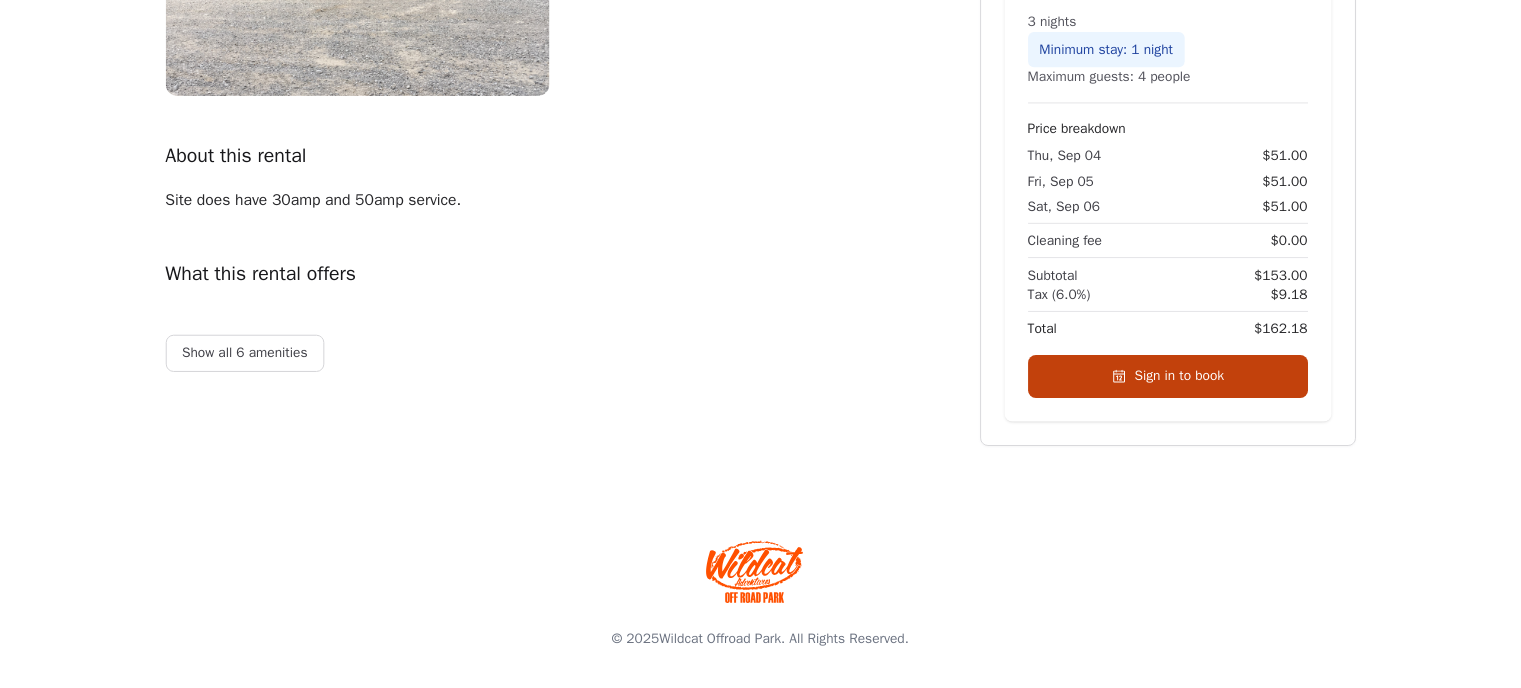 scroll, scrollTop: 0, scrollLeft: 0, axis: both 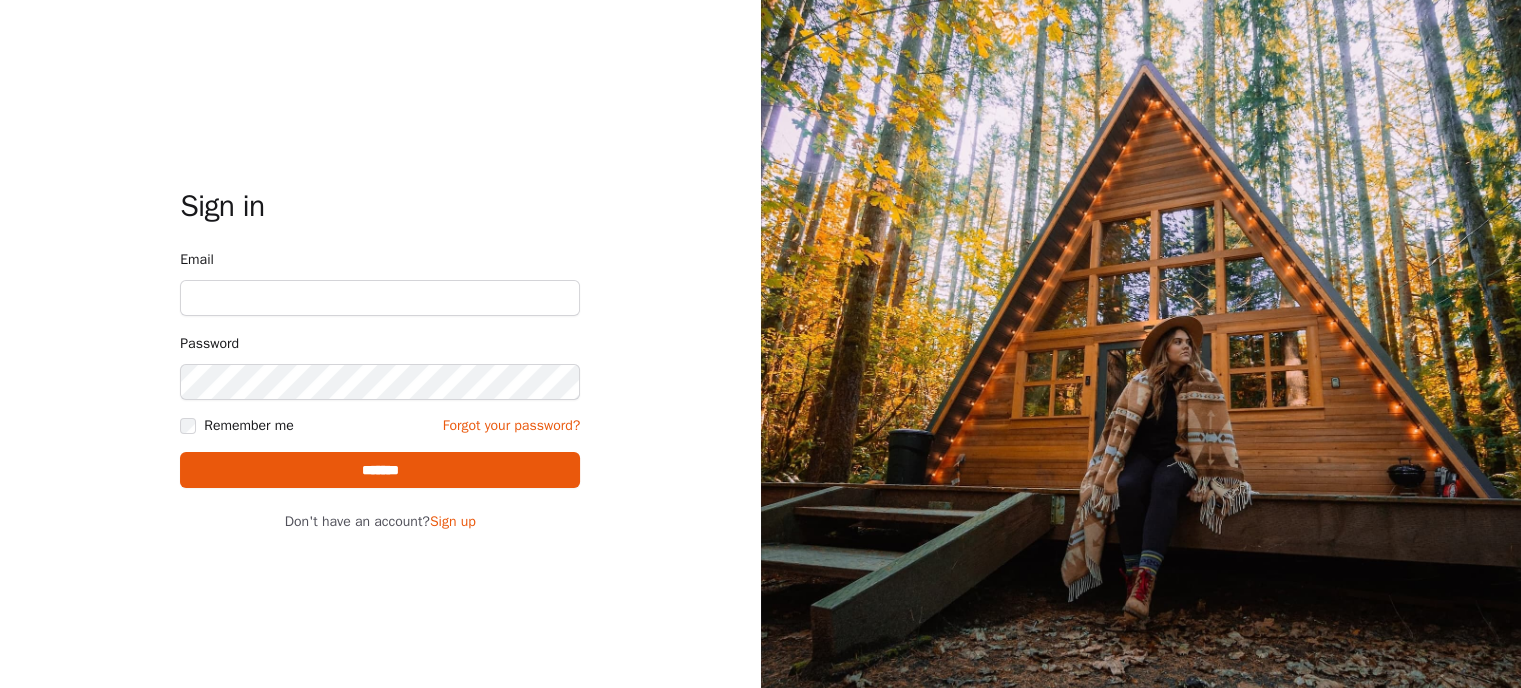 click on "Email" at bounding box center (380, 298) 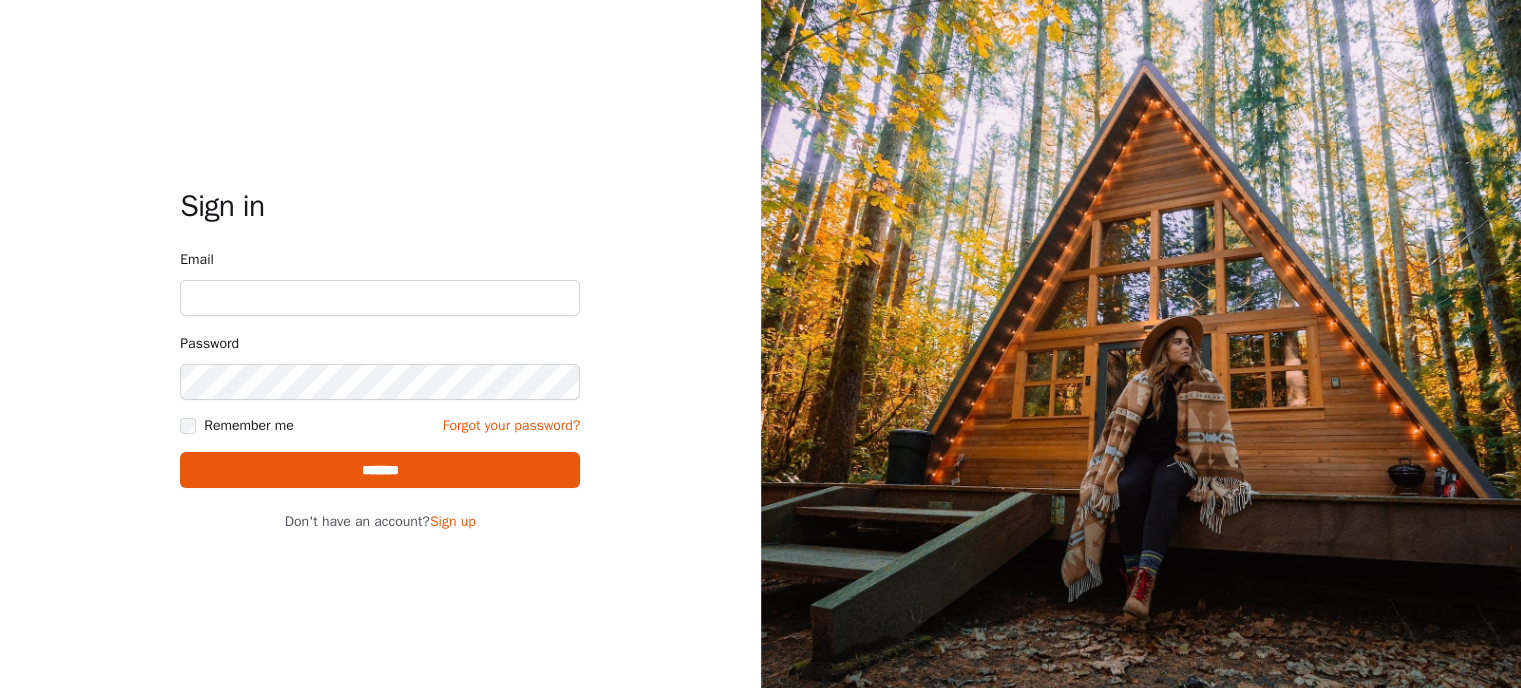 type on "**********" 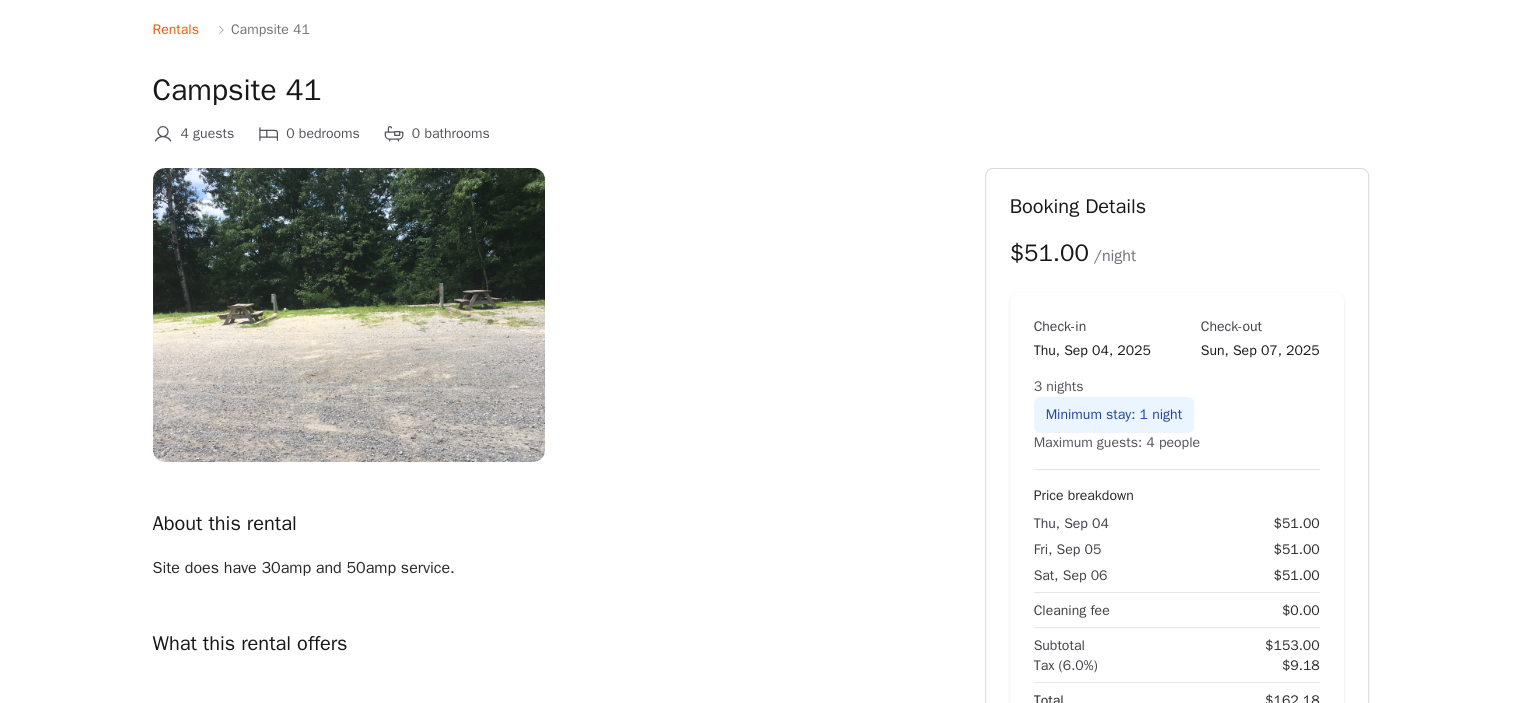 scroll, scrollTop: 80, scrollLeft: 0, axis: vertical 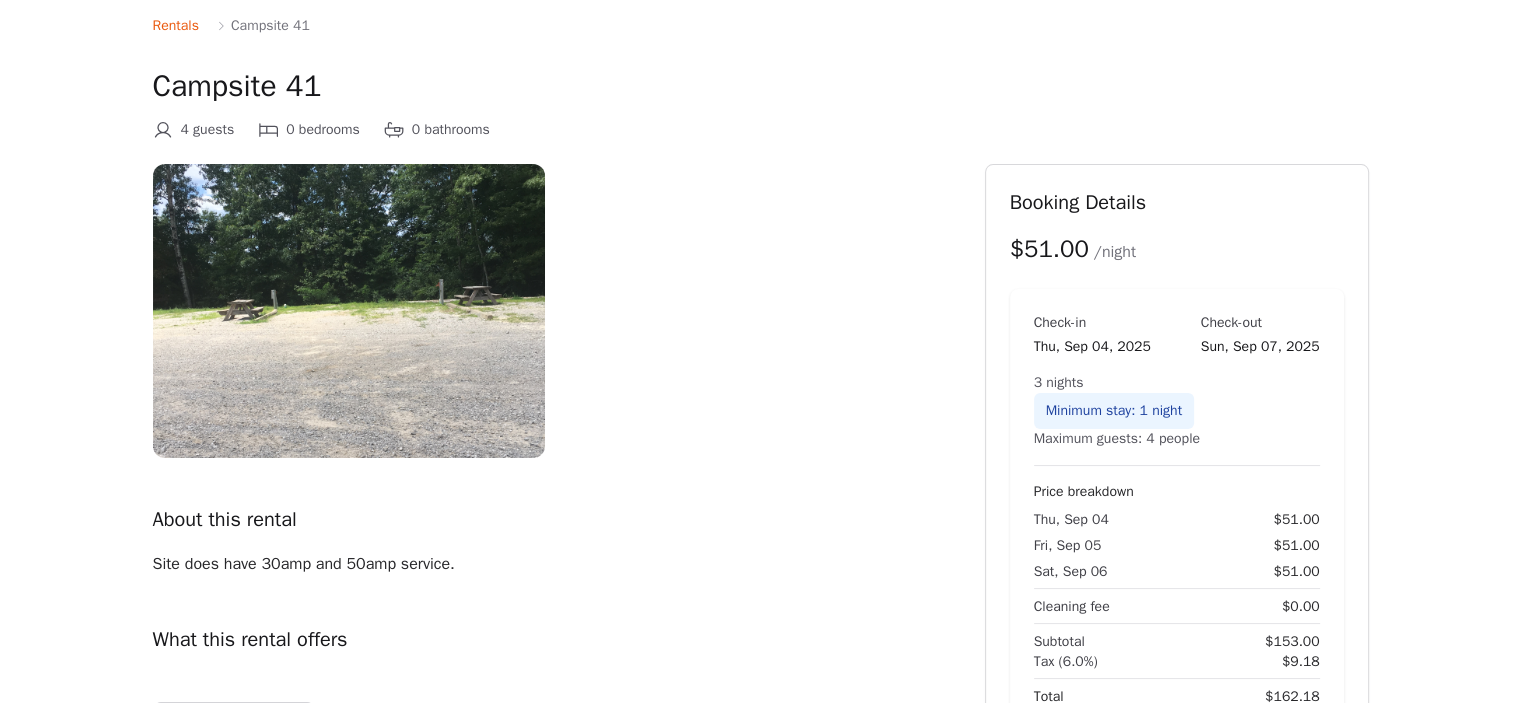 click on "Rentals
Campsite 41
Campsite 41
4 guests
0 bedrooms
0 bathrooms
About this rental
Site does have 30amp and 50amp service.
What this rental offers
Show all 6 amenities
All amenities
Facility
Electricity" at bounding box center [760, 416] 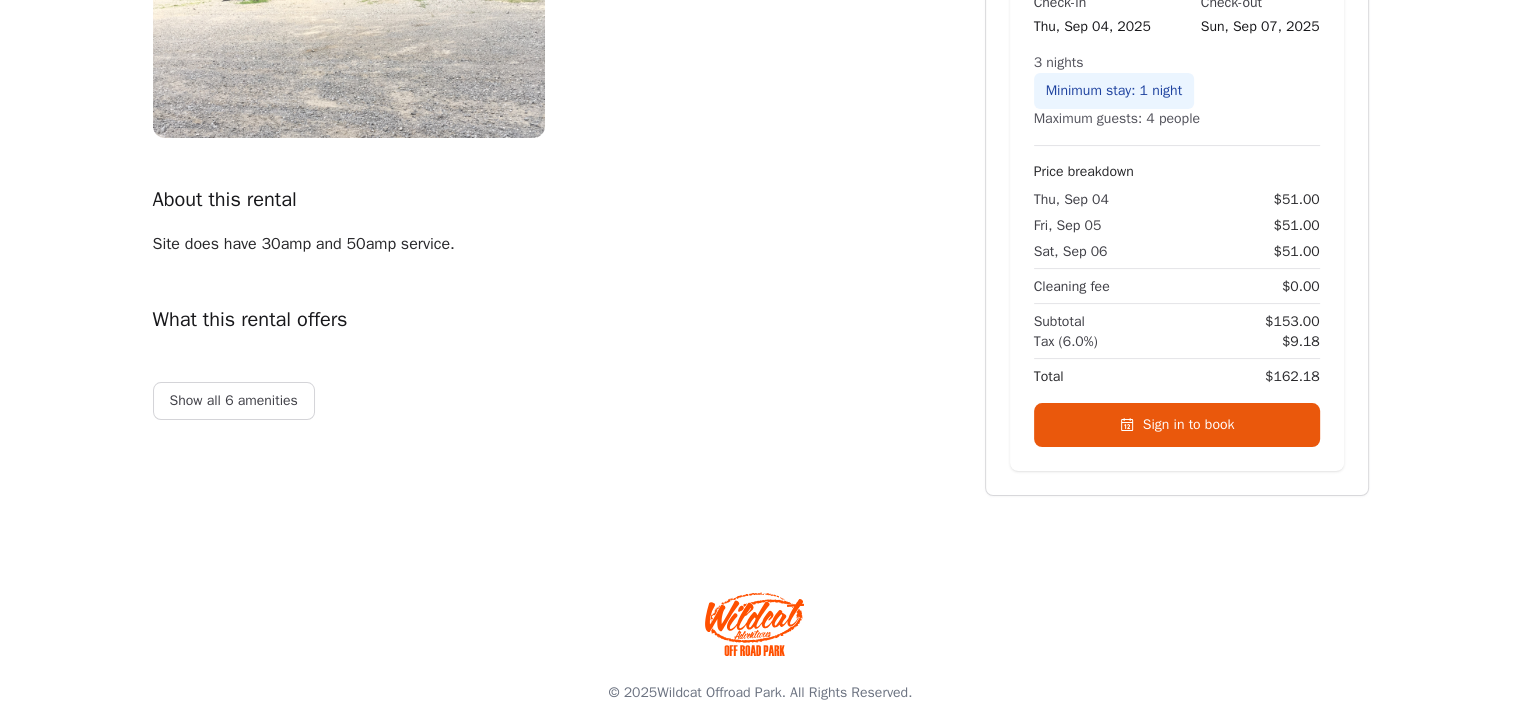 scroll, scrollTop: 440, scrollLeft: 0, axis: vertical 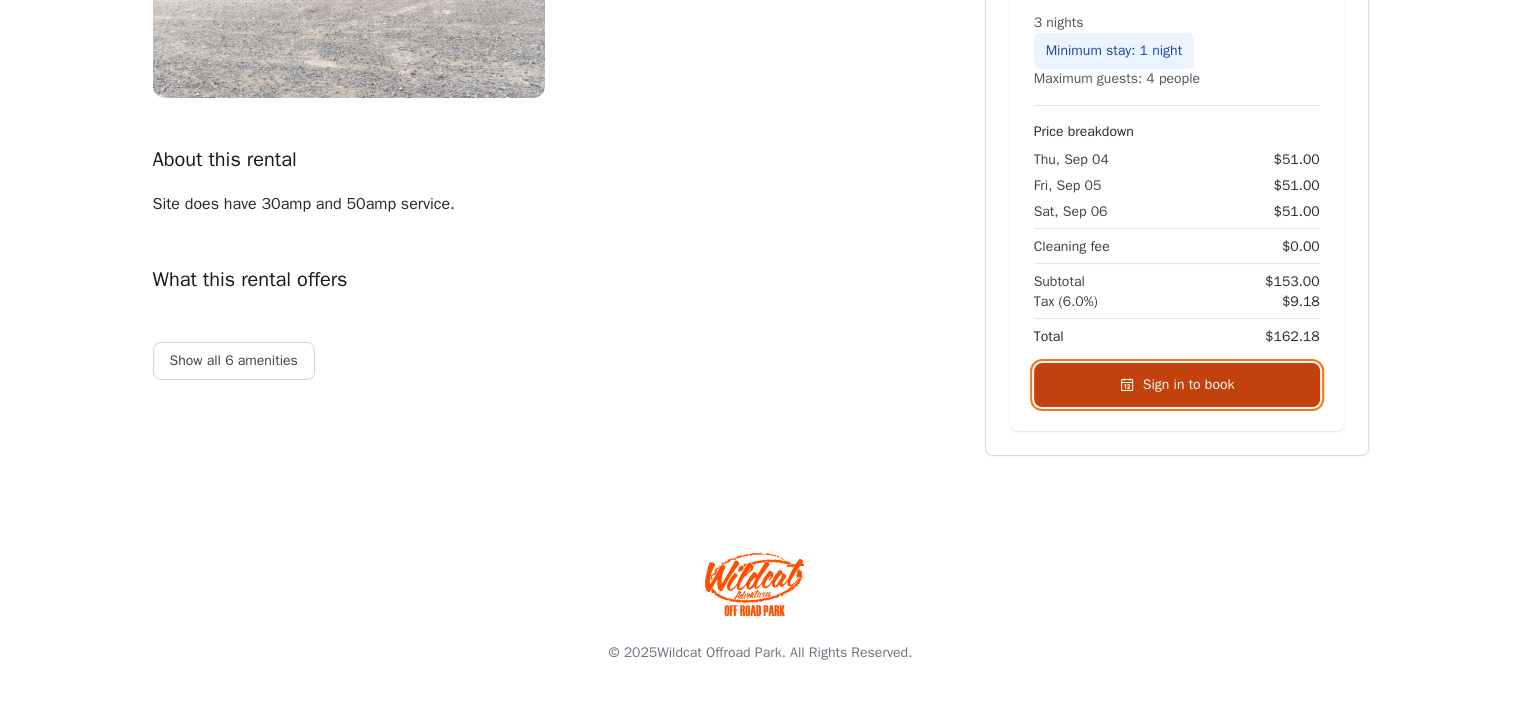 click on "Sign in to book" at bounding box center [1177, 385] 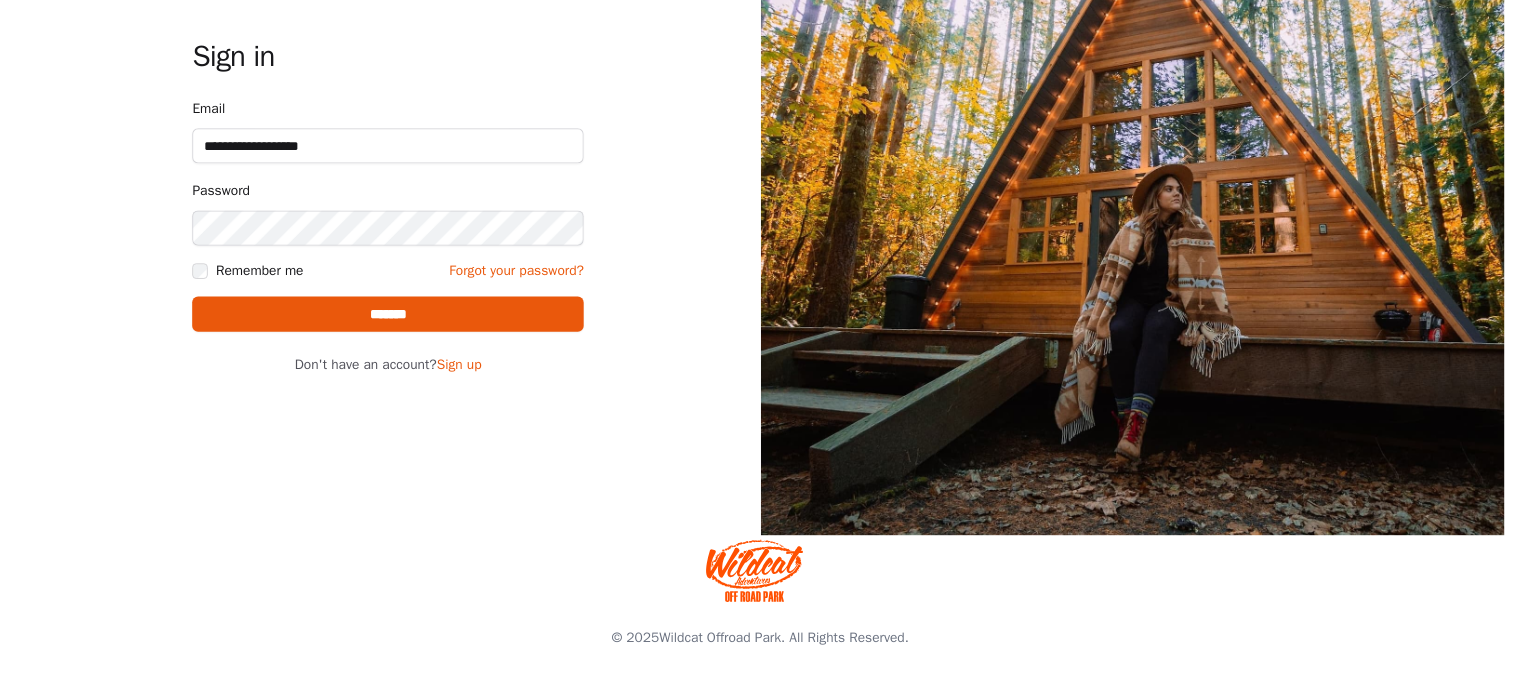scroll, scrollTop: 0, scrollLeft: 0, axis: both 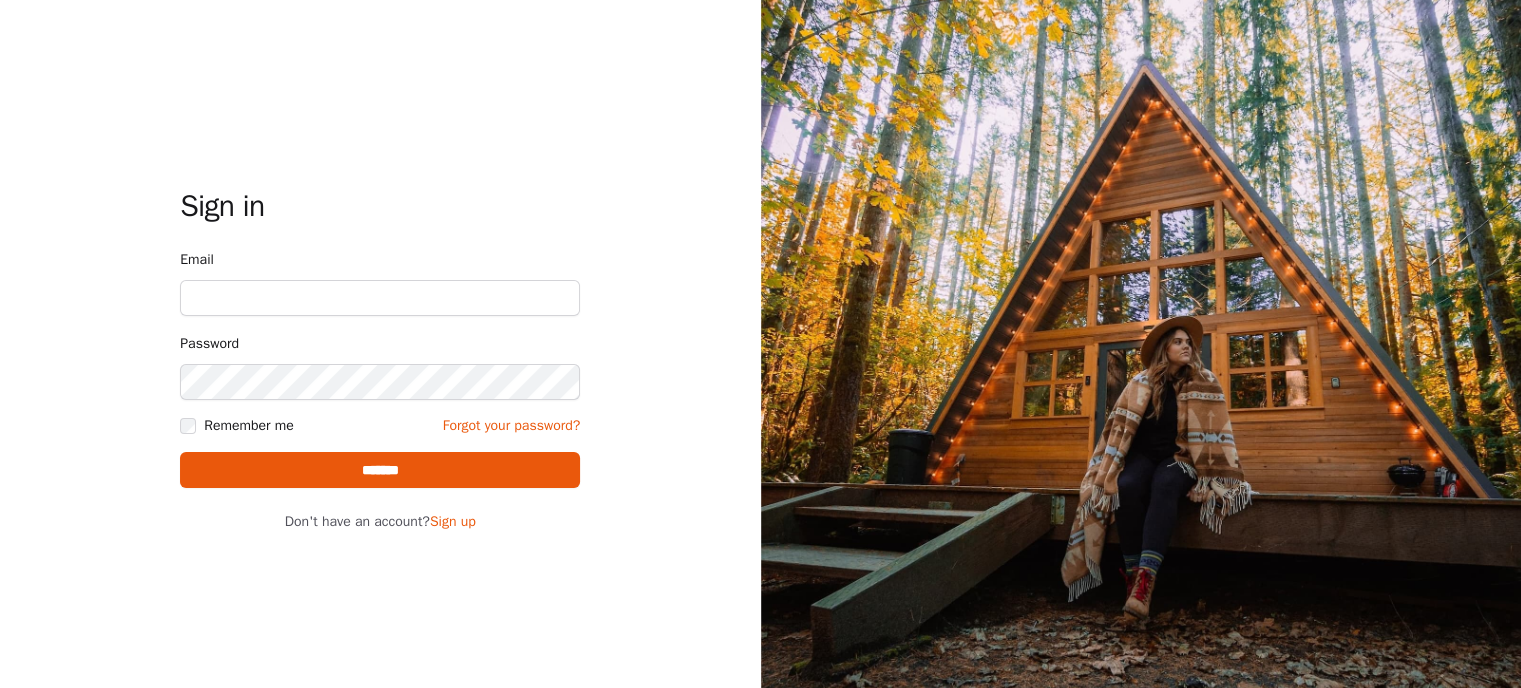 click on "Email" at bounding box center (380, 298) 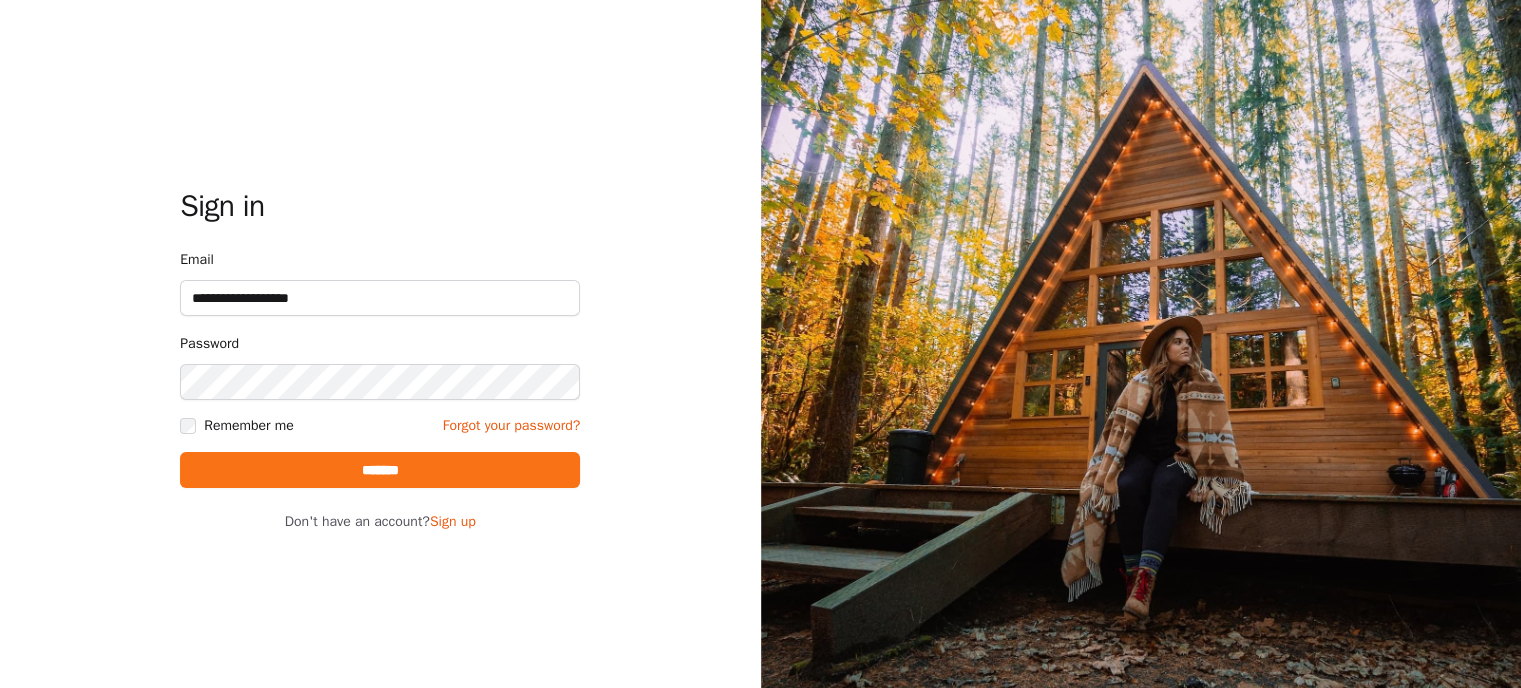 click on "*******" at bounding box center [380, 470] 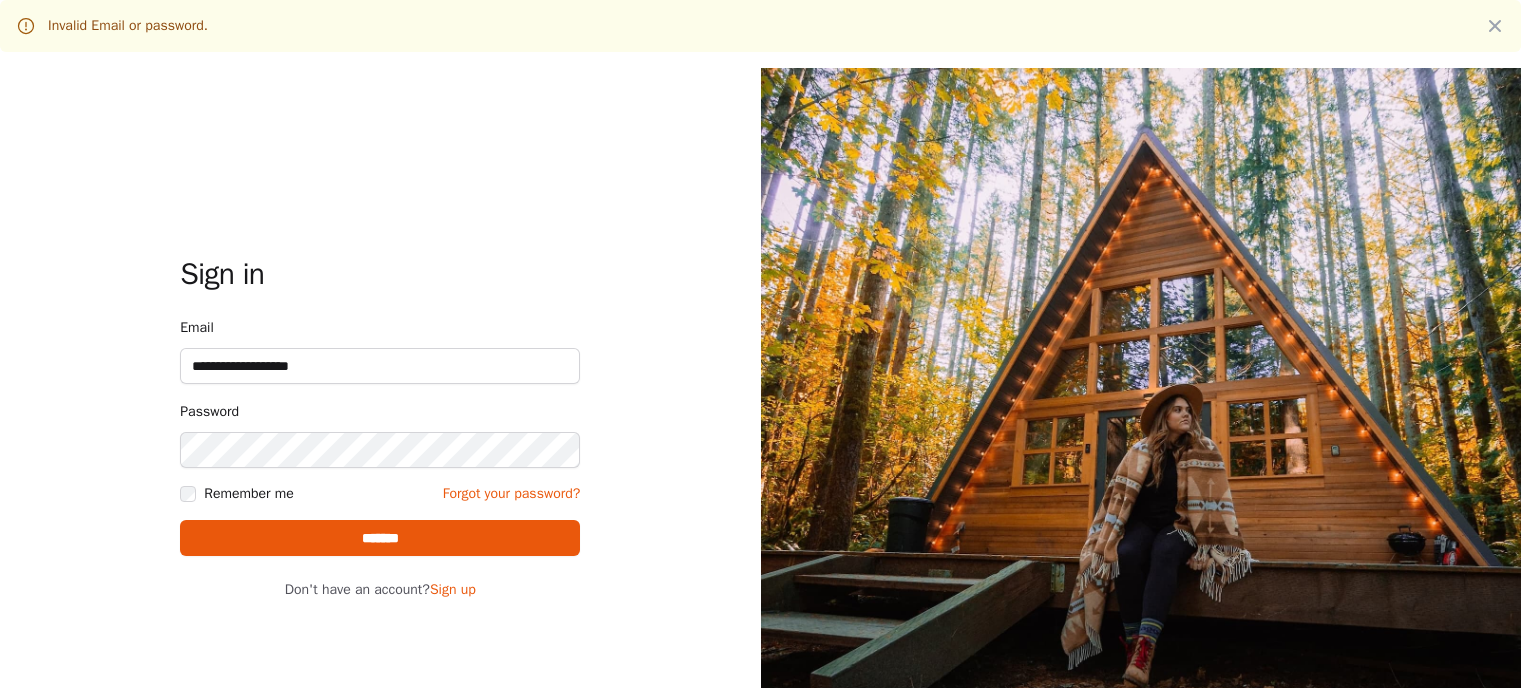 scroll, scrollTop: 0, scrollLeft: 0, axis: both 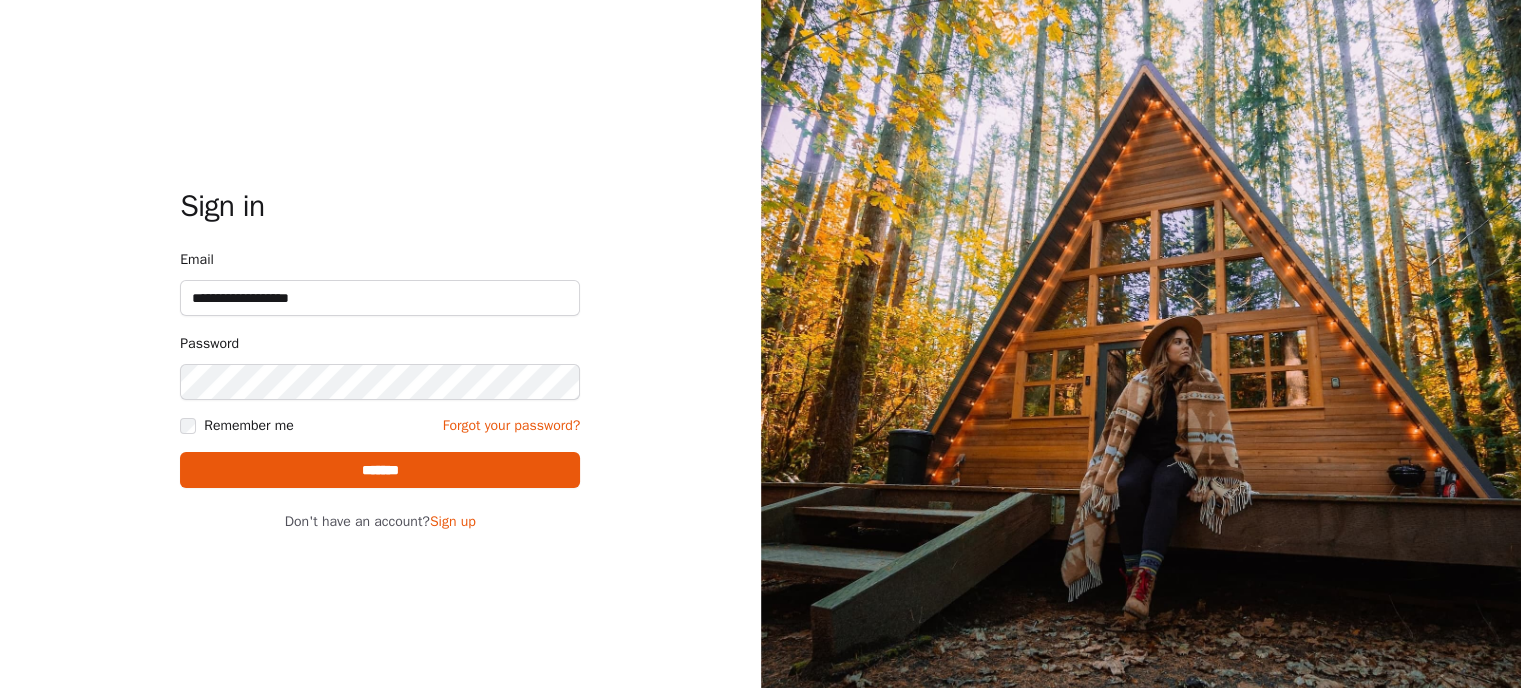 click on "**********" at bounding box center [380, 344] 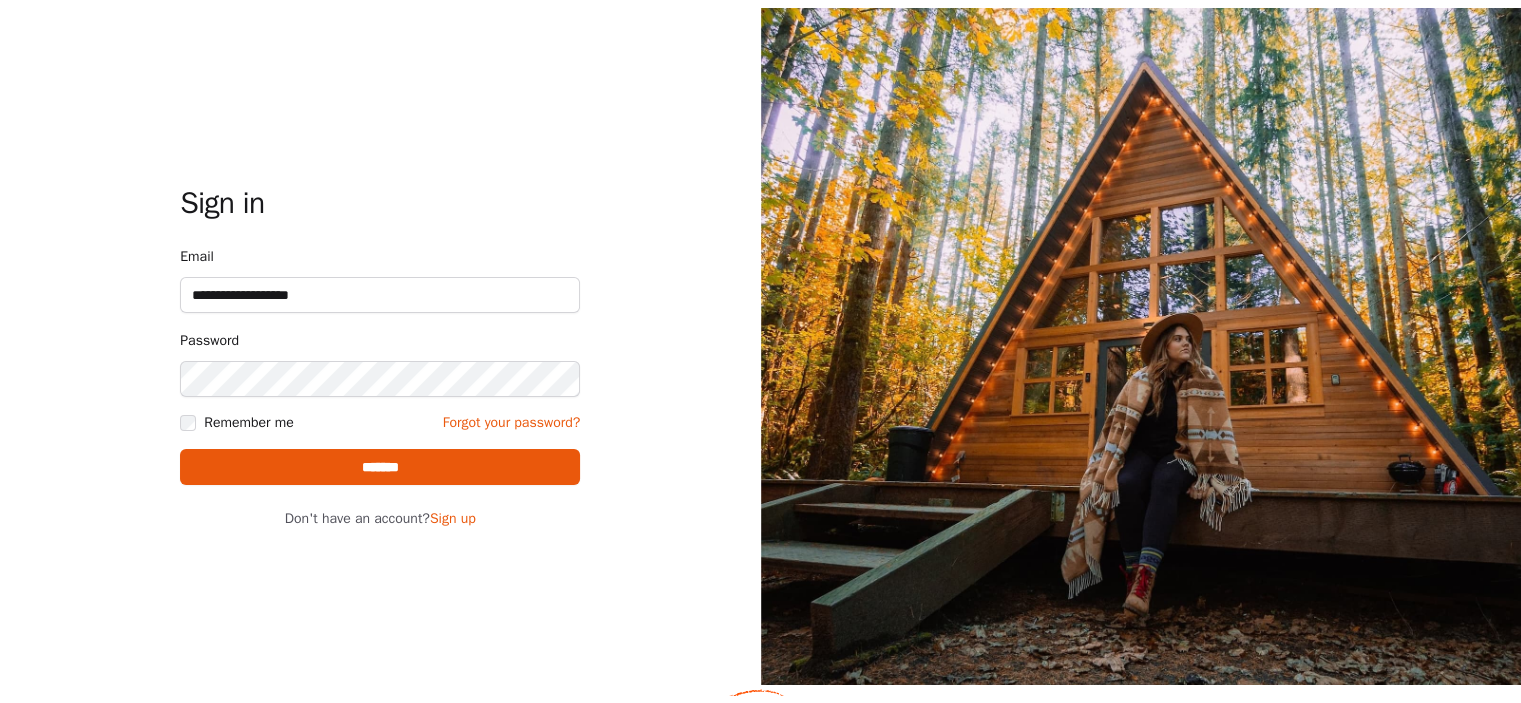 scroll, scrollTop: 0, scrollLeft: 0, axis: both 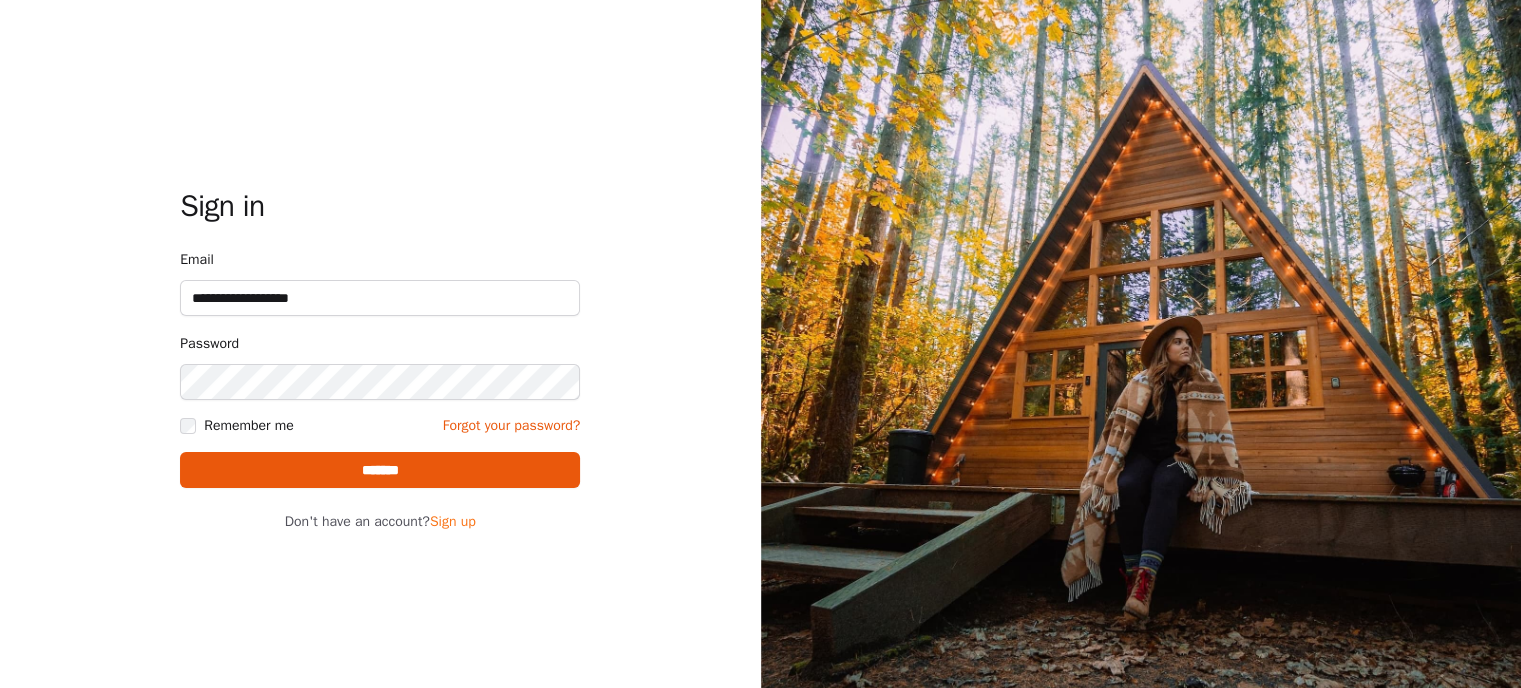 click on "Sign up" at bounding box center (453, 521) 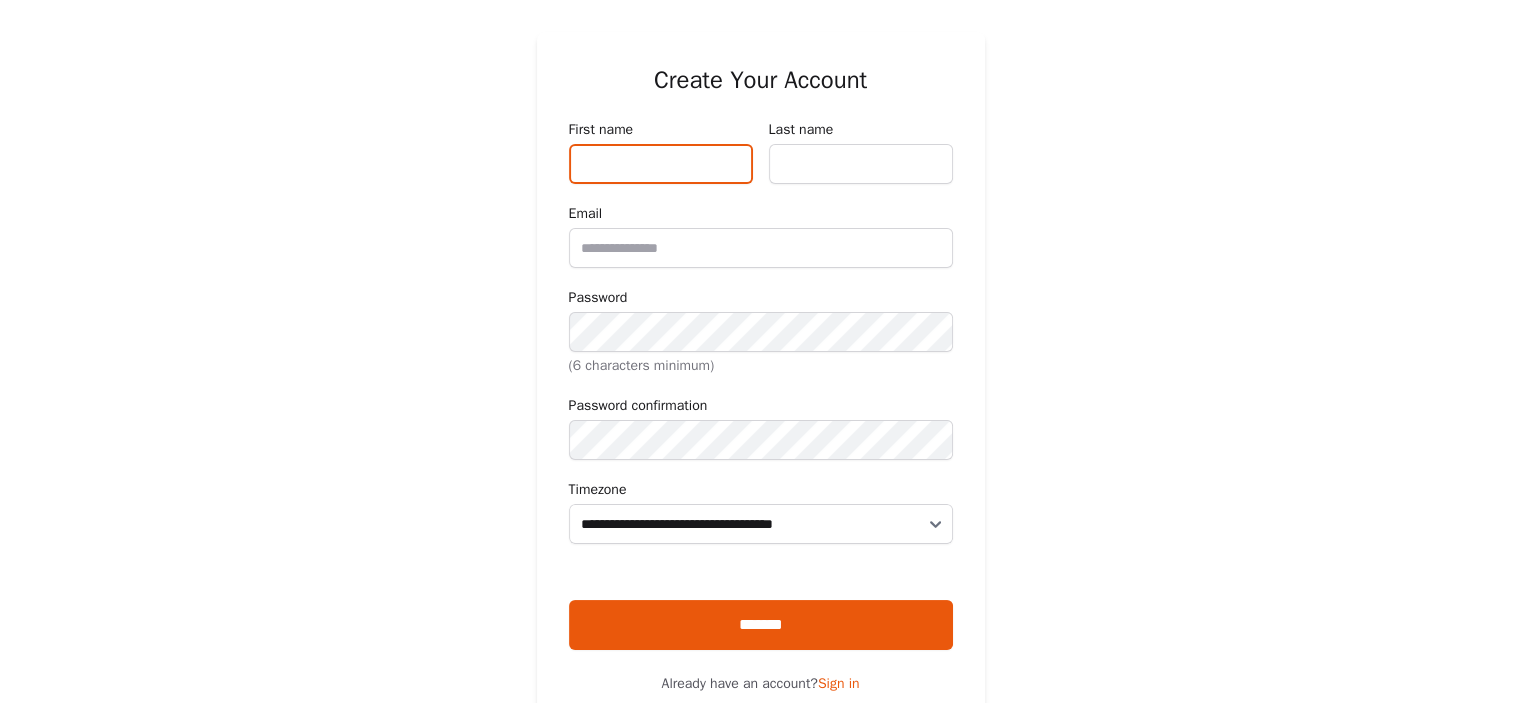 click on "First name" at bounding box center (661, 164) 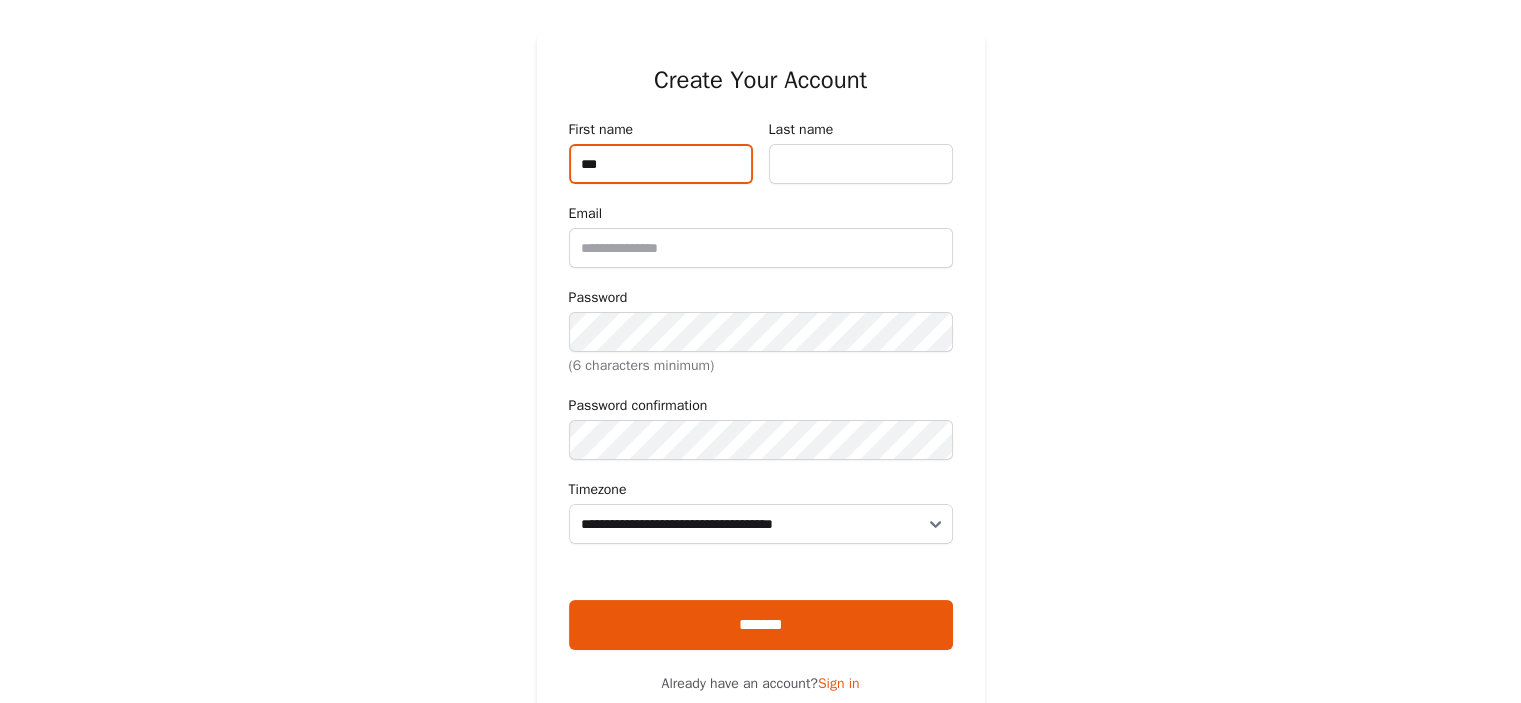 type on "***" 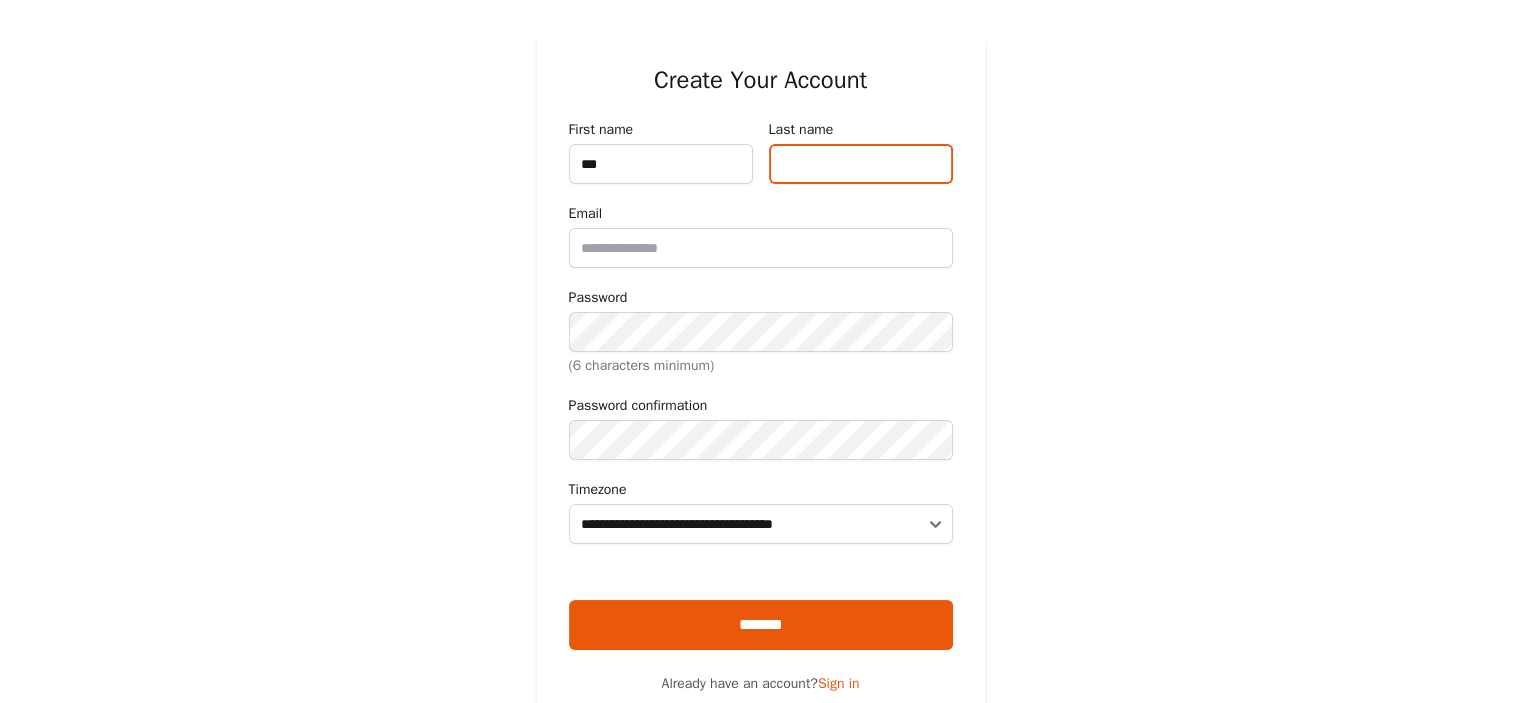 click on "Last name" at bounding box center [861, 164] 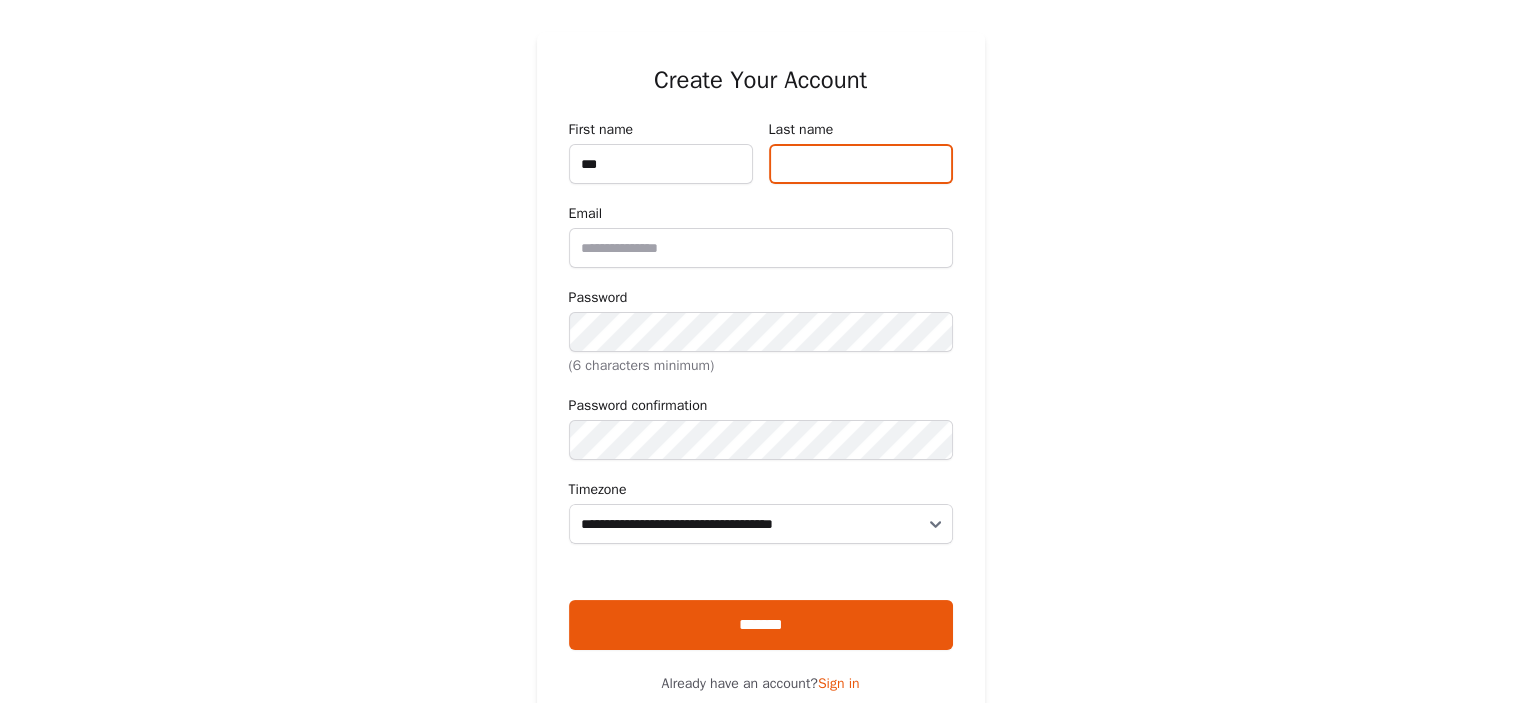 type on "****" 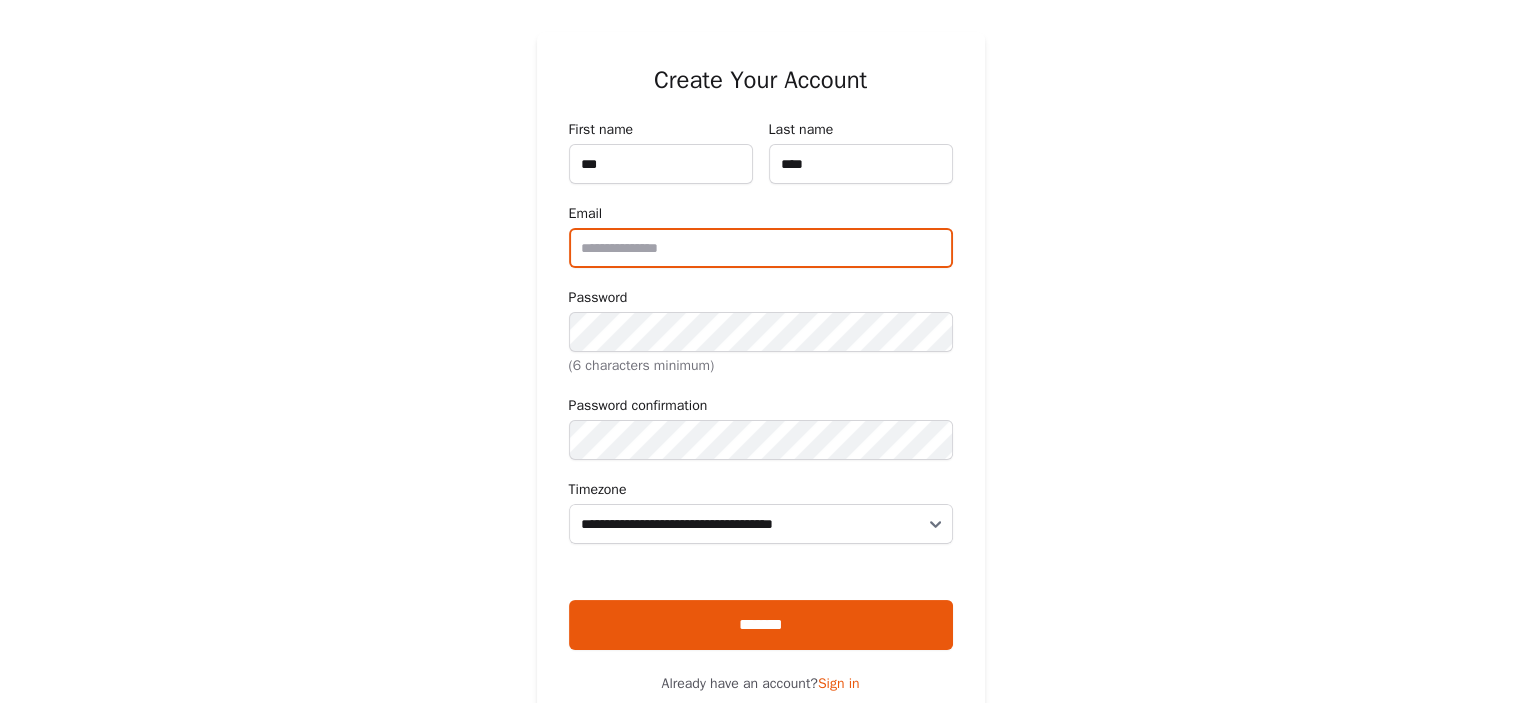 type on "**********" 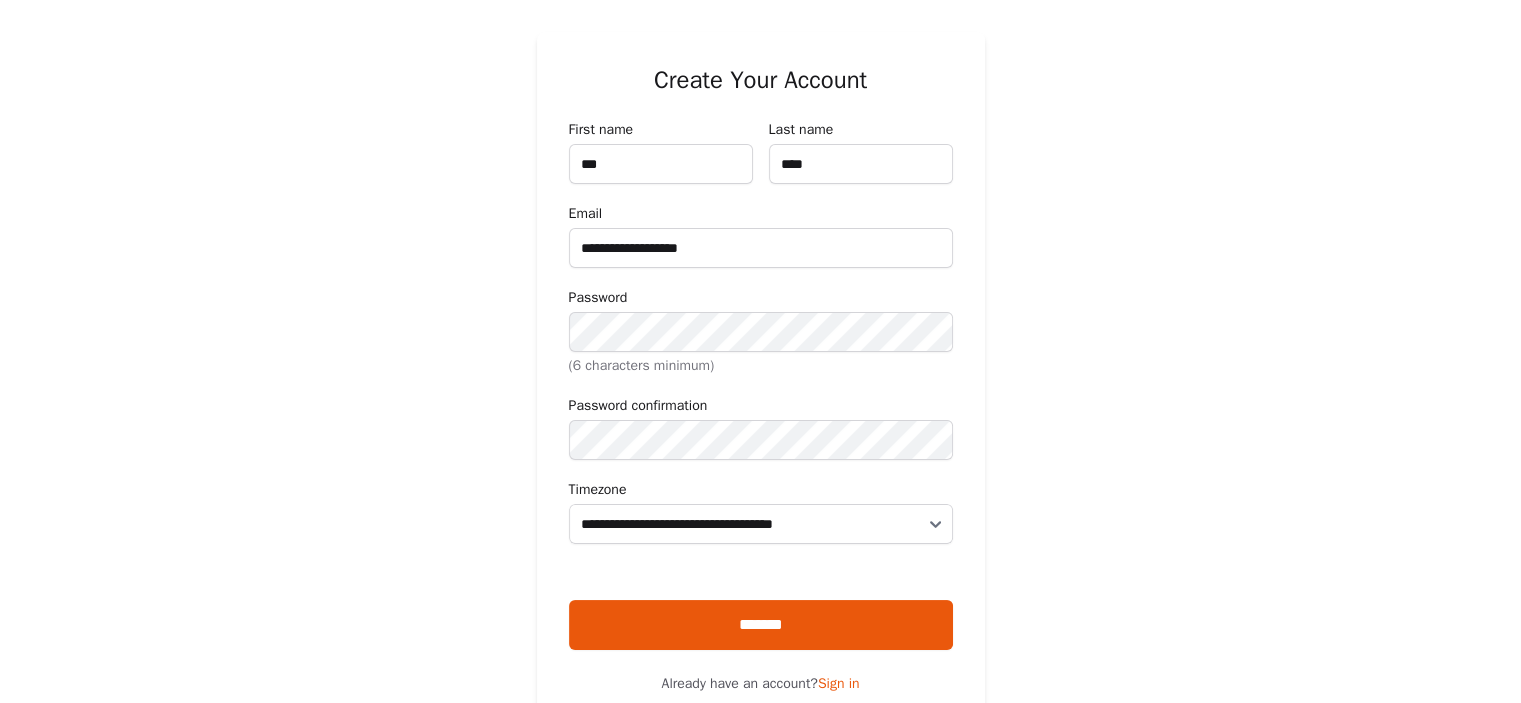 click on "**********" at bounding box center [760, 379] 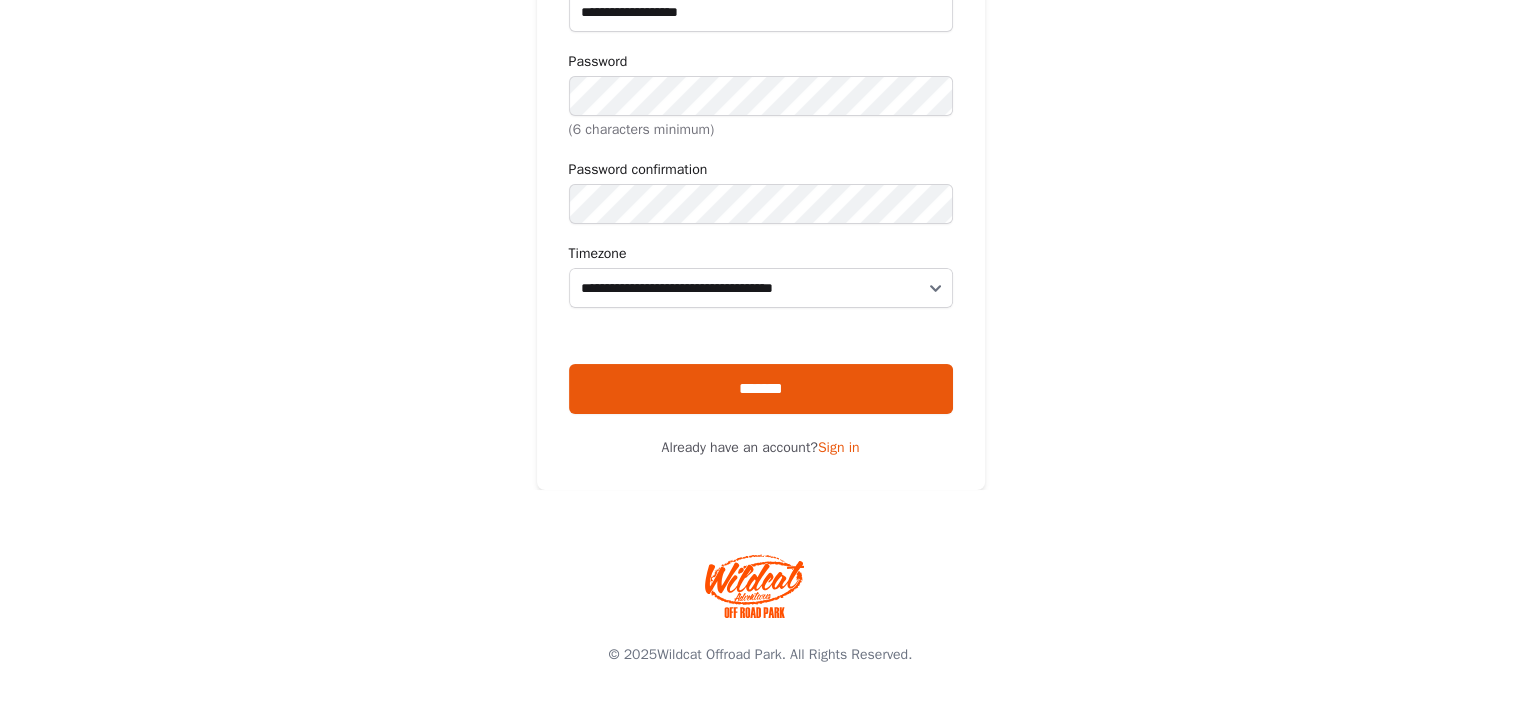 scroll, scrollTop: 240, scrollLeft: 0, axis: vertical 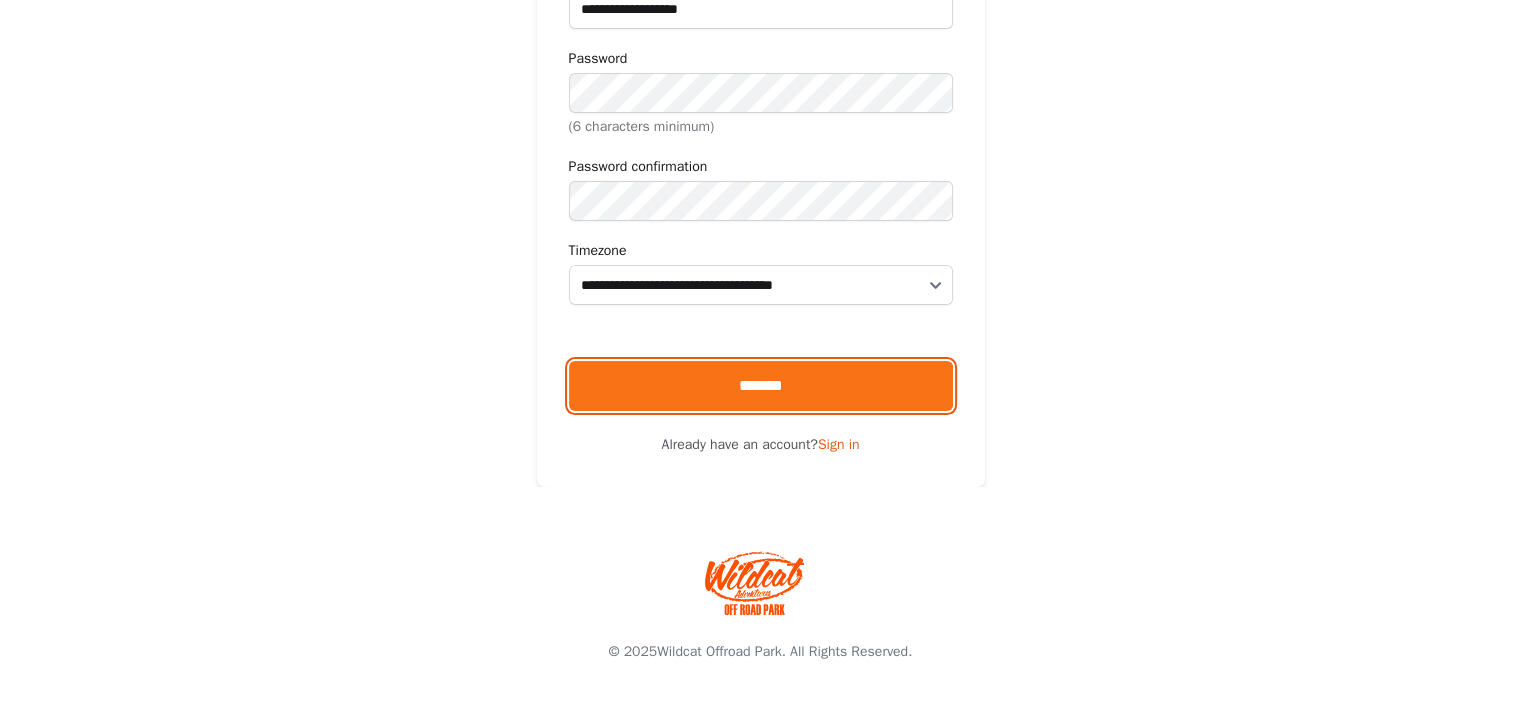 click on "*******" at bounding box center [761, 386] 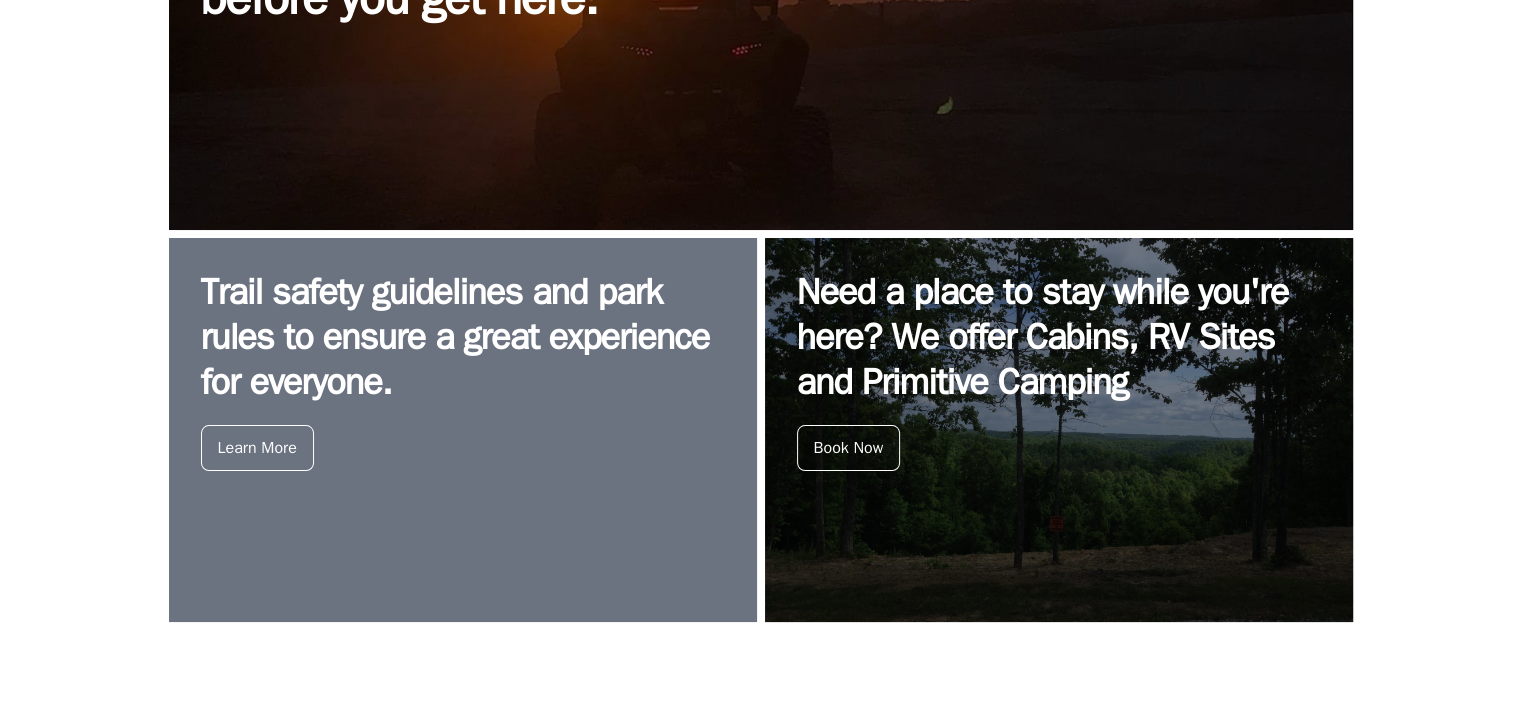 scroll, scrollTop: 717, scrollLeft: 0, axis: vertical 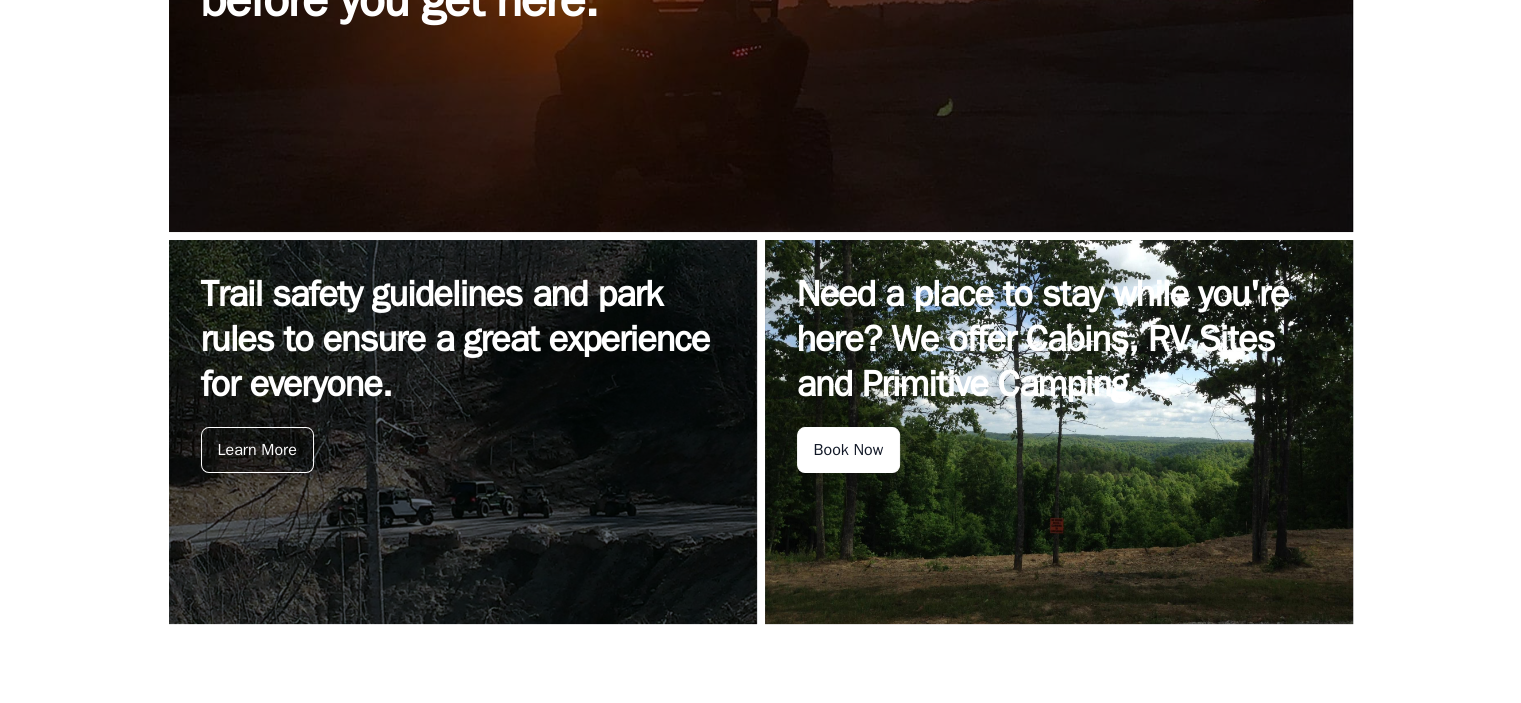 click on "Book Now" at bounding box center [849, 450] 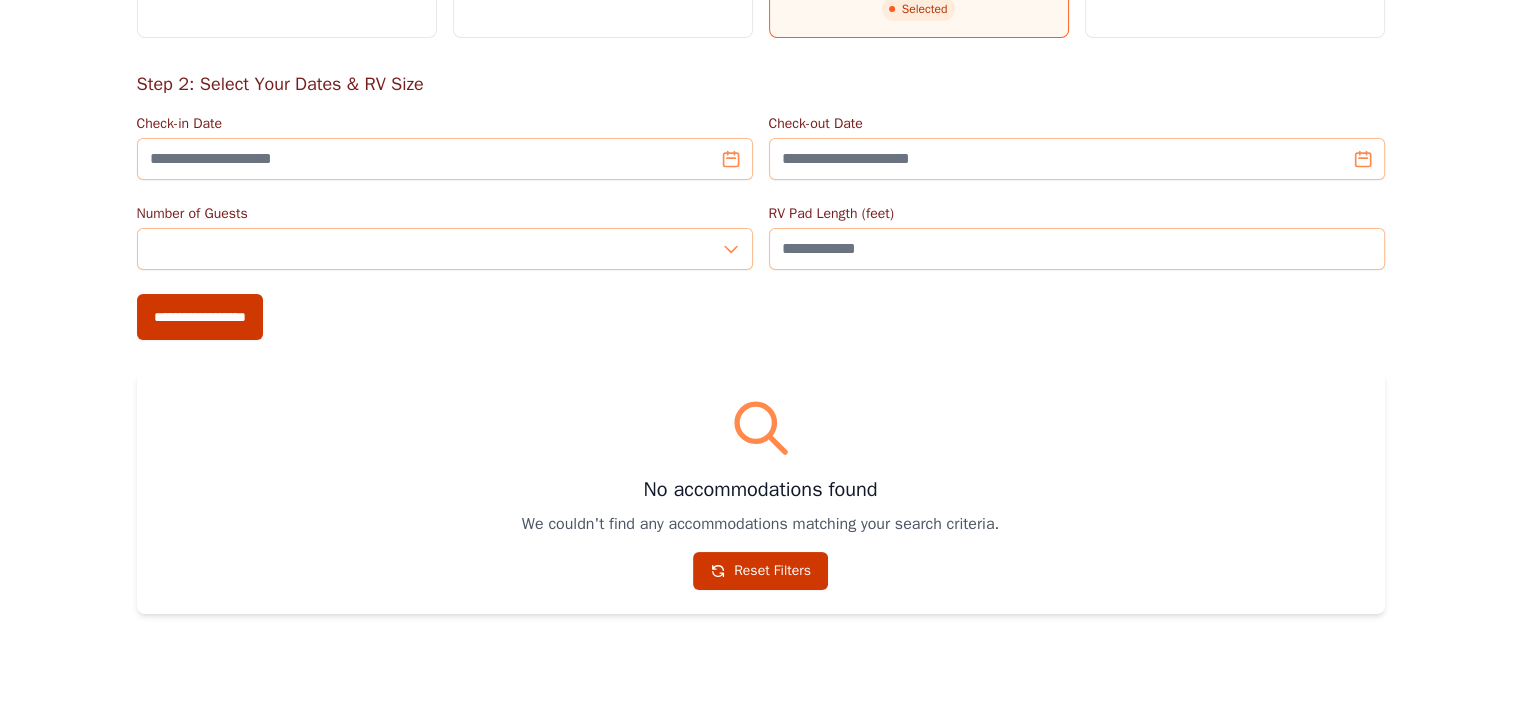 scroll, scrollTop: 440, scrollLeft: 0, axis: vertical 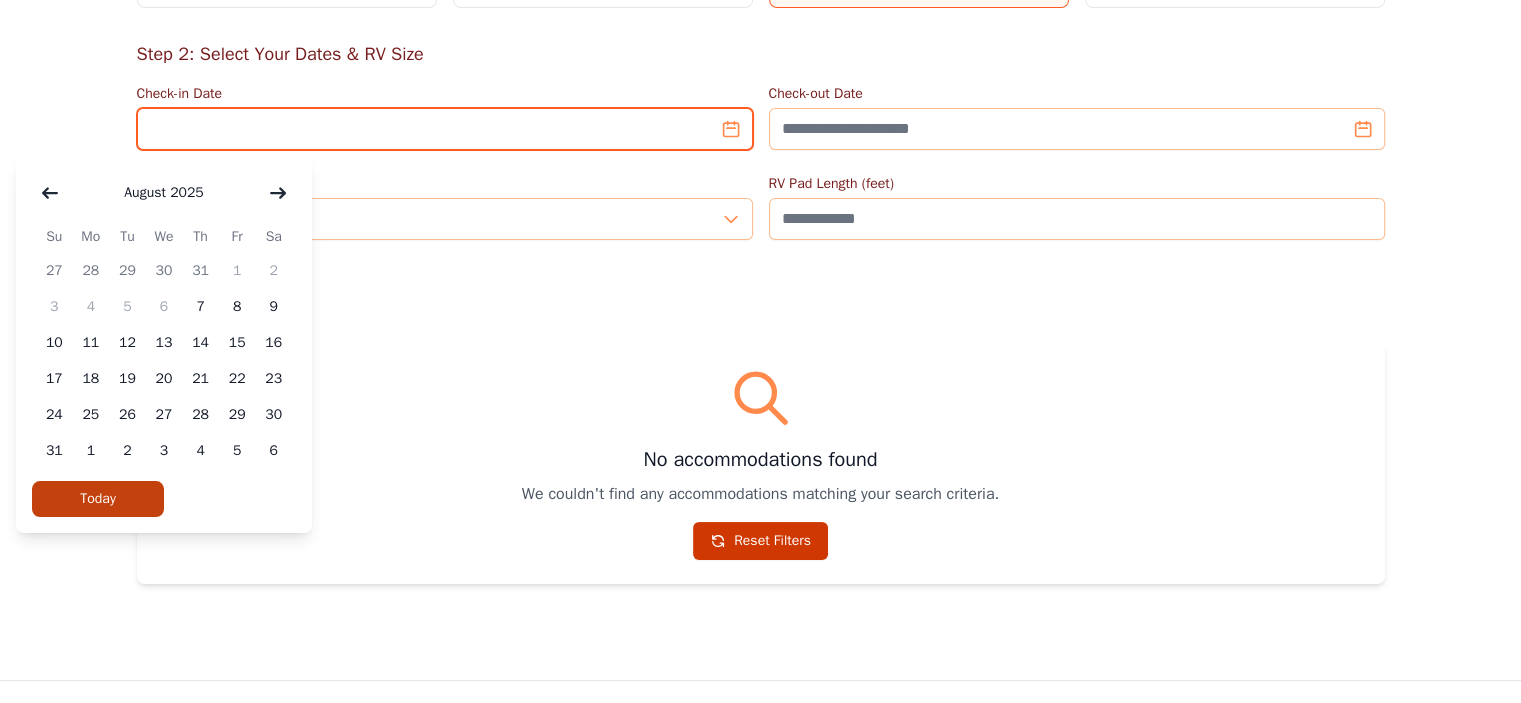 click on "Check-in Date" at bounding box center (445, 129) 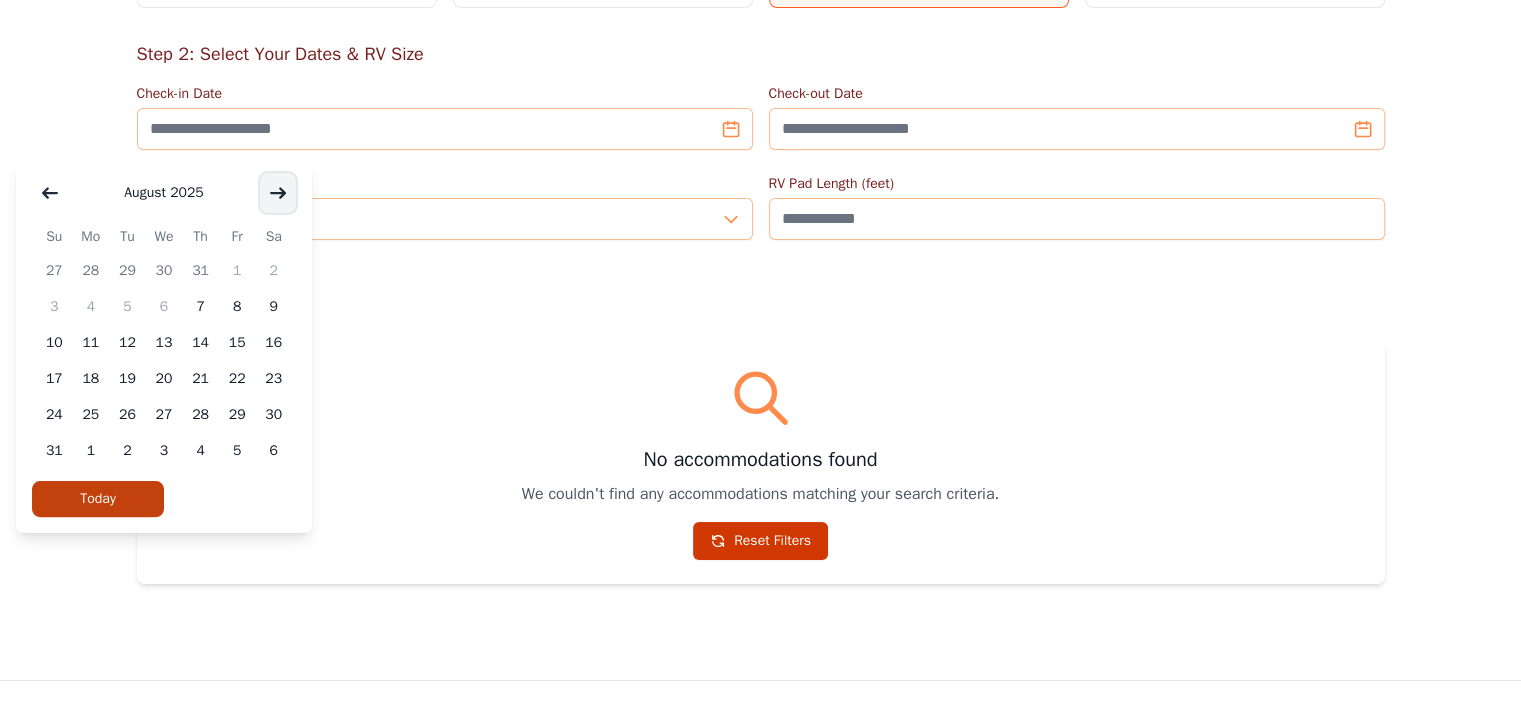 click 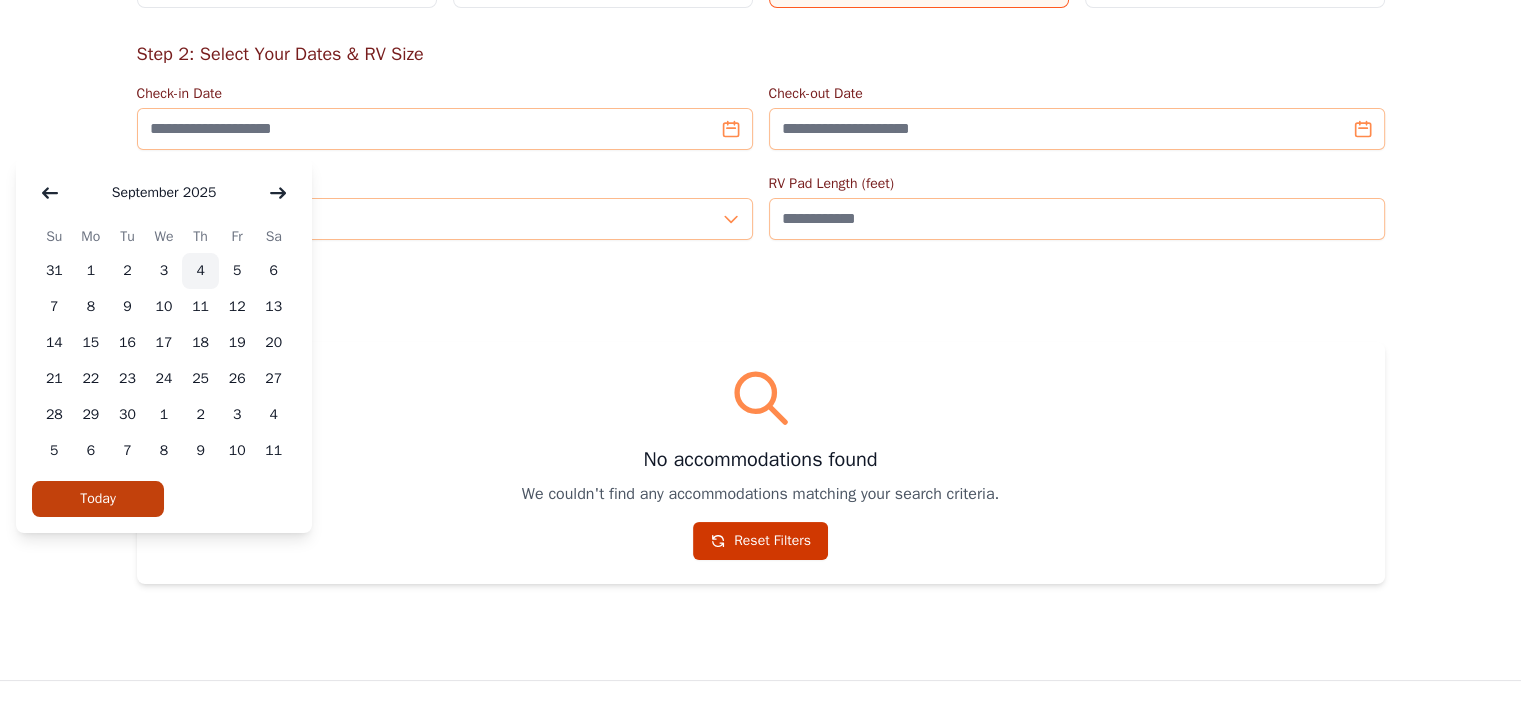 click on "4" at bounding box center [200, 271] 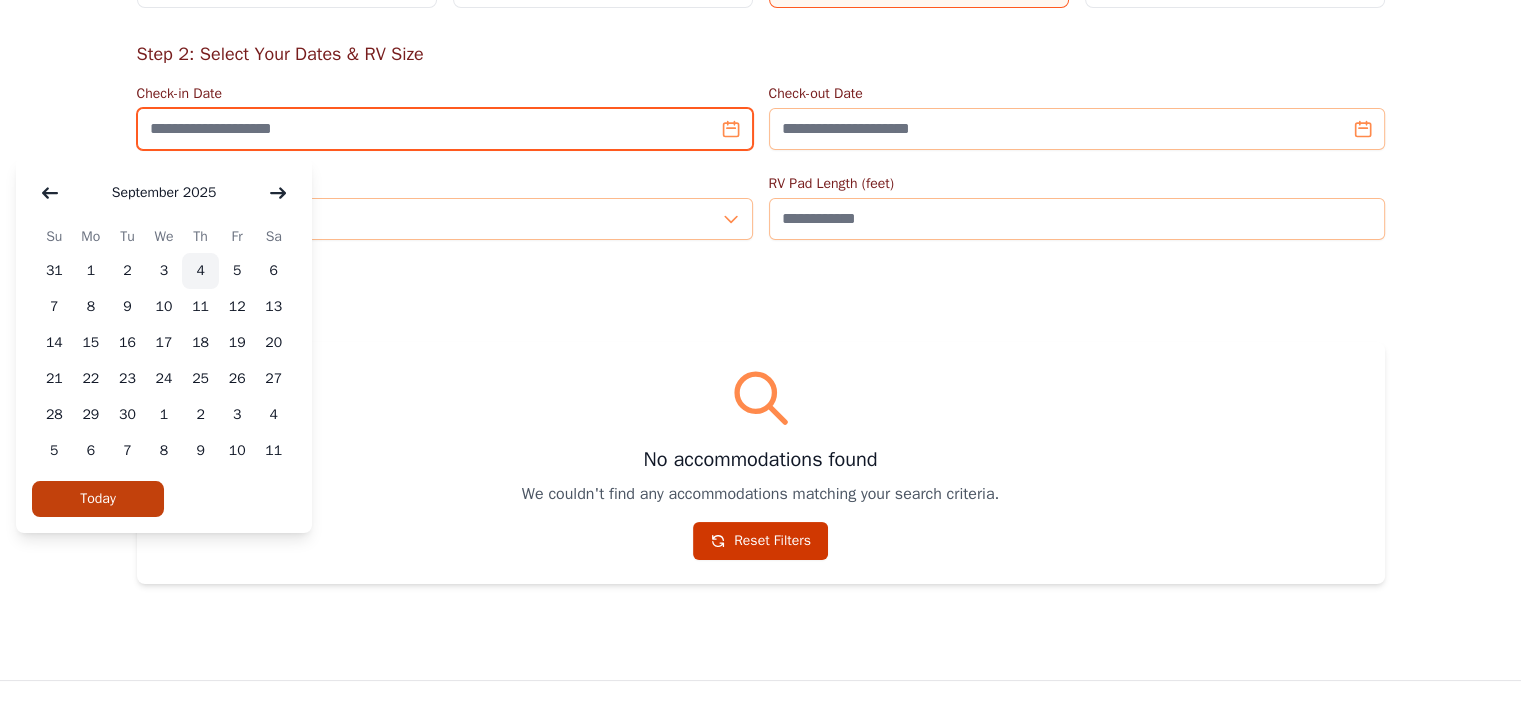 type on "**********" 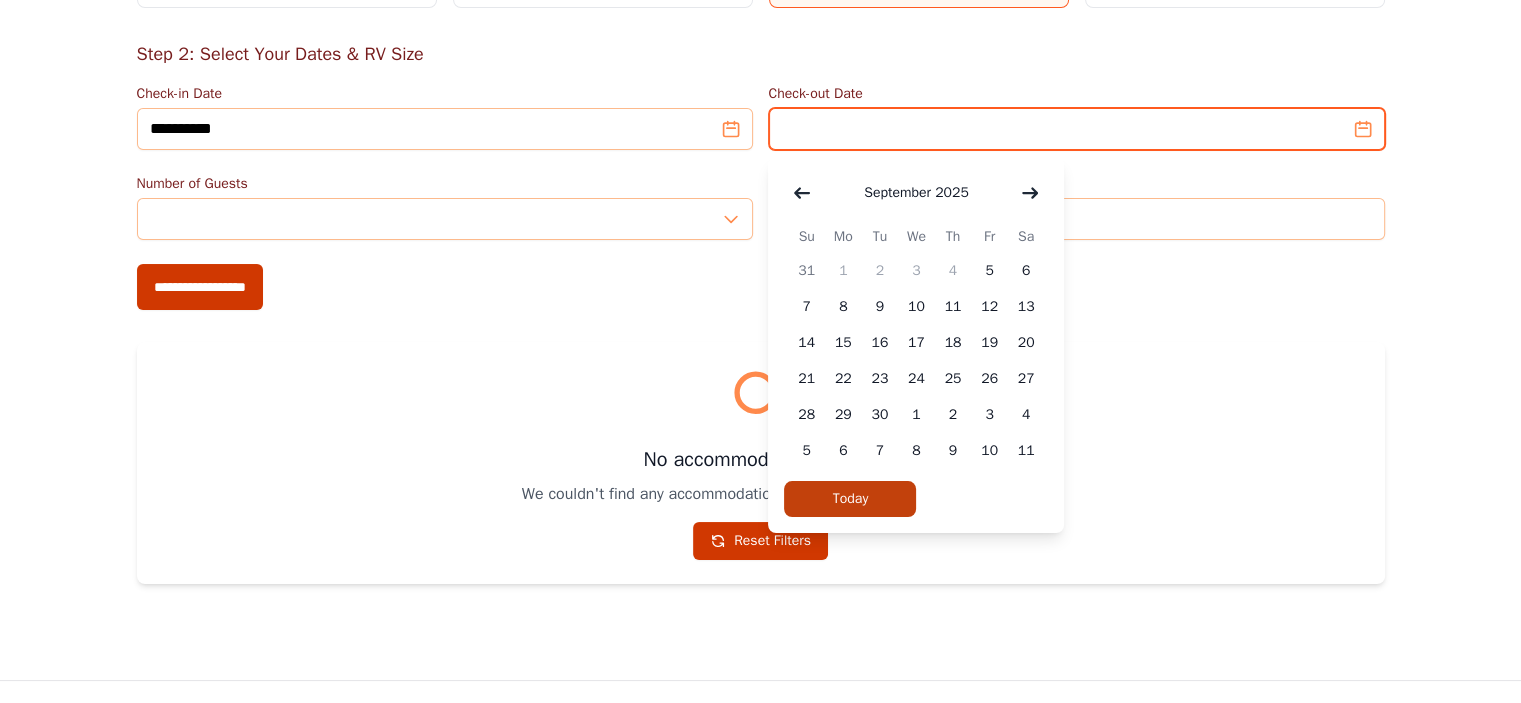 click on "Check-out Date" at bounding box center [1077, 129] 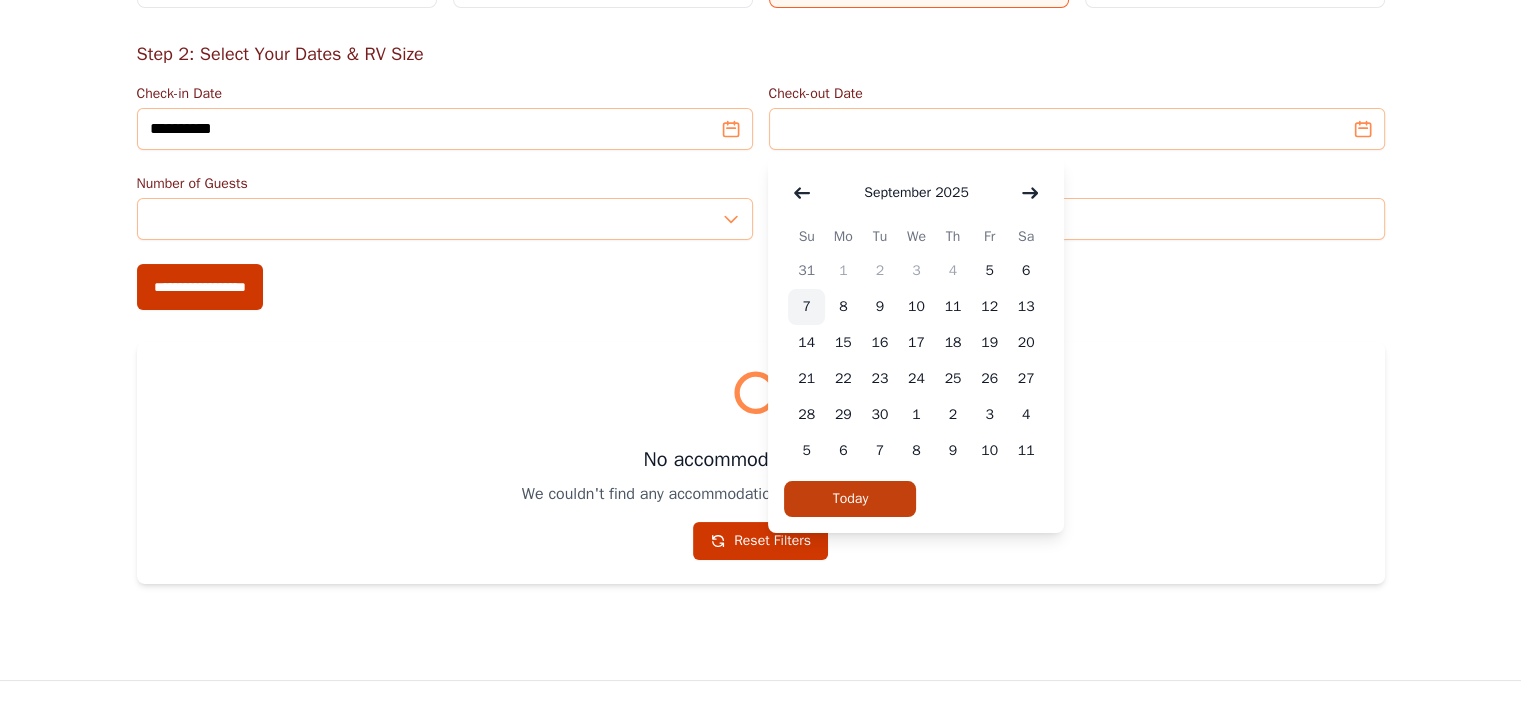 click on "7" at bounding box center [806, 307] 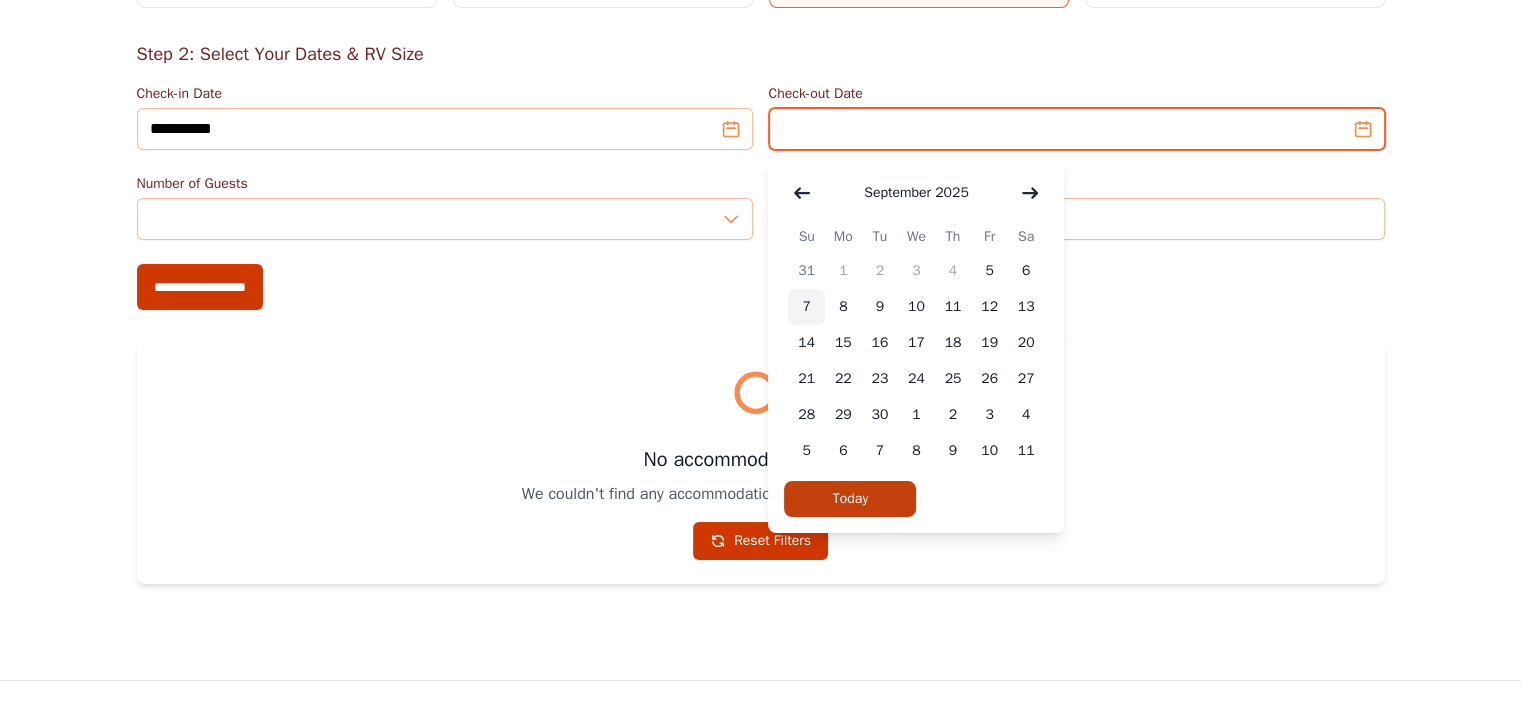type on "**********" 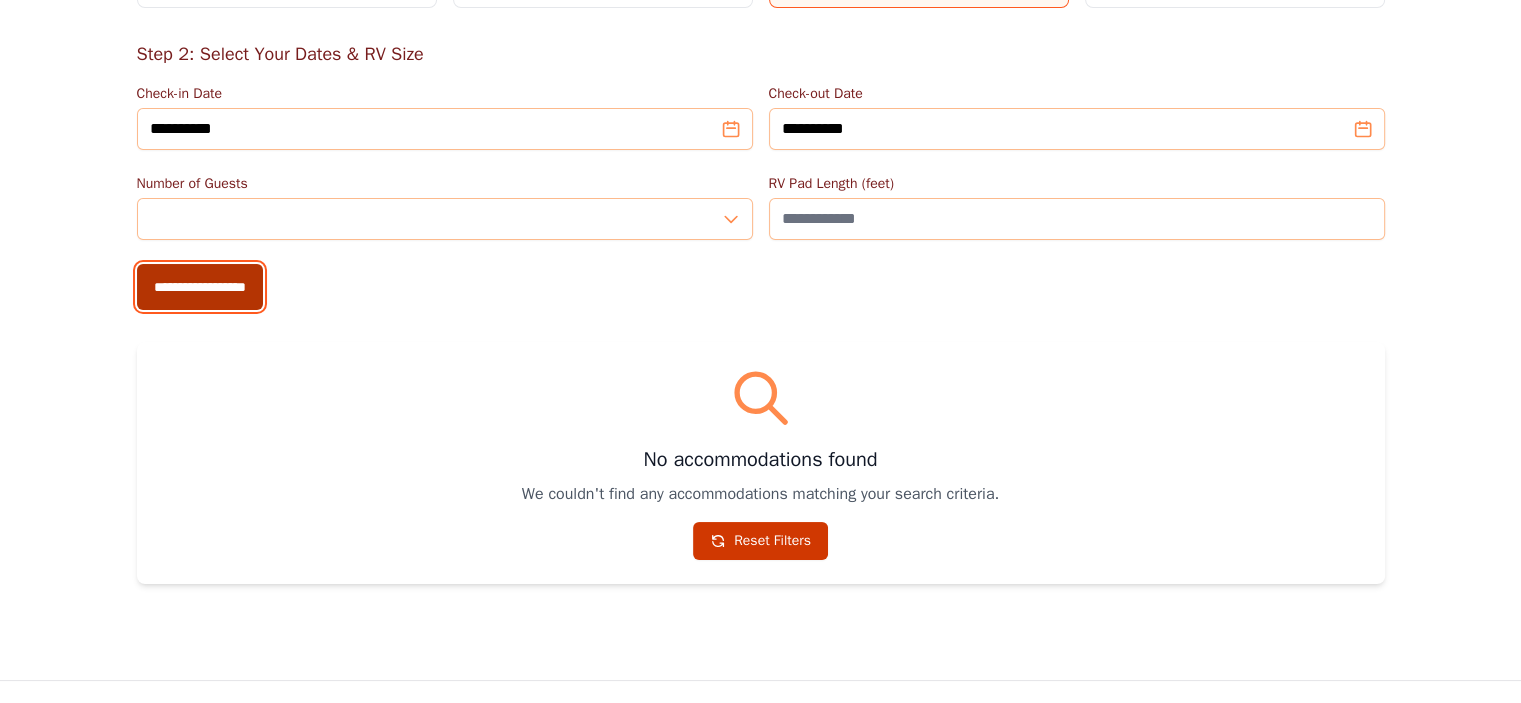 click on "**********" at bounding box center (200, 287) 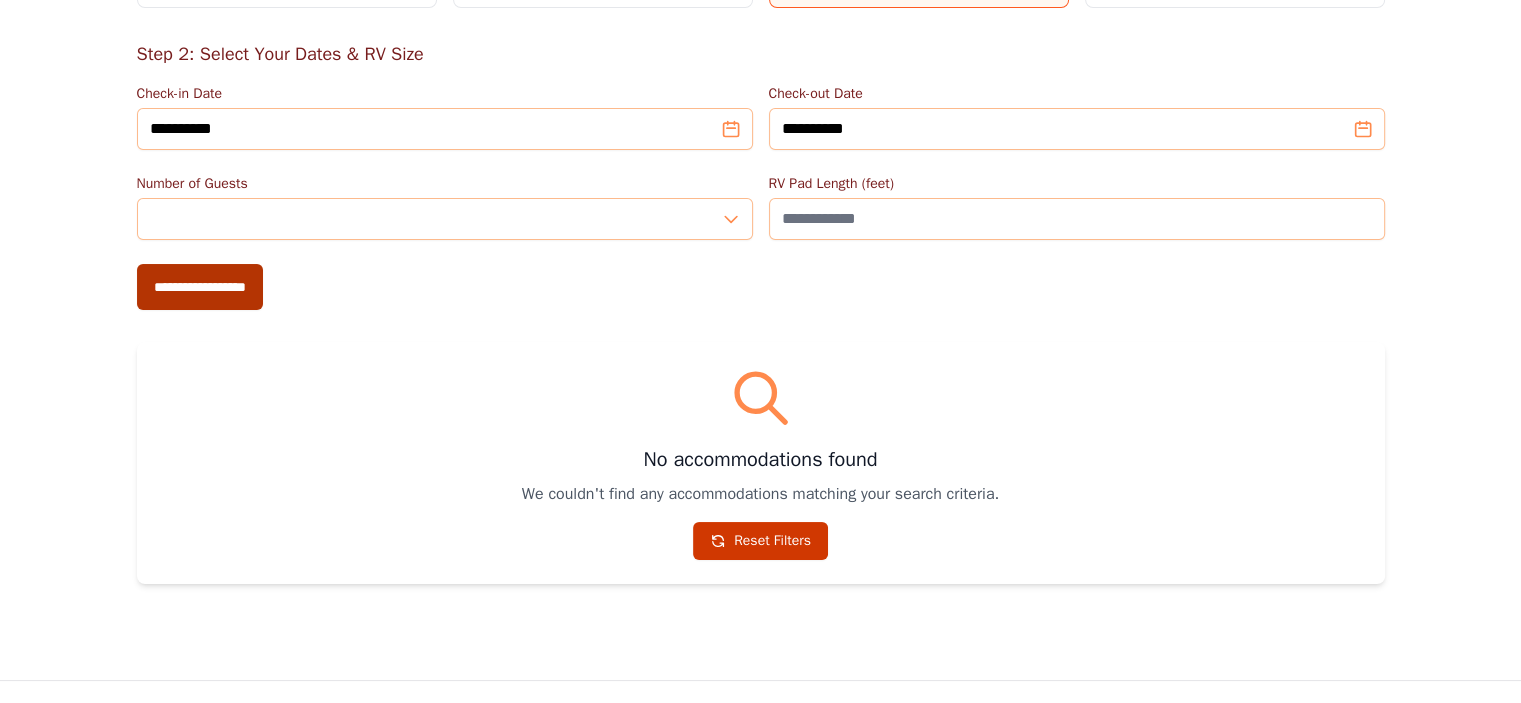 type on "**********" 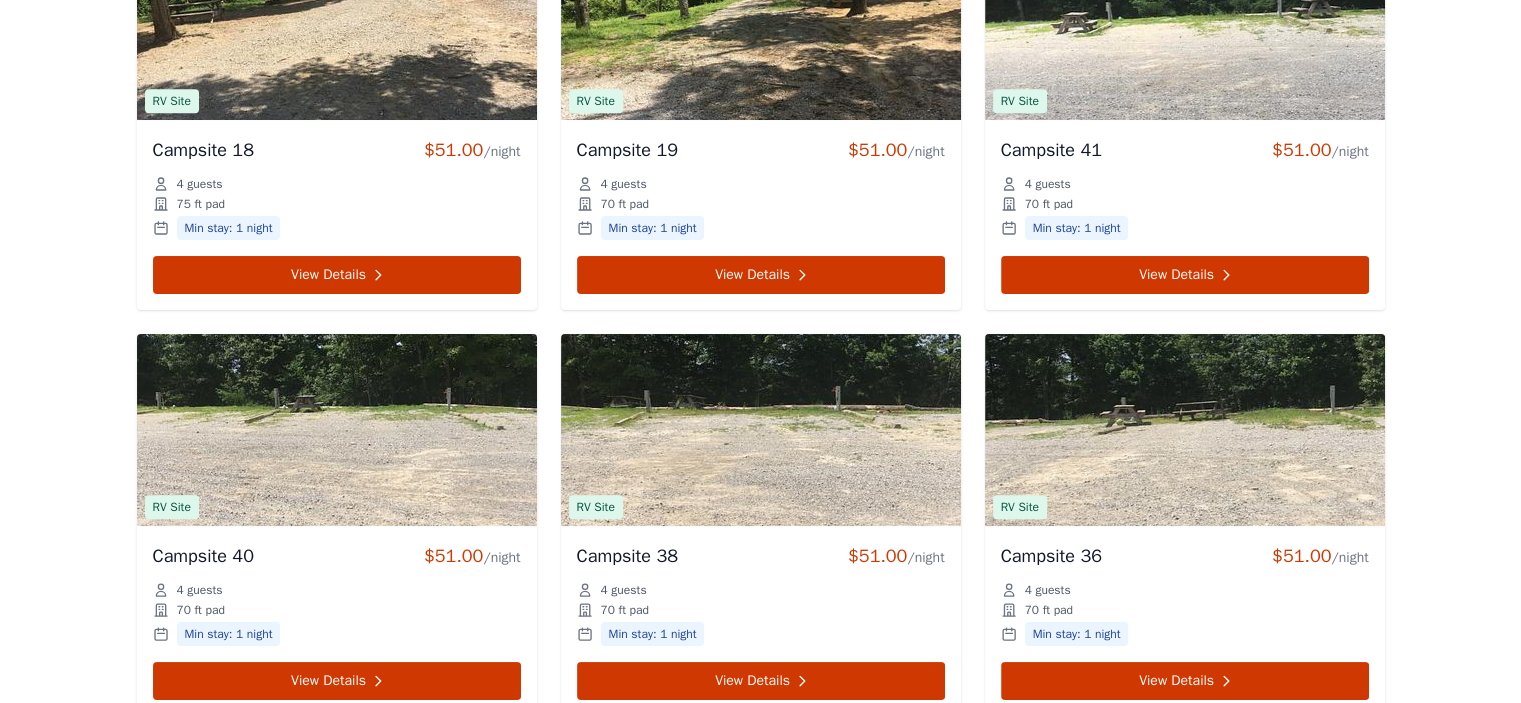 scroll, scrollTop: 1520, scrollLeft: 0, axis: vertical 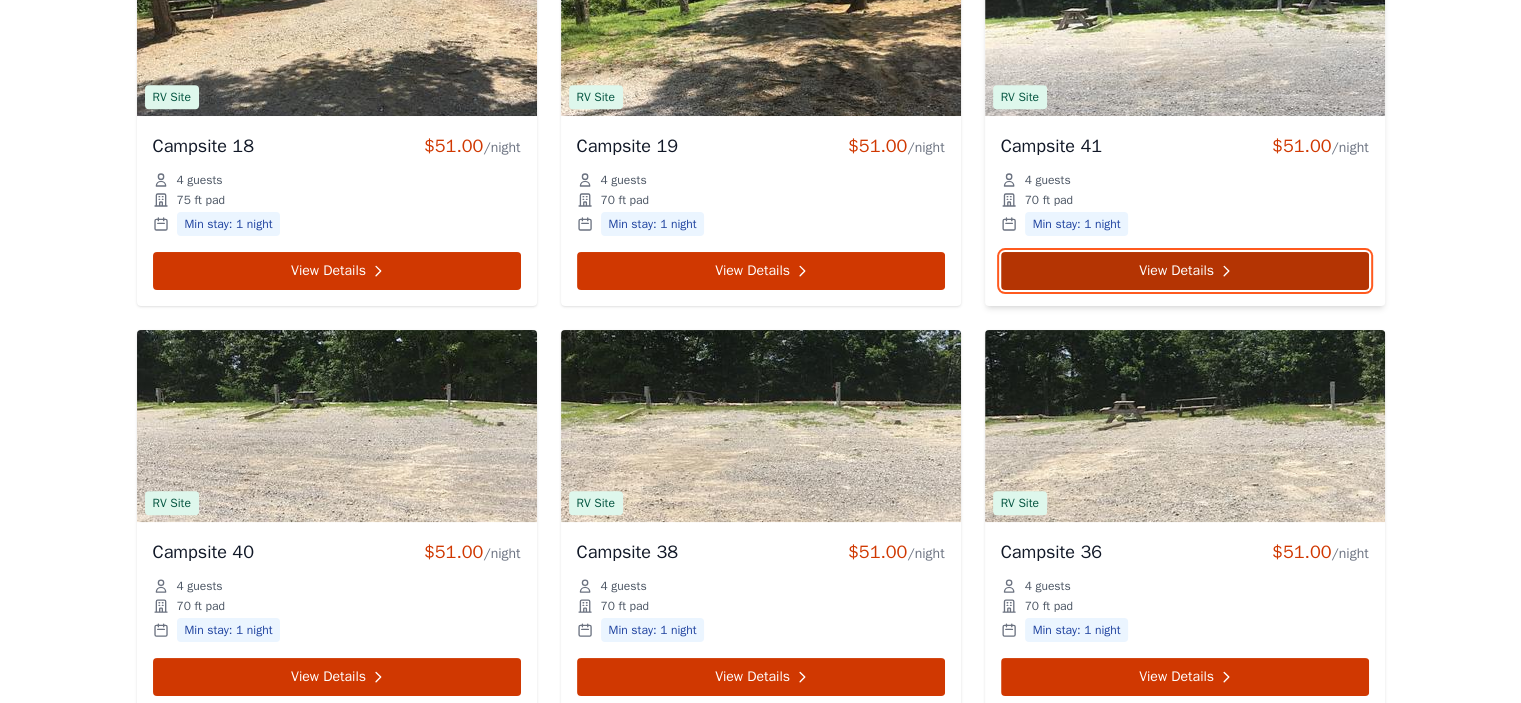 click on "View Details" at bounding box center (1185, 271) 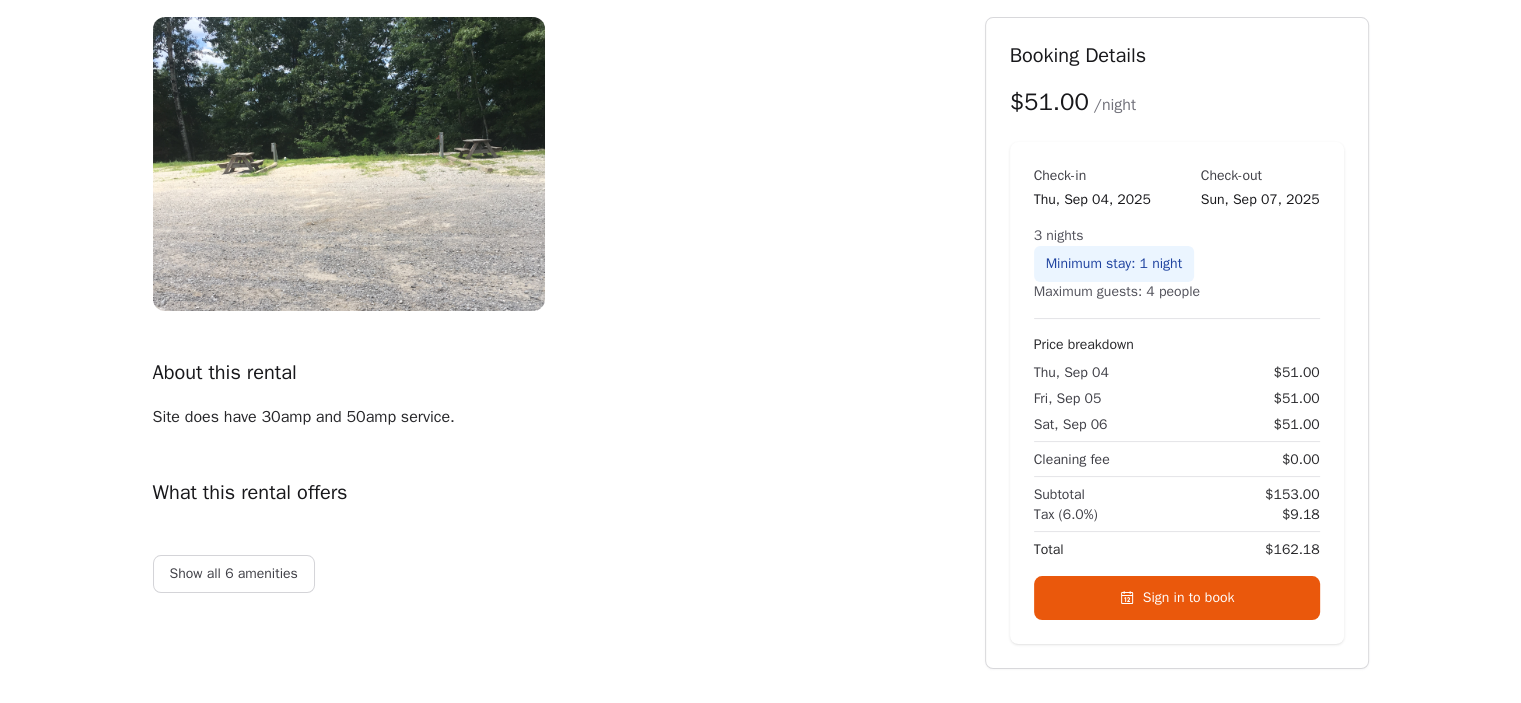 scroll, scrollTop: 400, scrollLeft: 0, axis: vertical 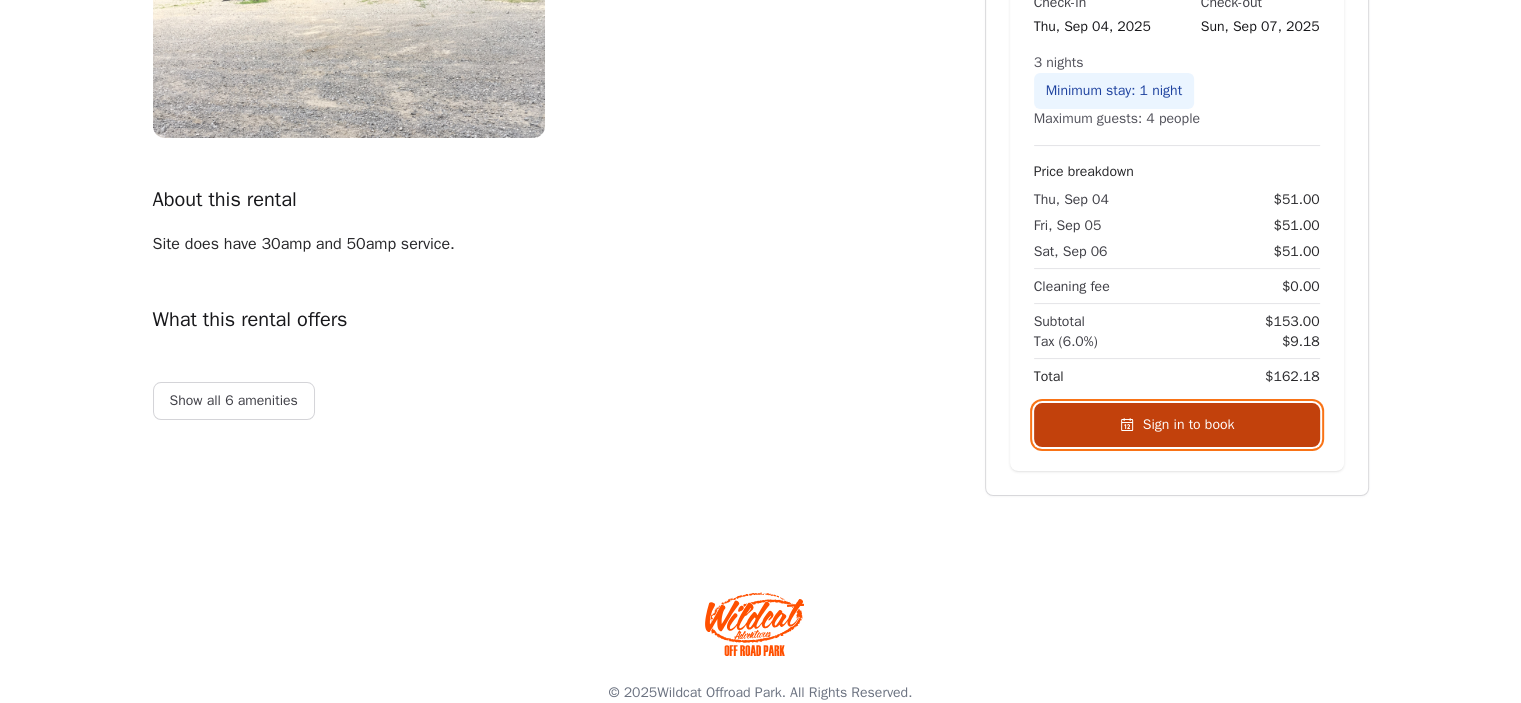click on "Sign in to book" at bounding box center (1177, 425) 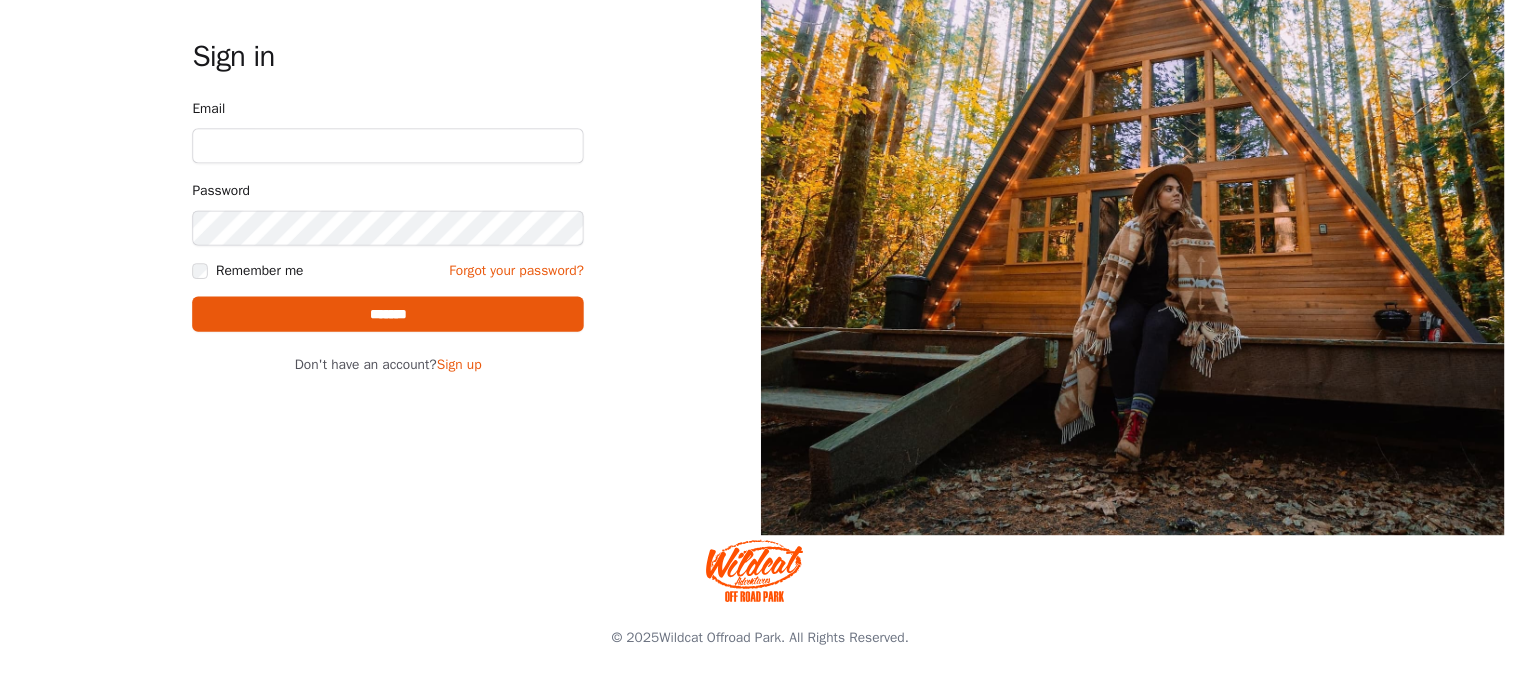 scroll, scrollTop: 0, scrollLeft: 0, axis: both 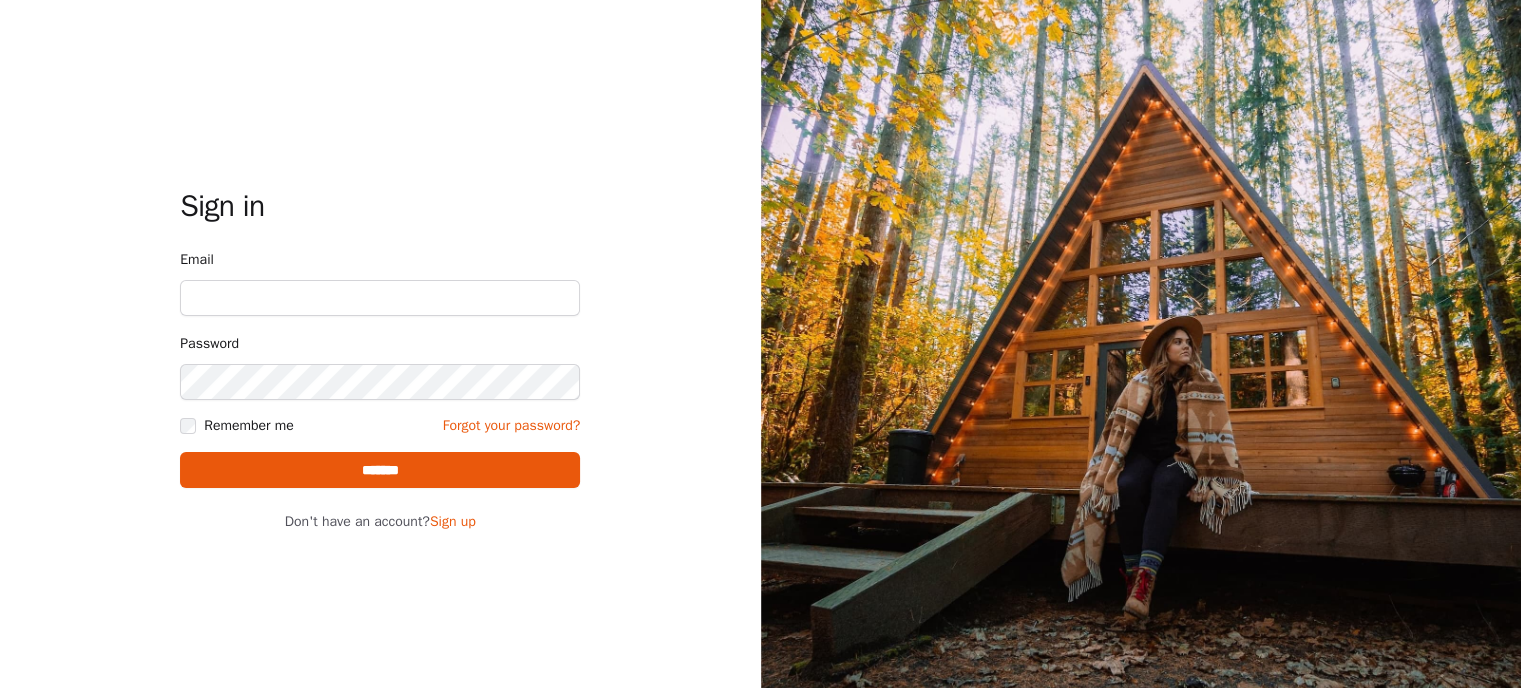 type on "**********" 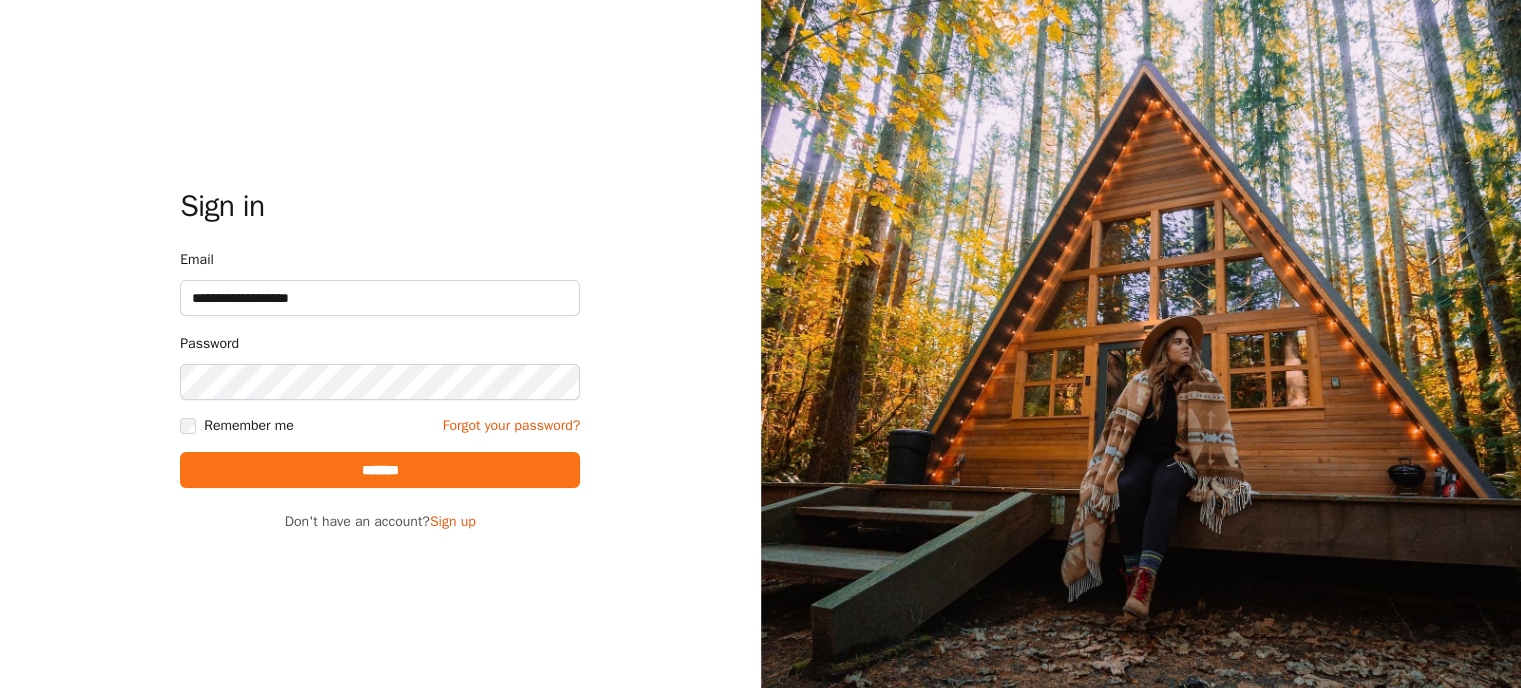 click on "*******" at bounding box center (380, 470) 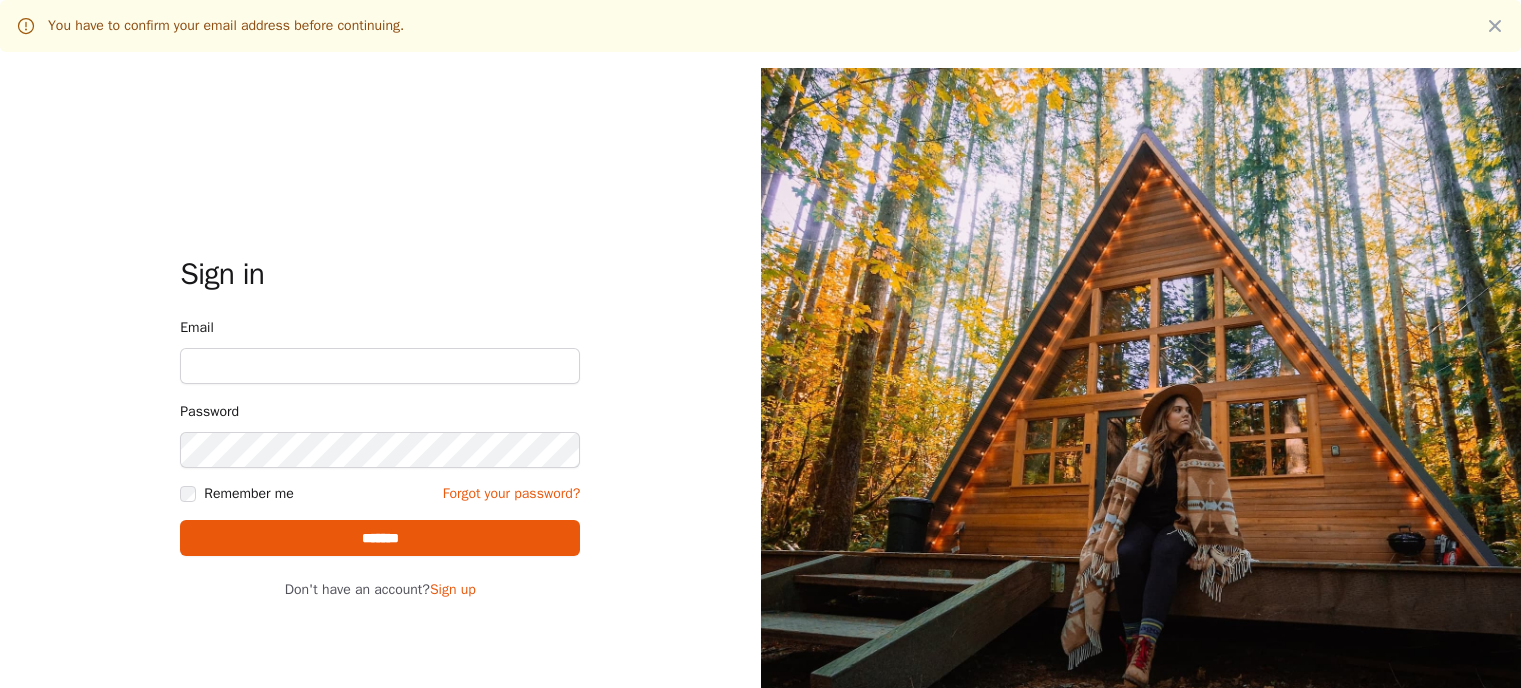 scroll, scrollTop: 0, scrollLeft: 0, axis: both 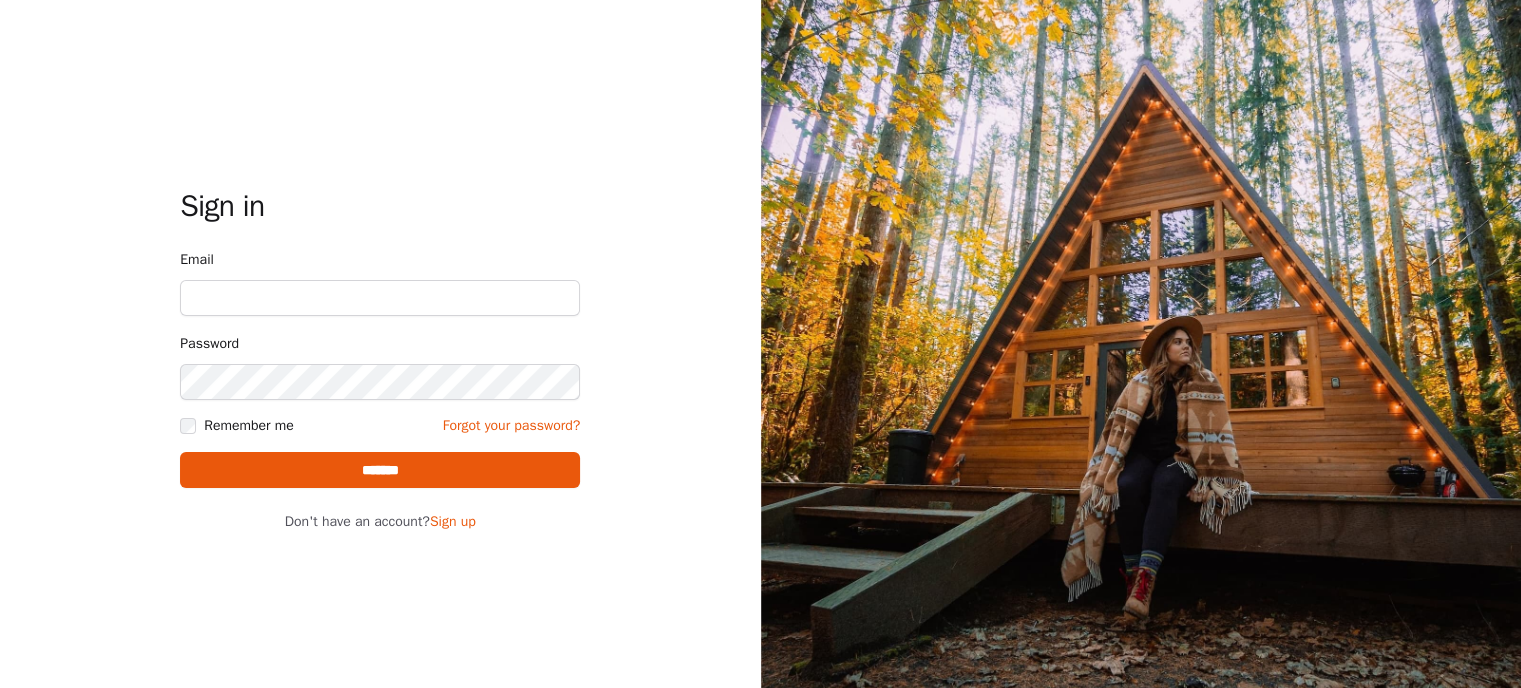 type on "**********" 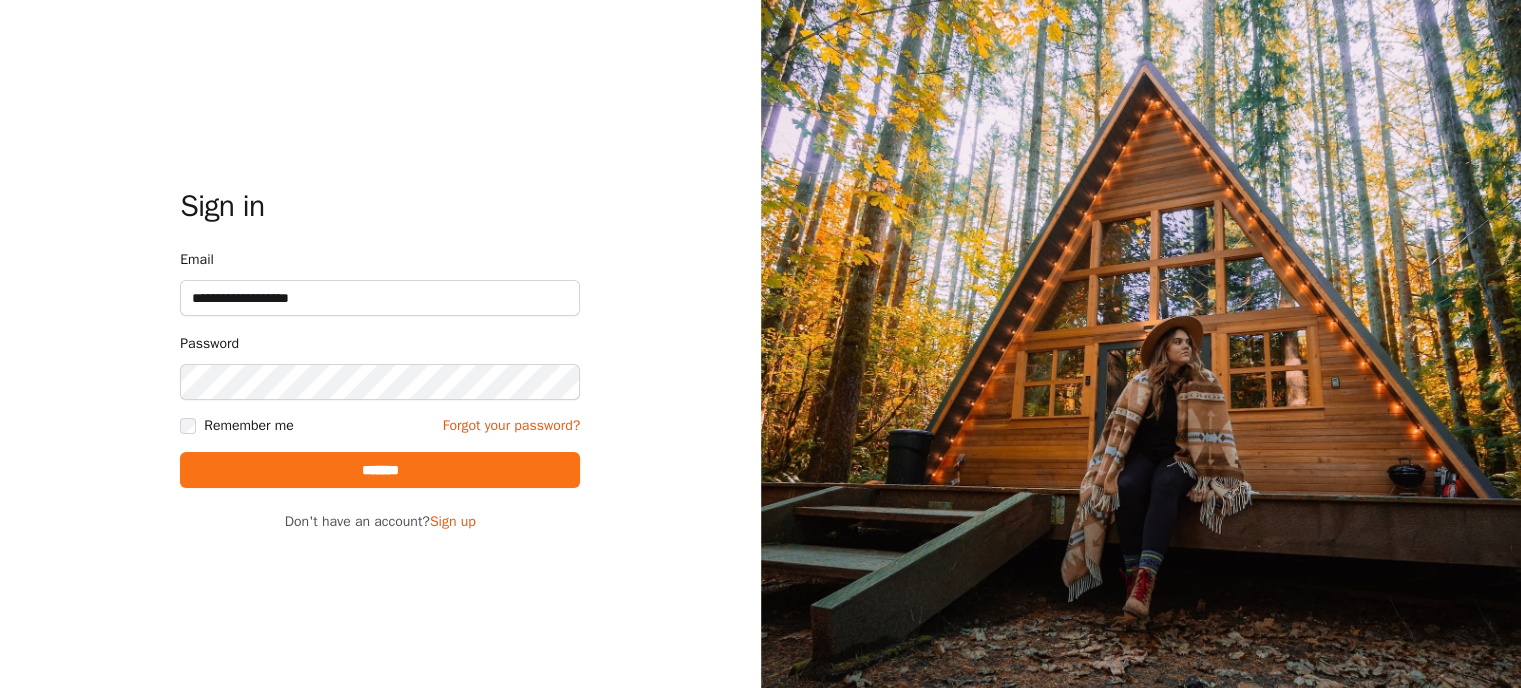 click on "*******" at bounding box center (380, 470) 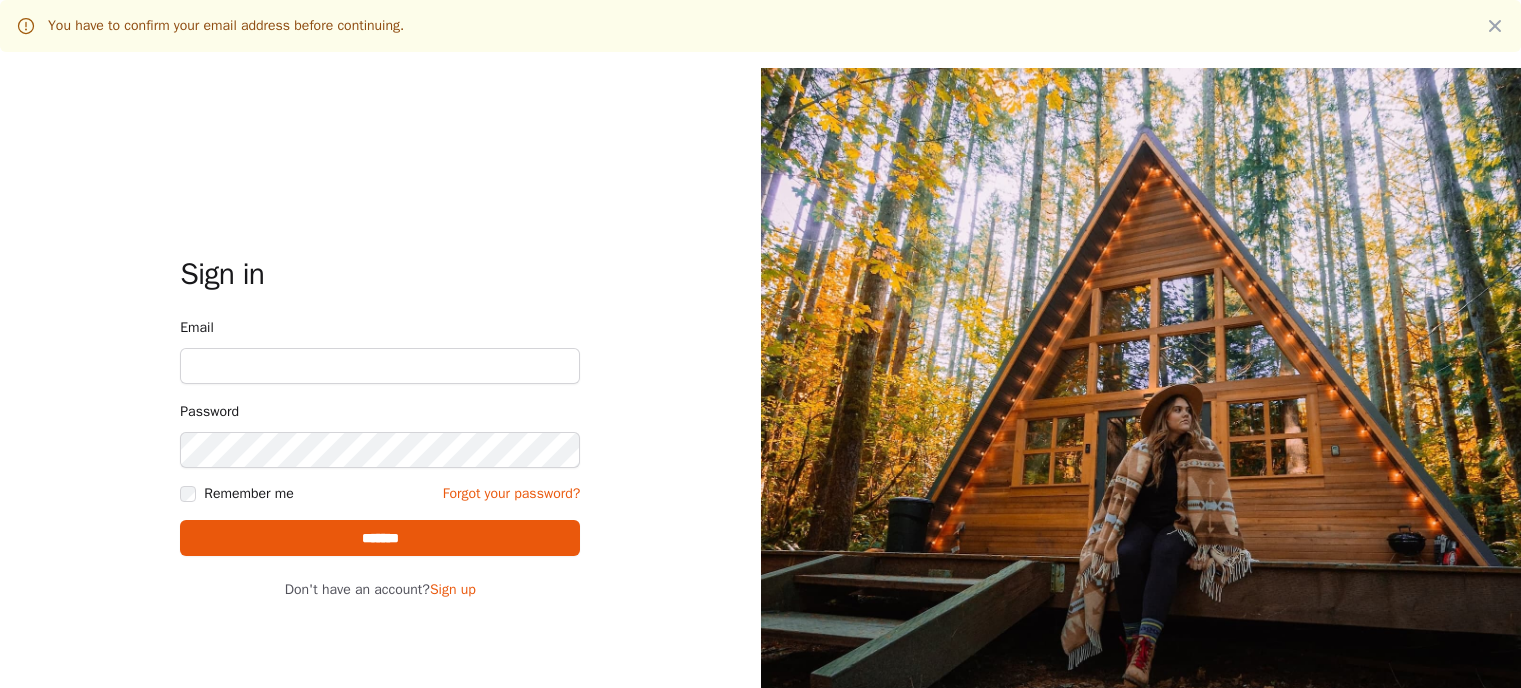 scroll, scrollTop: 0, scrollLeft: 0, axis: both 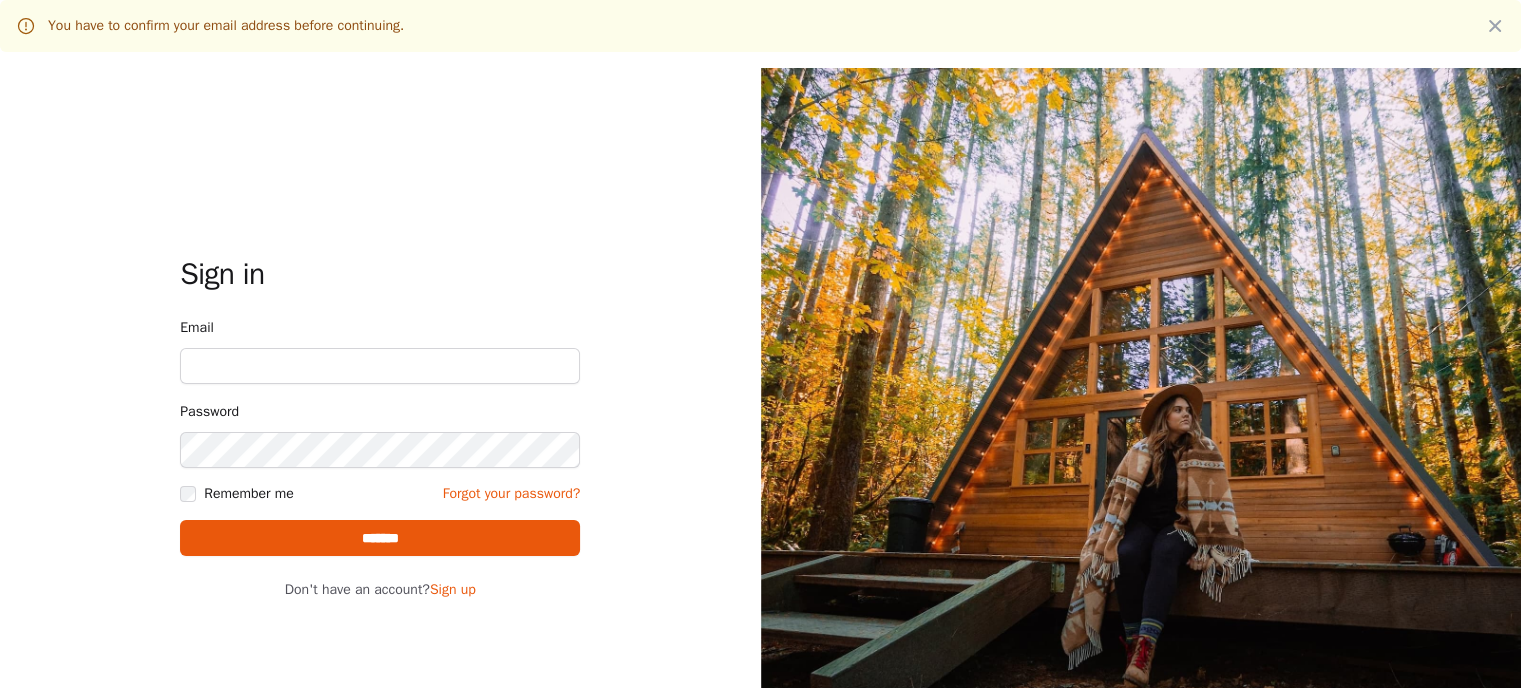 type on "**********" 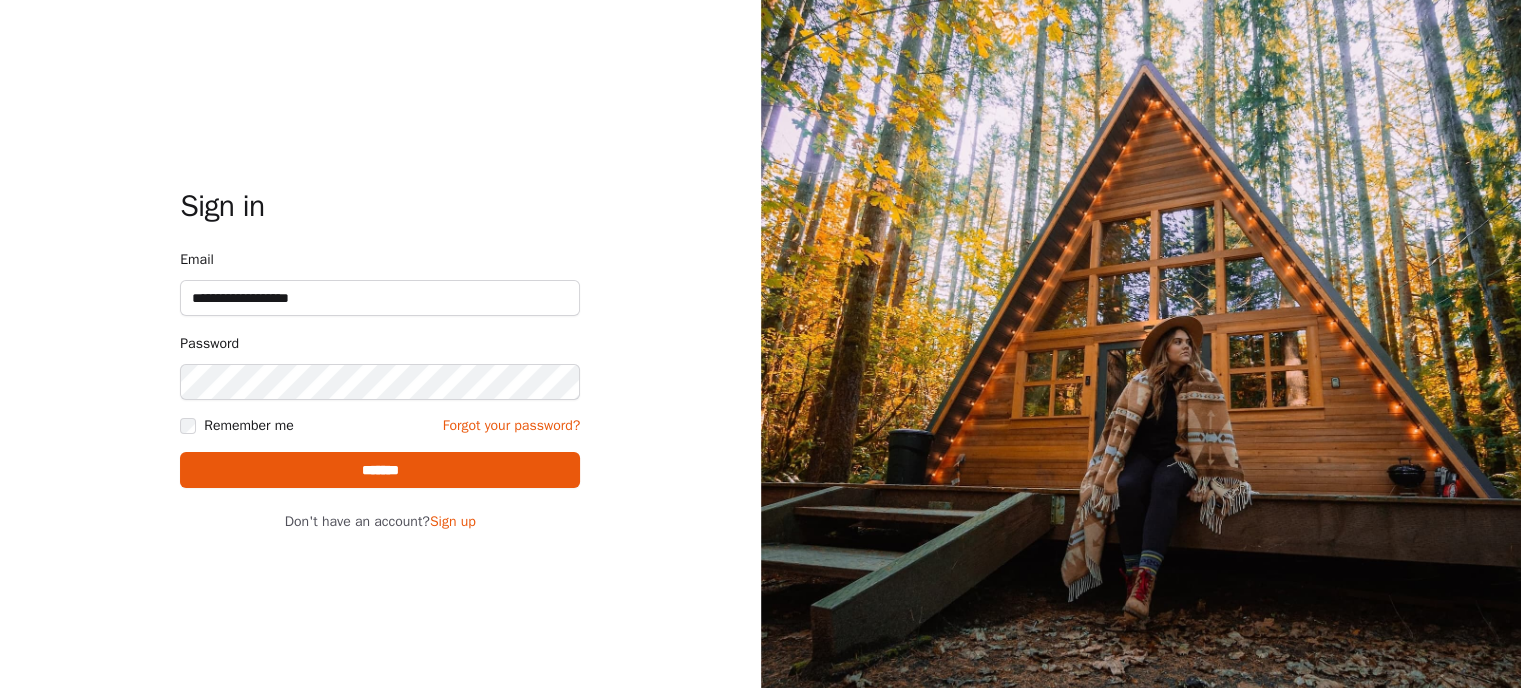 click on "*******" at bounding box center [380, 470] 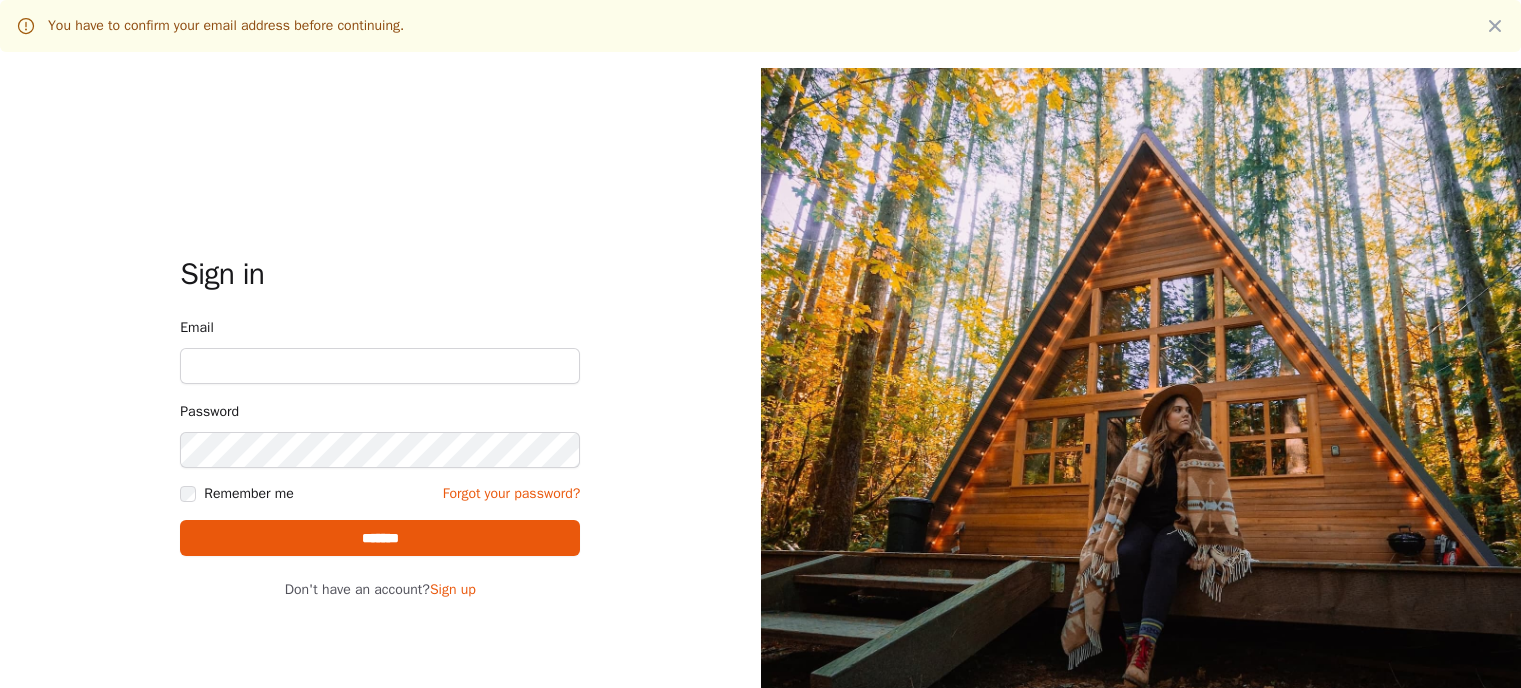 scroll, scrollTop: 0, scrollLeft: 0, axis: both 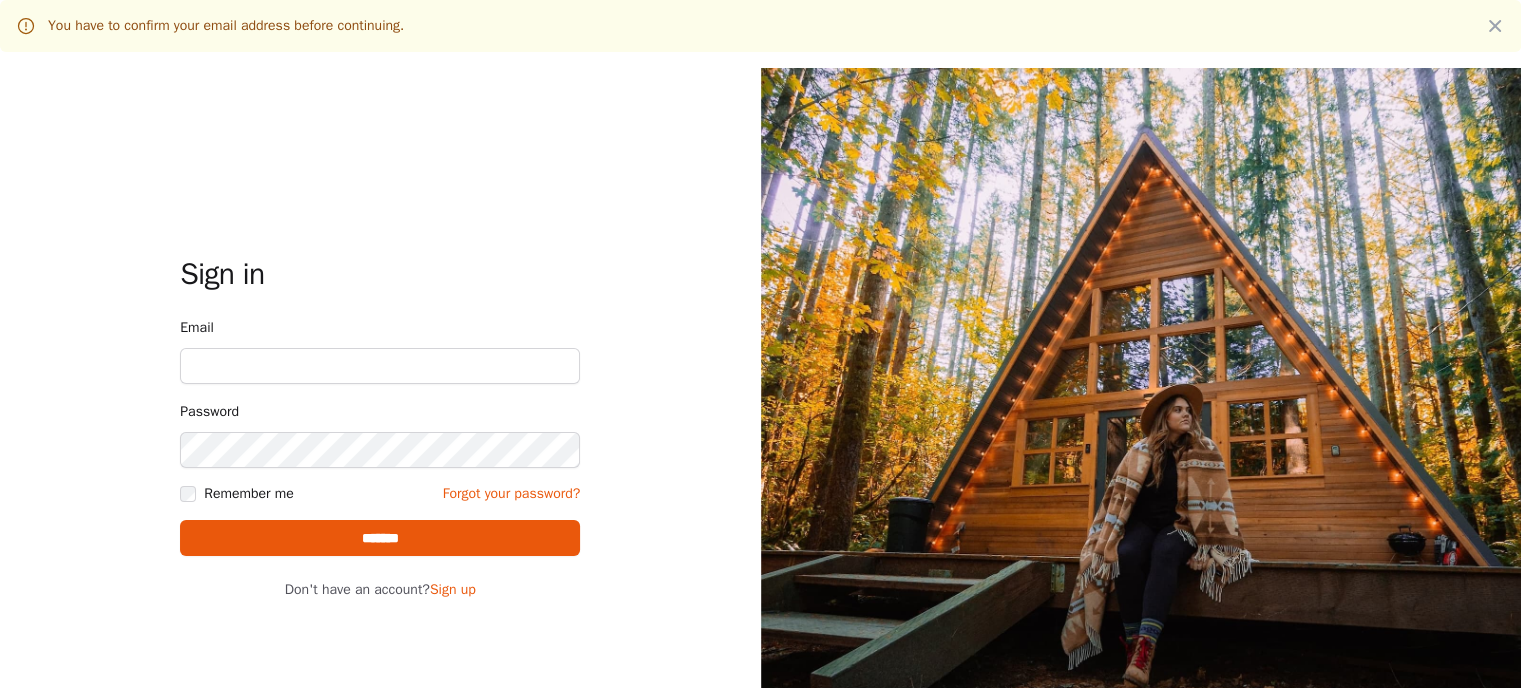 type on "**********" 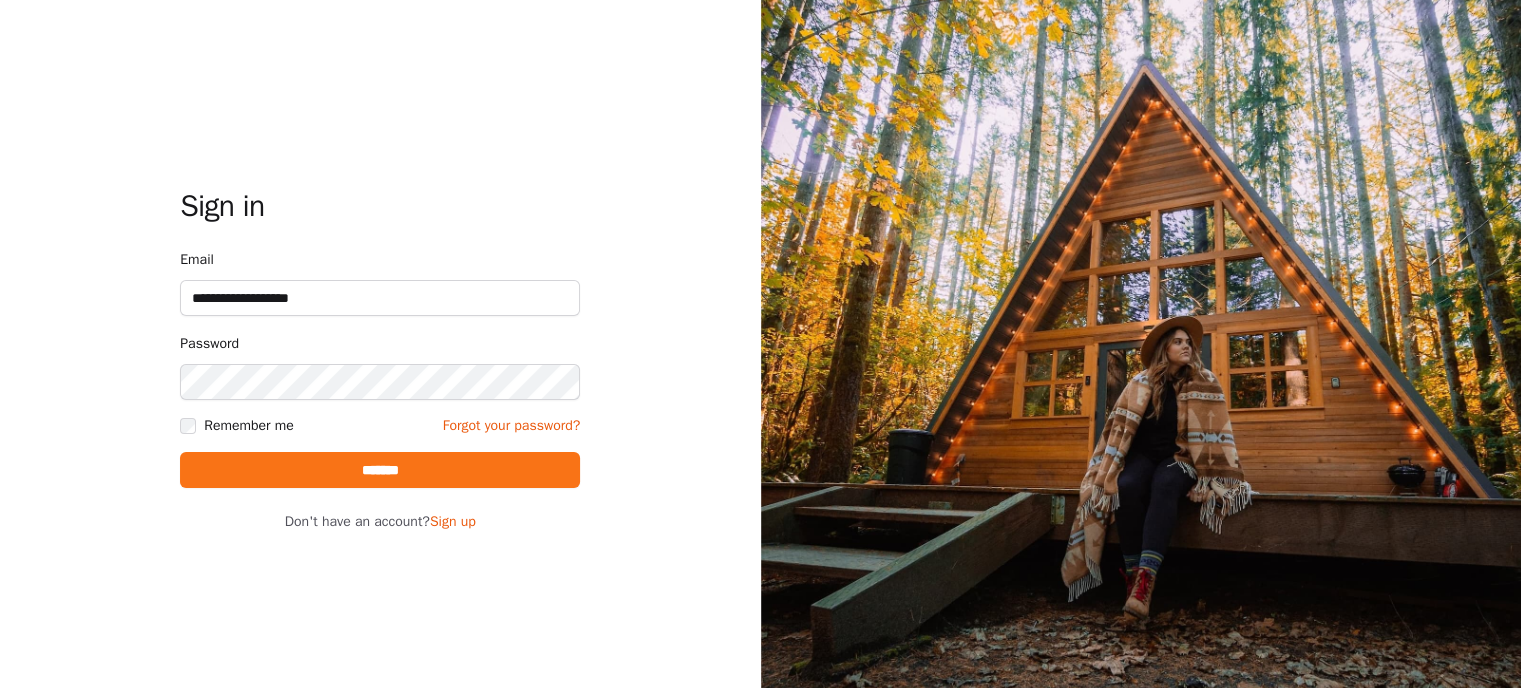 click on "*******" at bounding box center (380, 470) 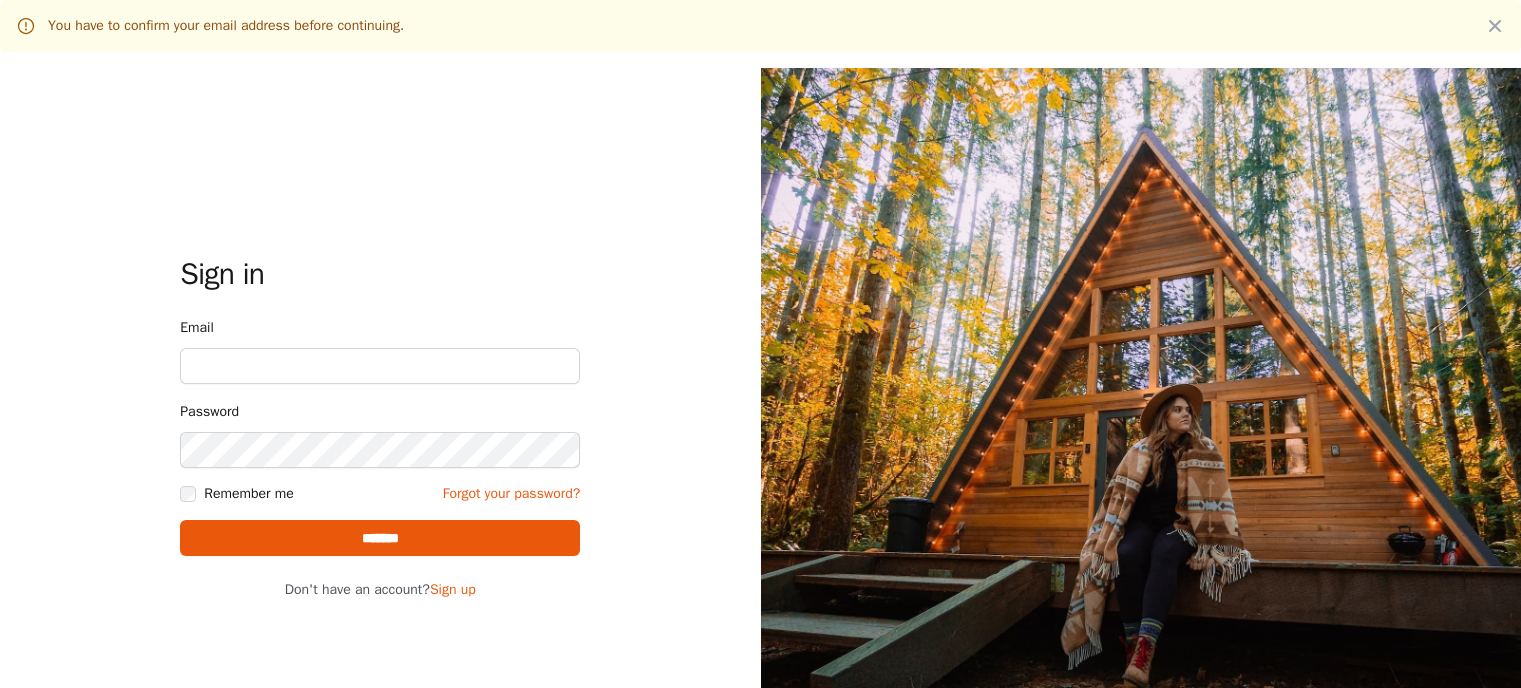 scroll, scrollTop: 0, scrollLeft: 0, axis: both 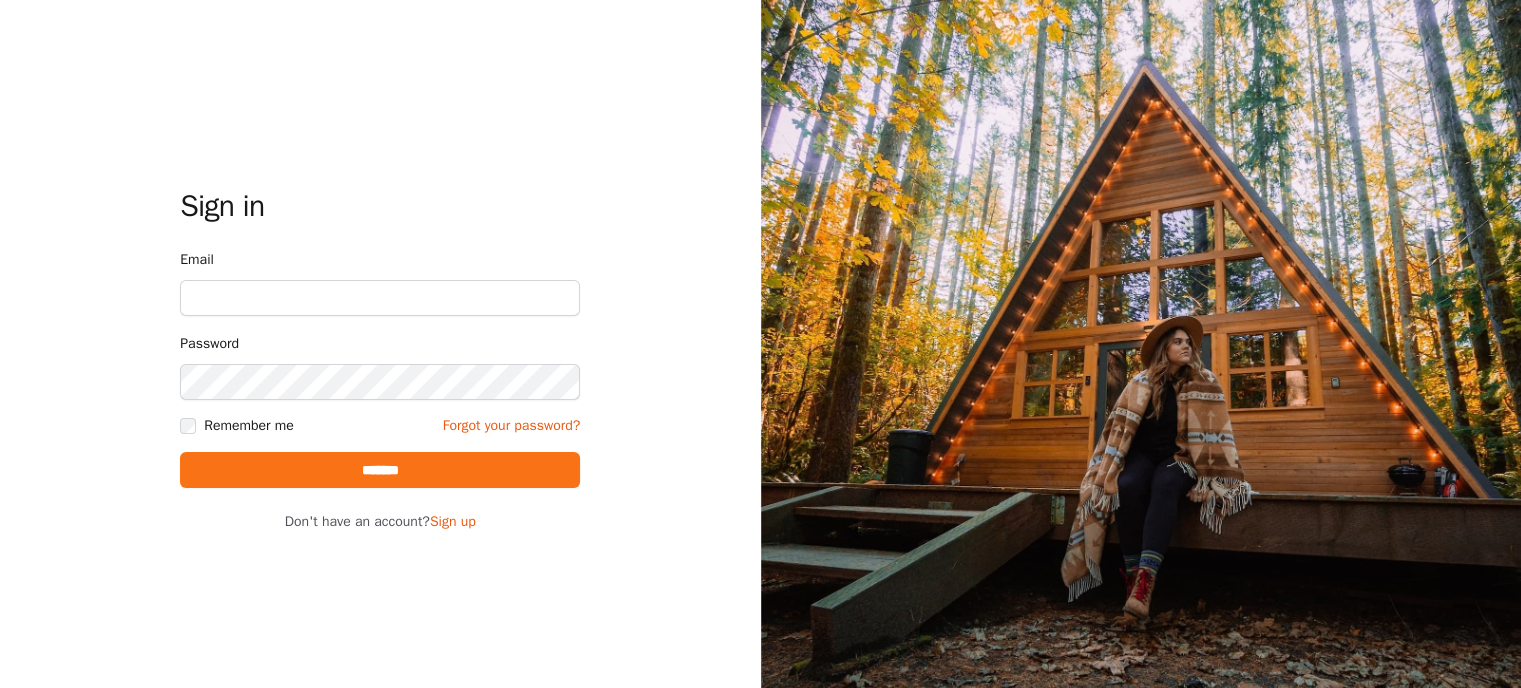 type on "**********" 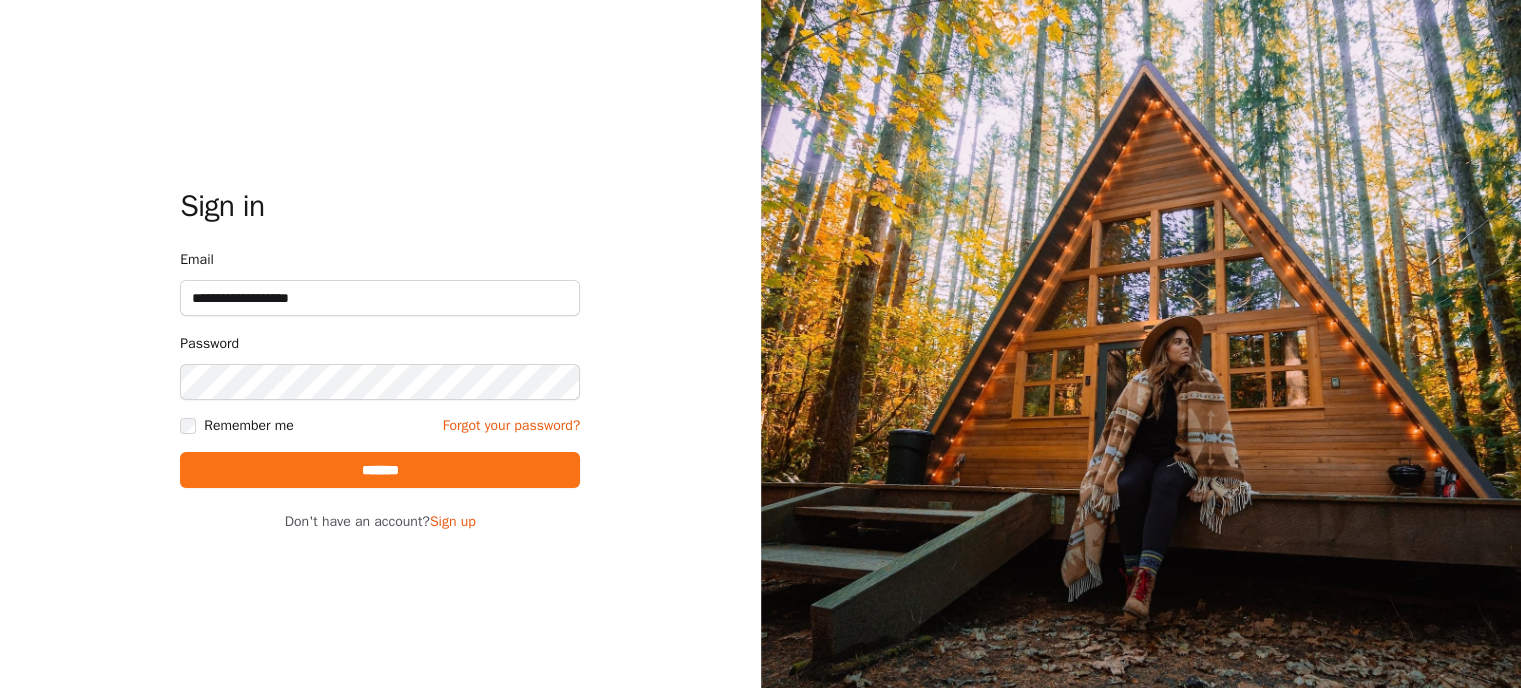 click on "*******" at bounding box center (380, 470) 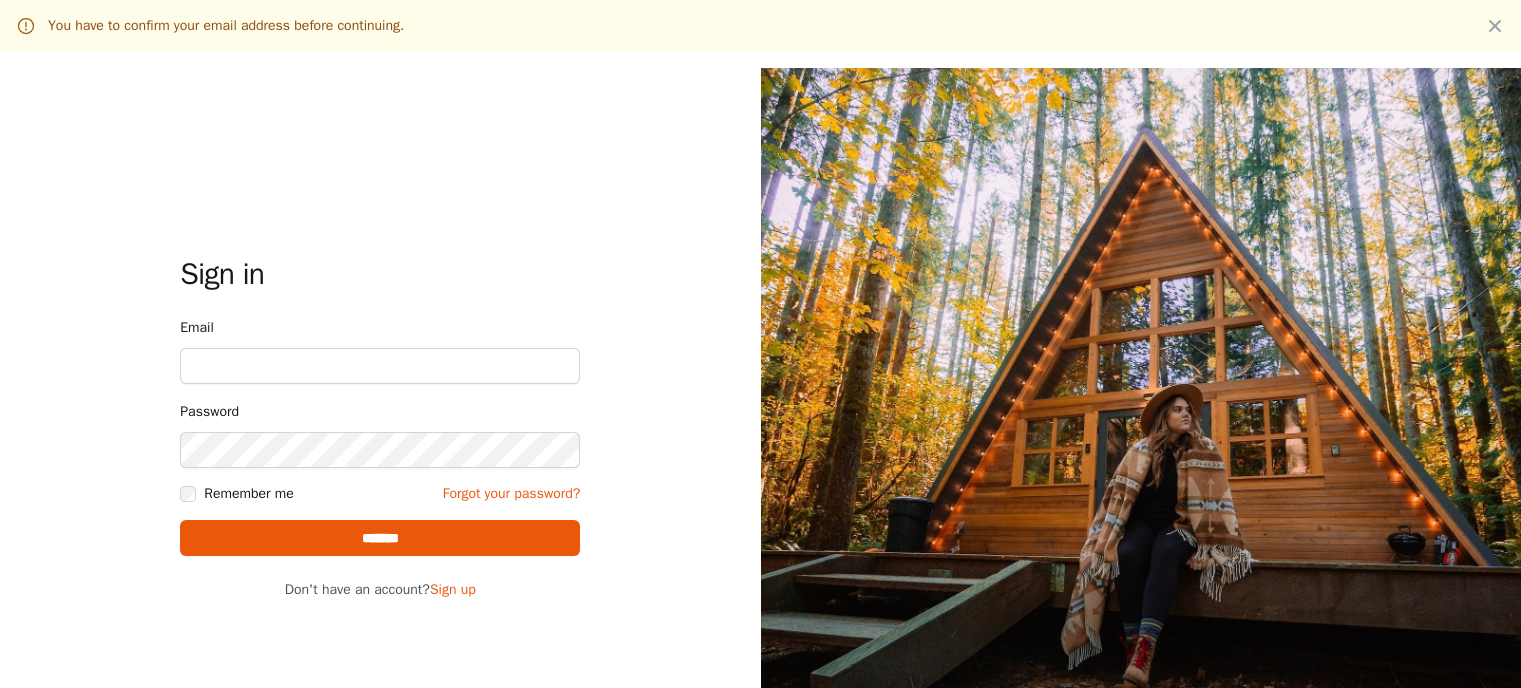 scroll, scrollTop: 0, scrollLeft: 0, axis: both 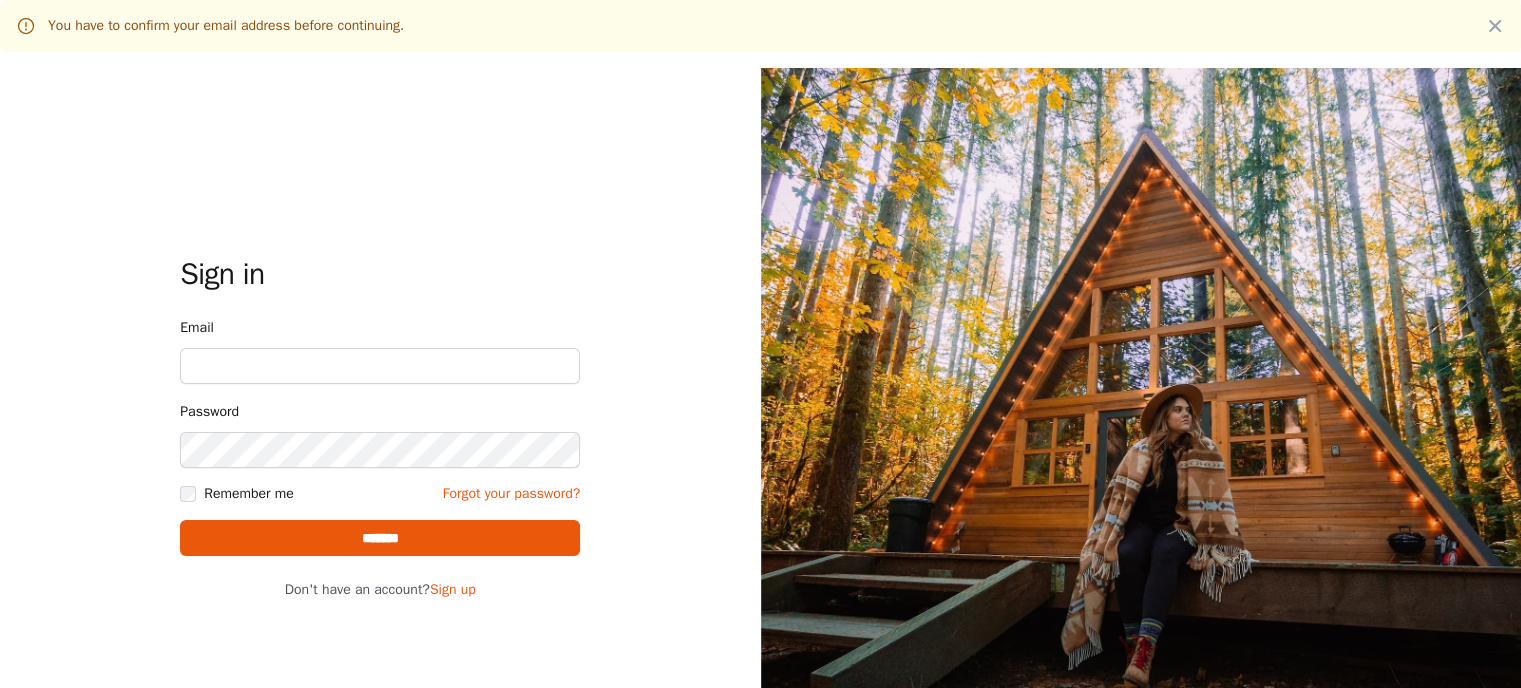 type on "**********" 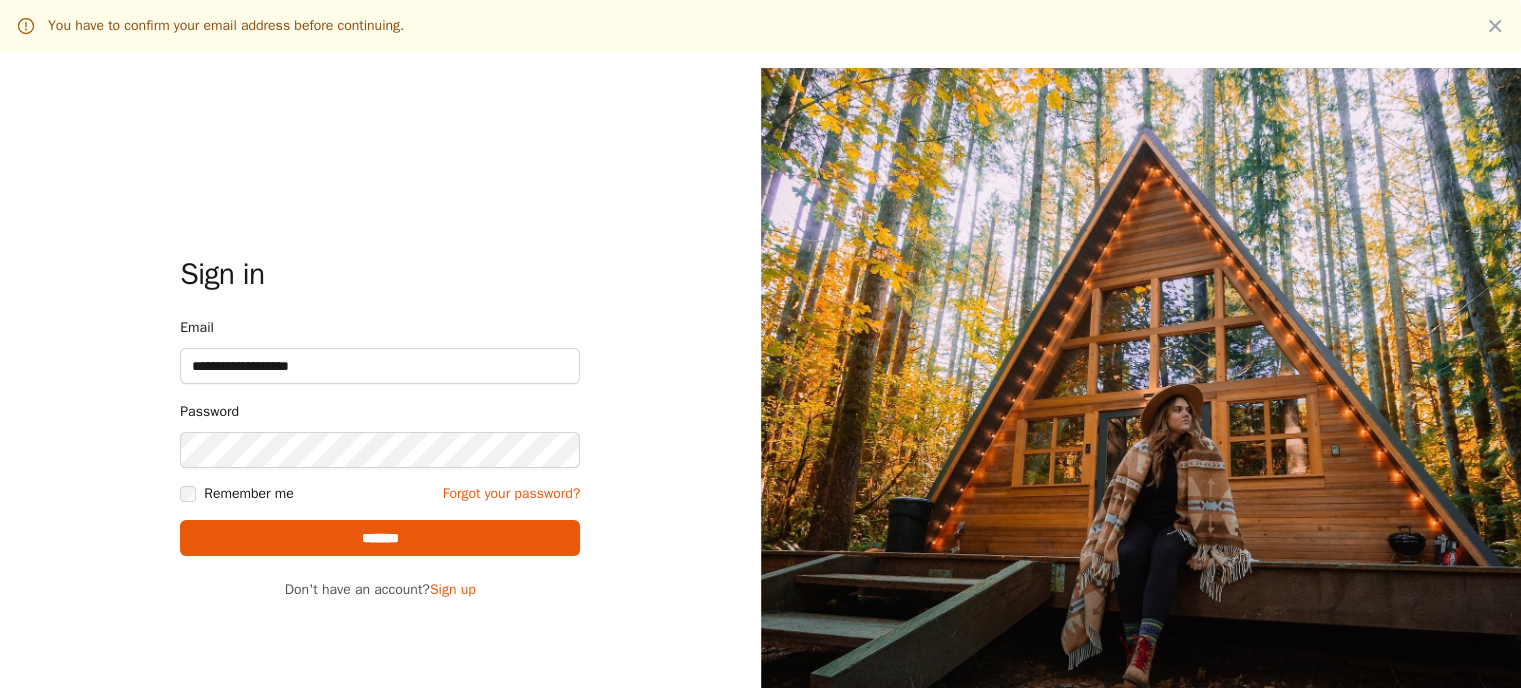 click on "**********" at bounding box center (380, 366) 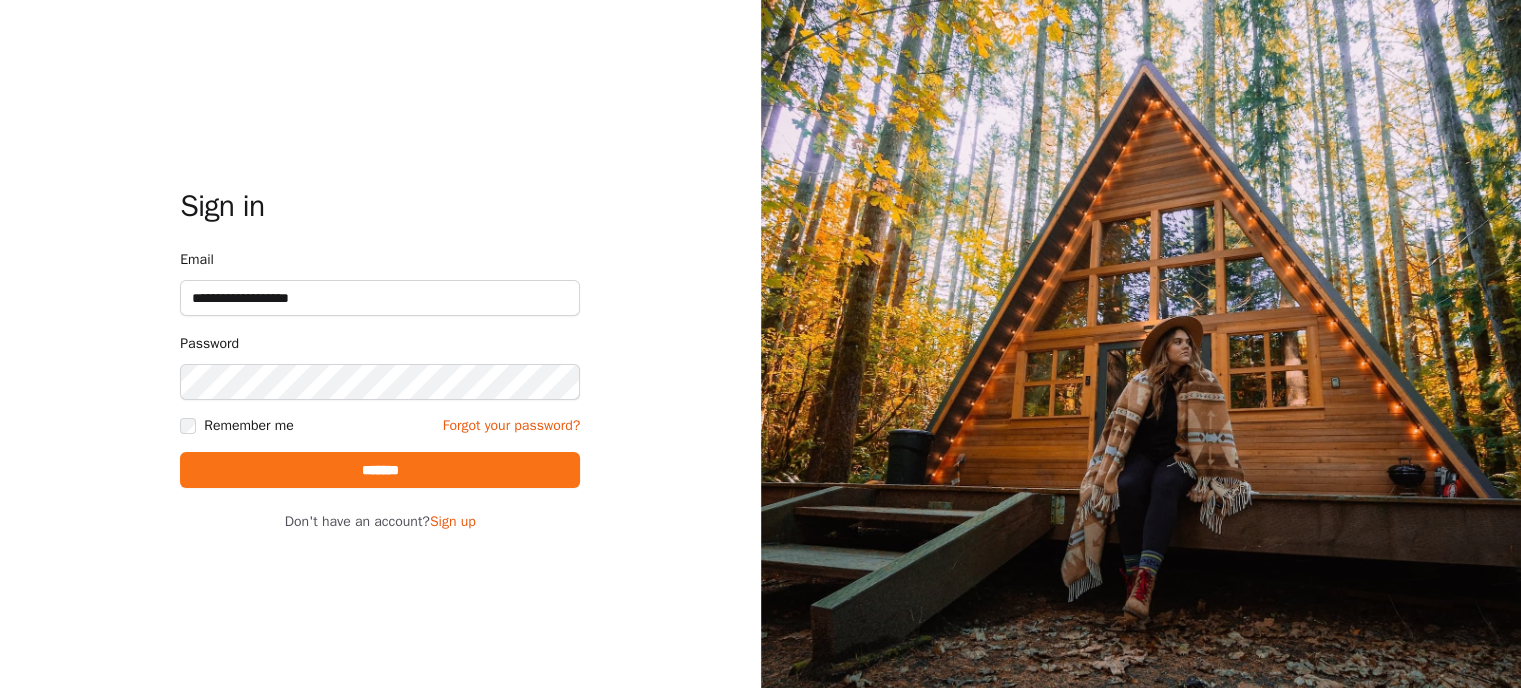 click on "*******" at bounding box center [380, 470] 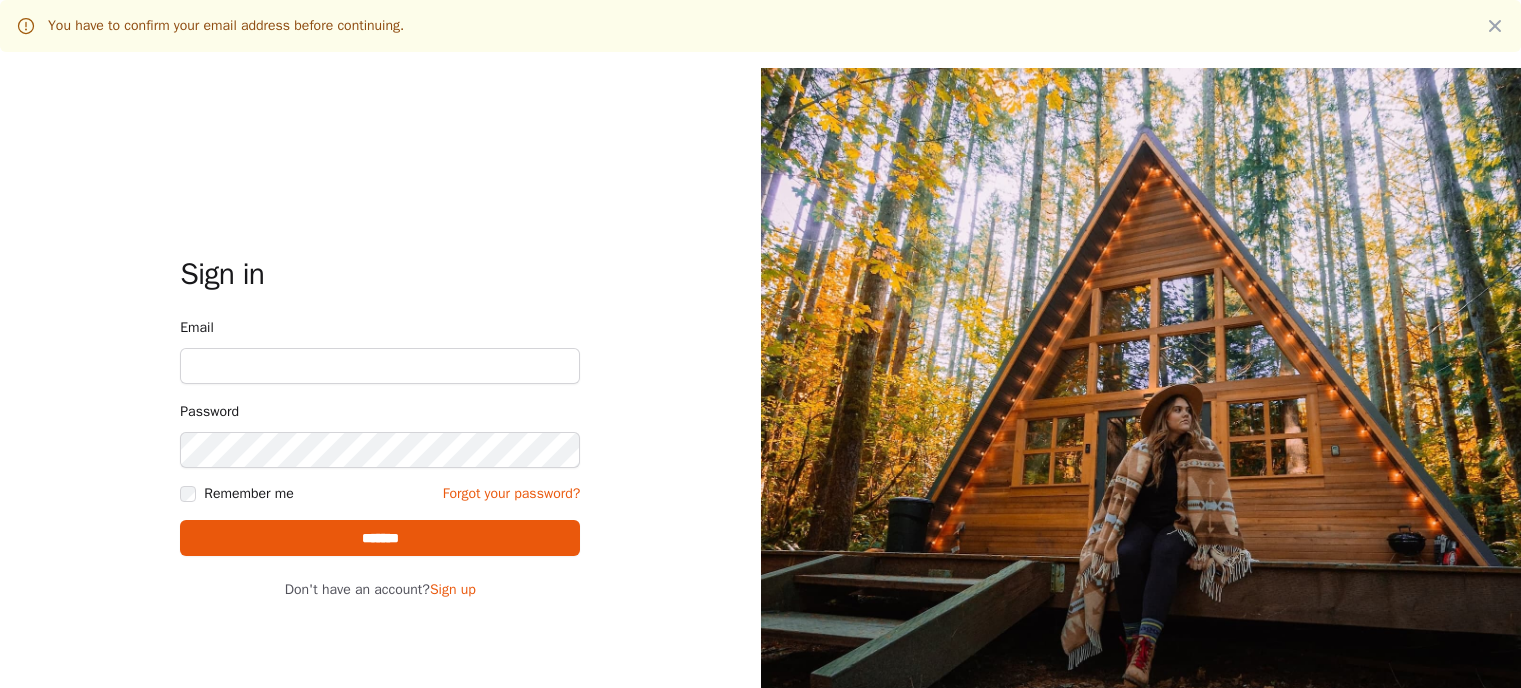 scroll, scrollTop: 0, scrollLeft: 0, axis: both 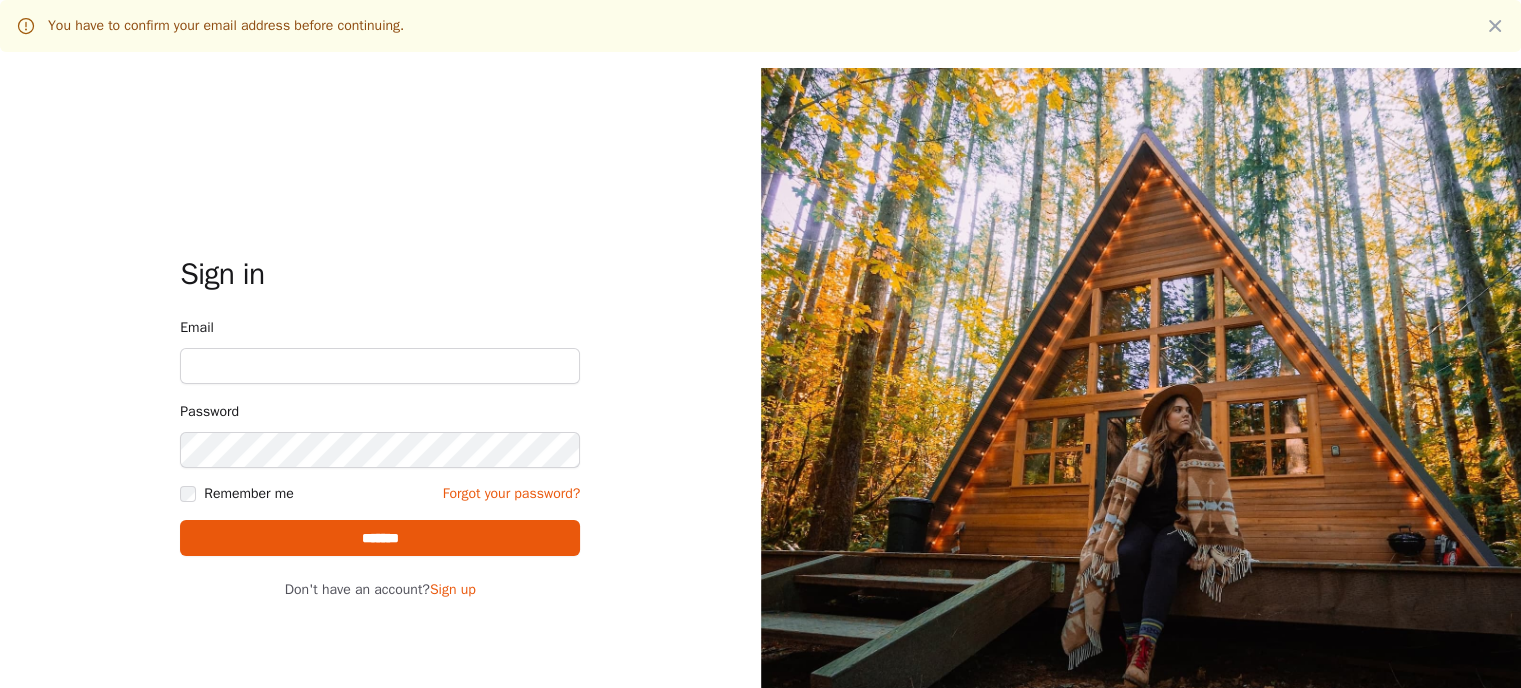 type on "**********" 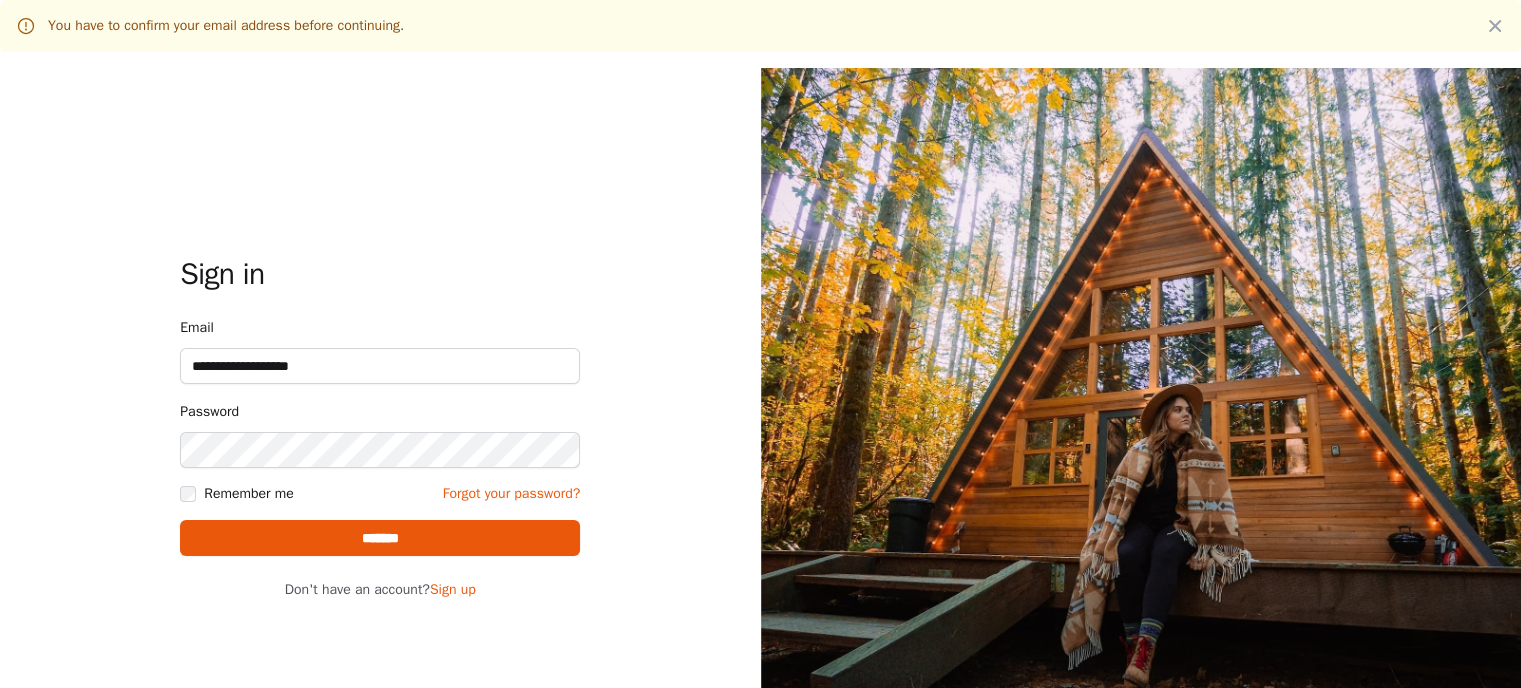 click on "**********" at bounding box center [380, 366] 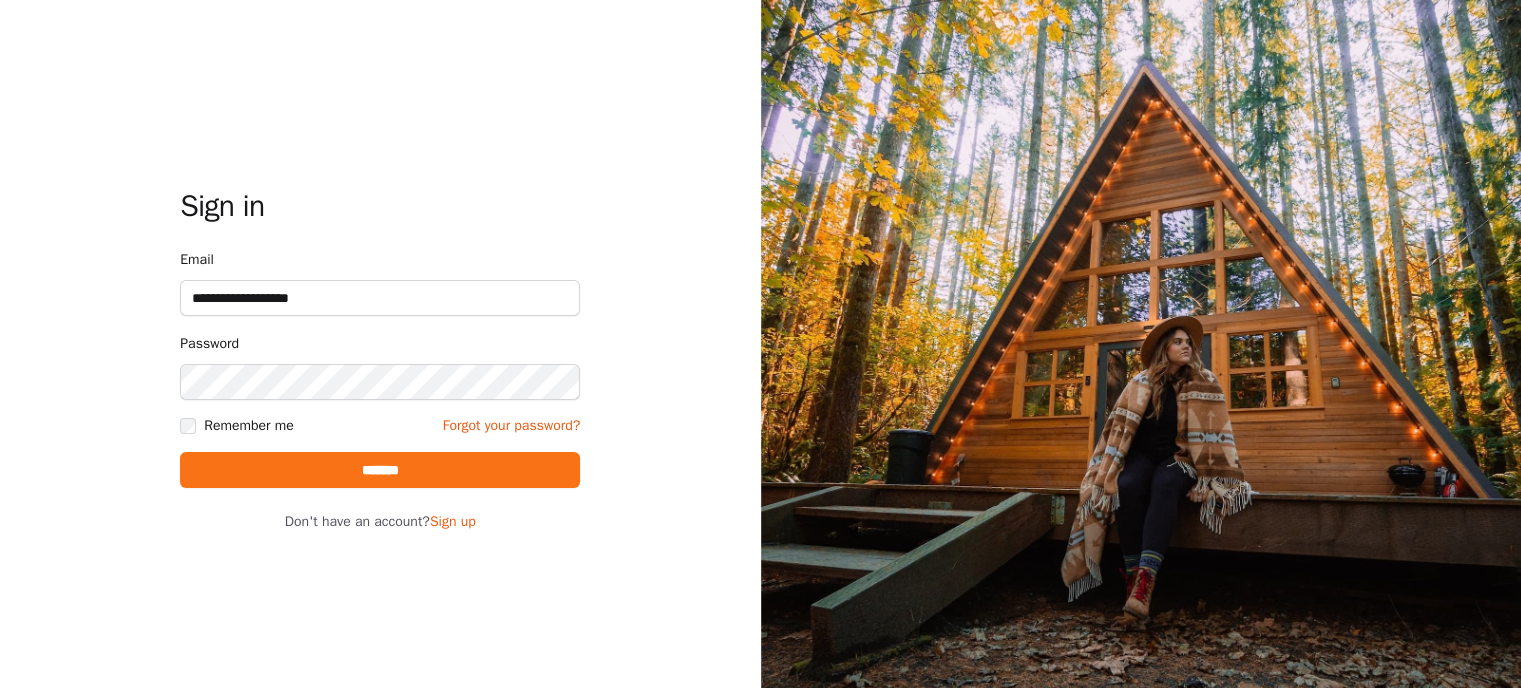 click on "*******" at bounding box center [380, 470] 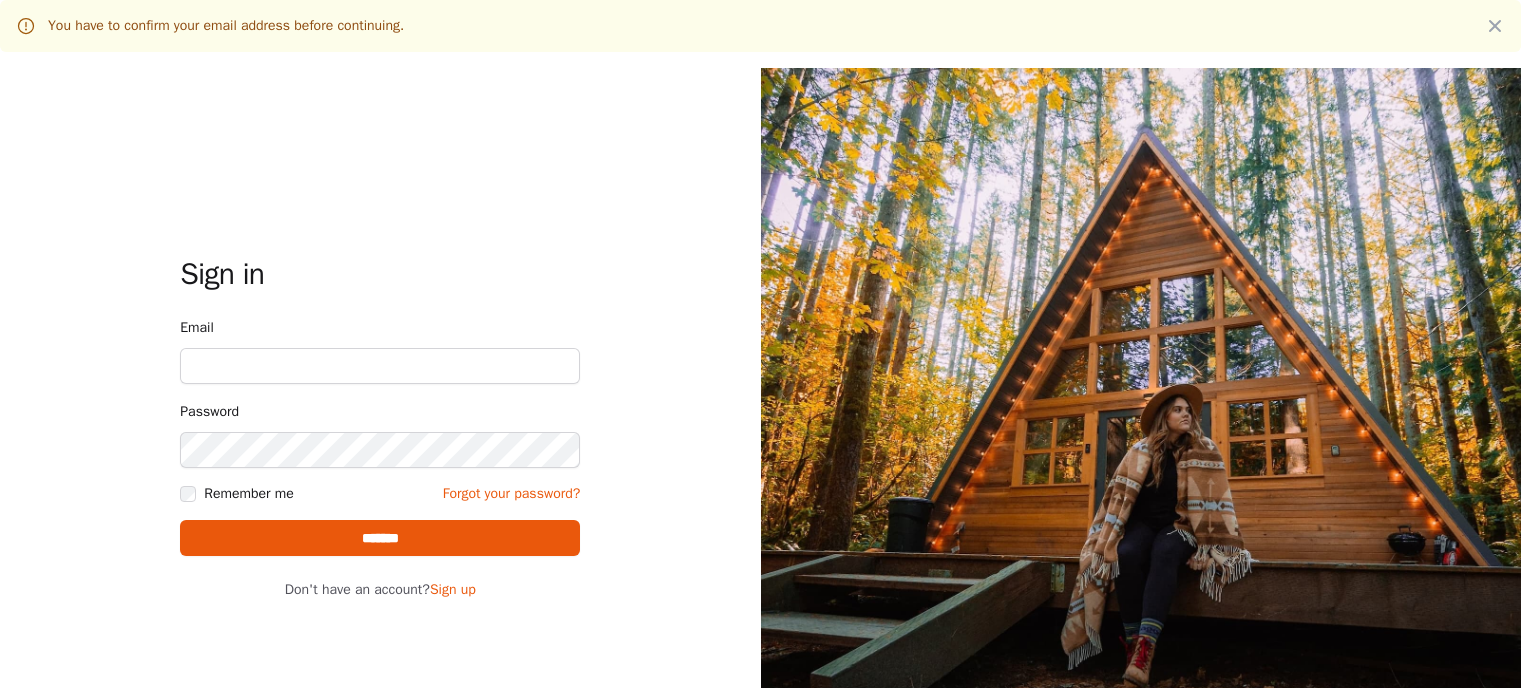 scroll, scrollTop: 0, scrollLeft: 0, axis: both 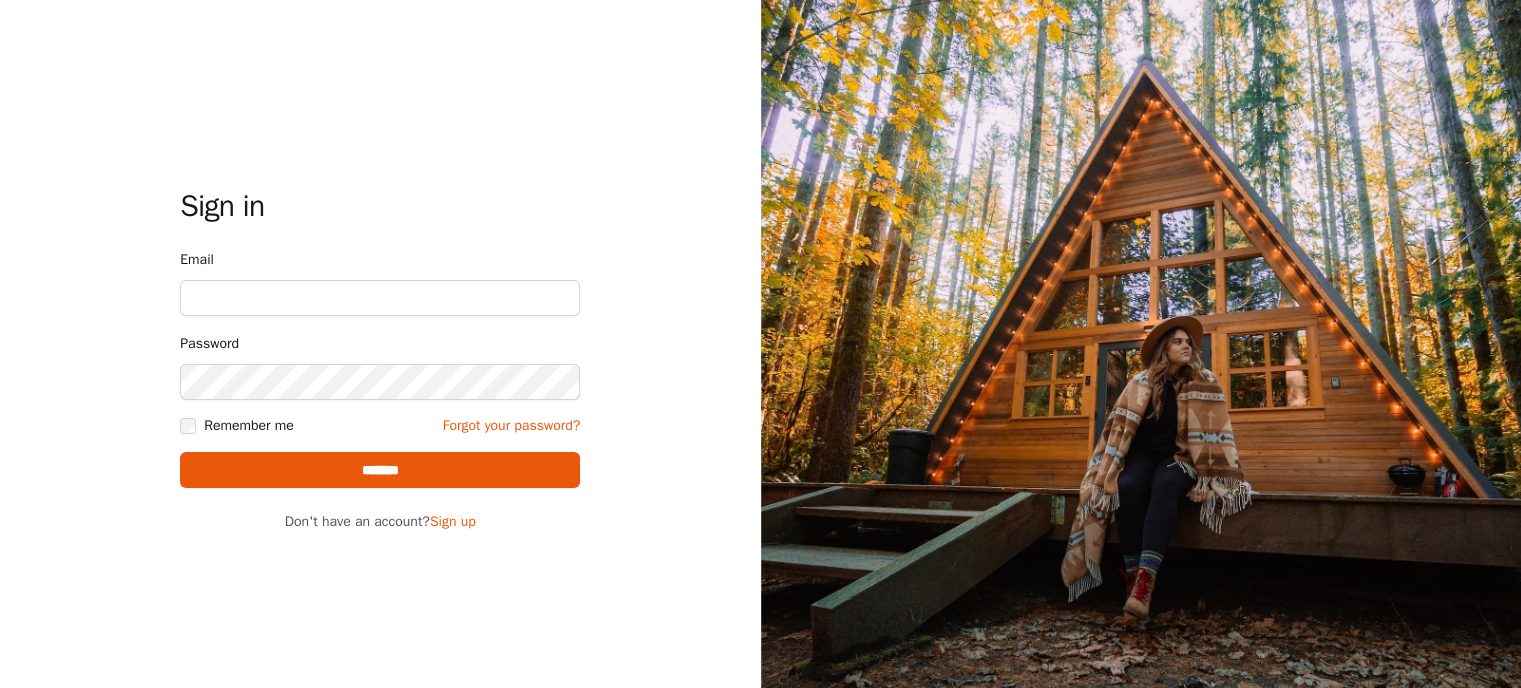type on "**********" 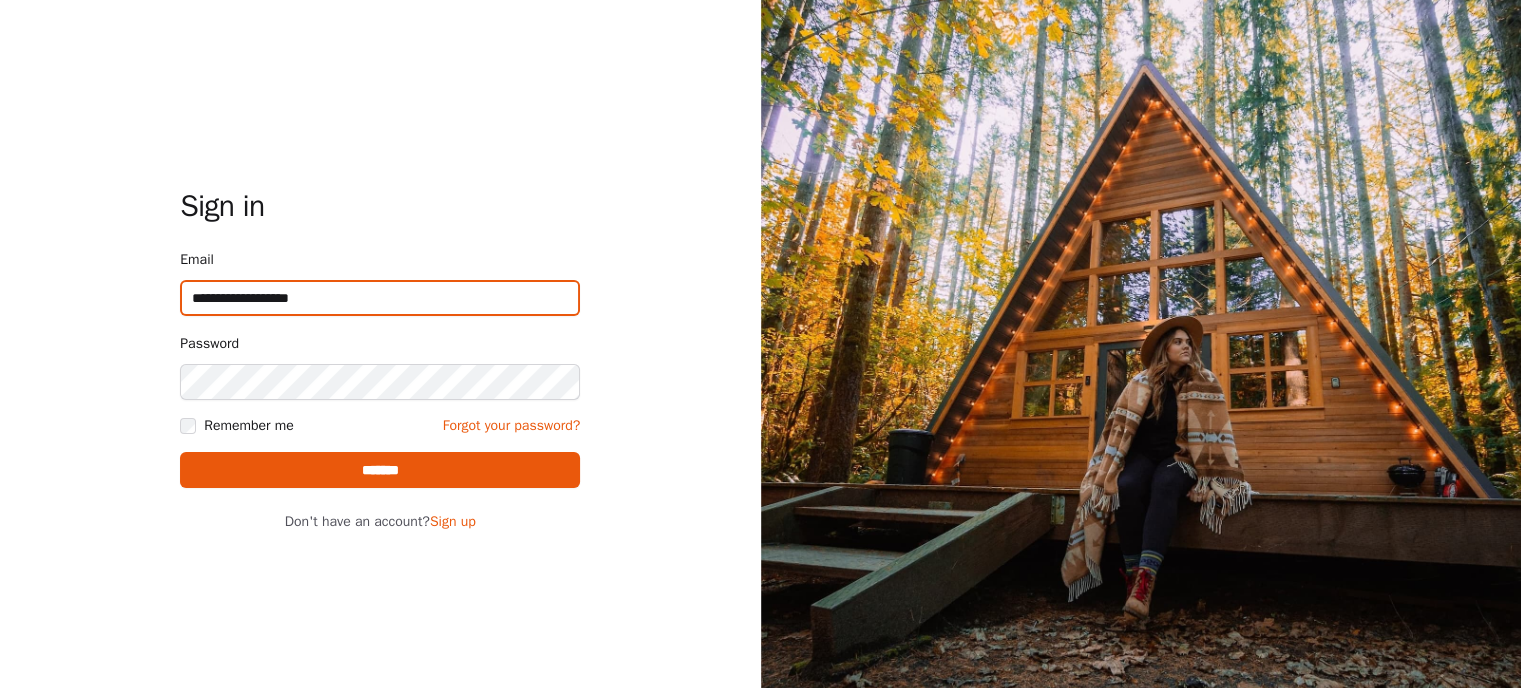 click on "**********" at bounding box center [380, 298] 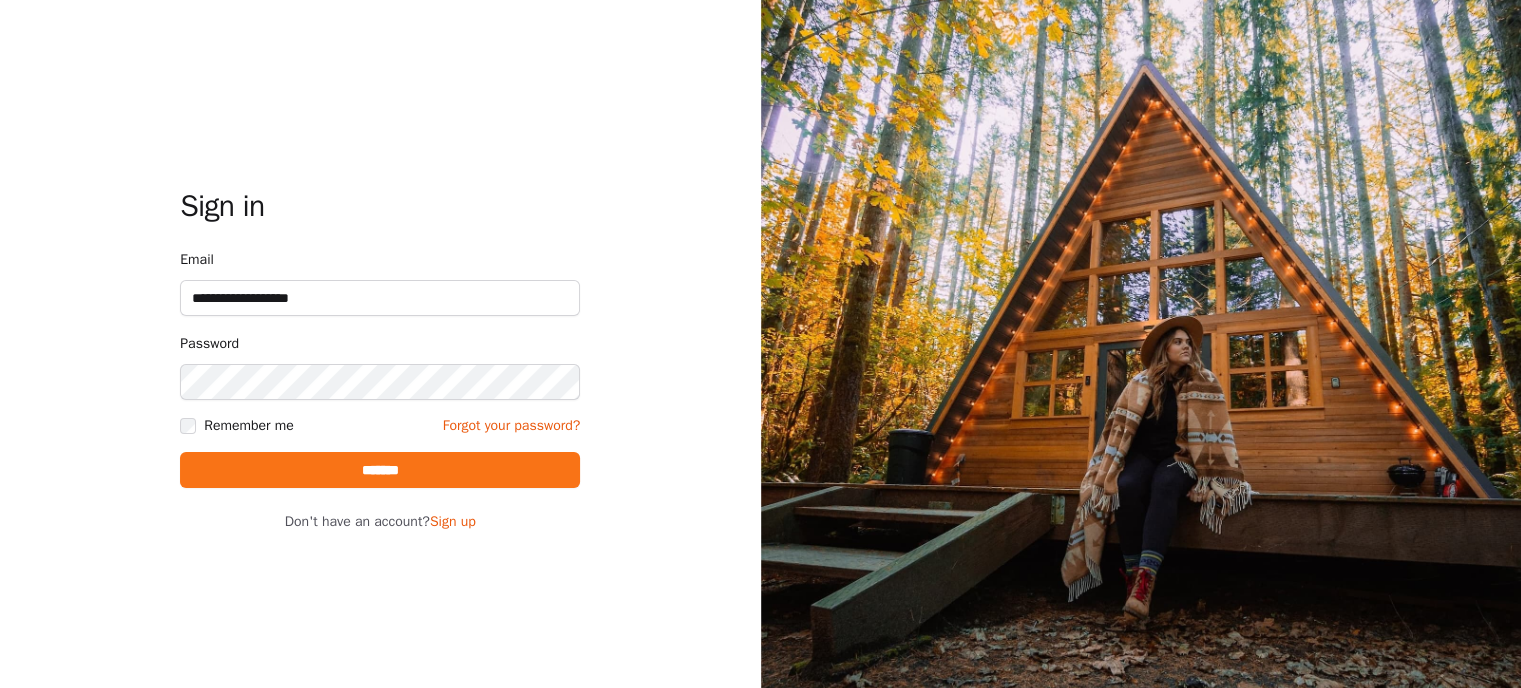 click on "*******" at bounding box center [380, 470] 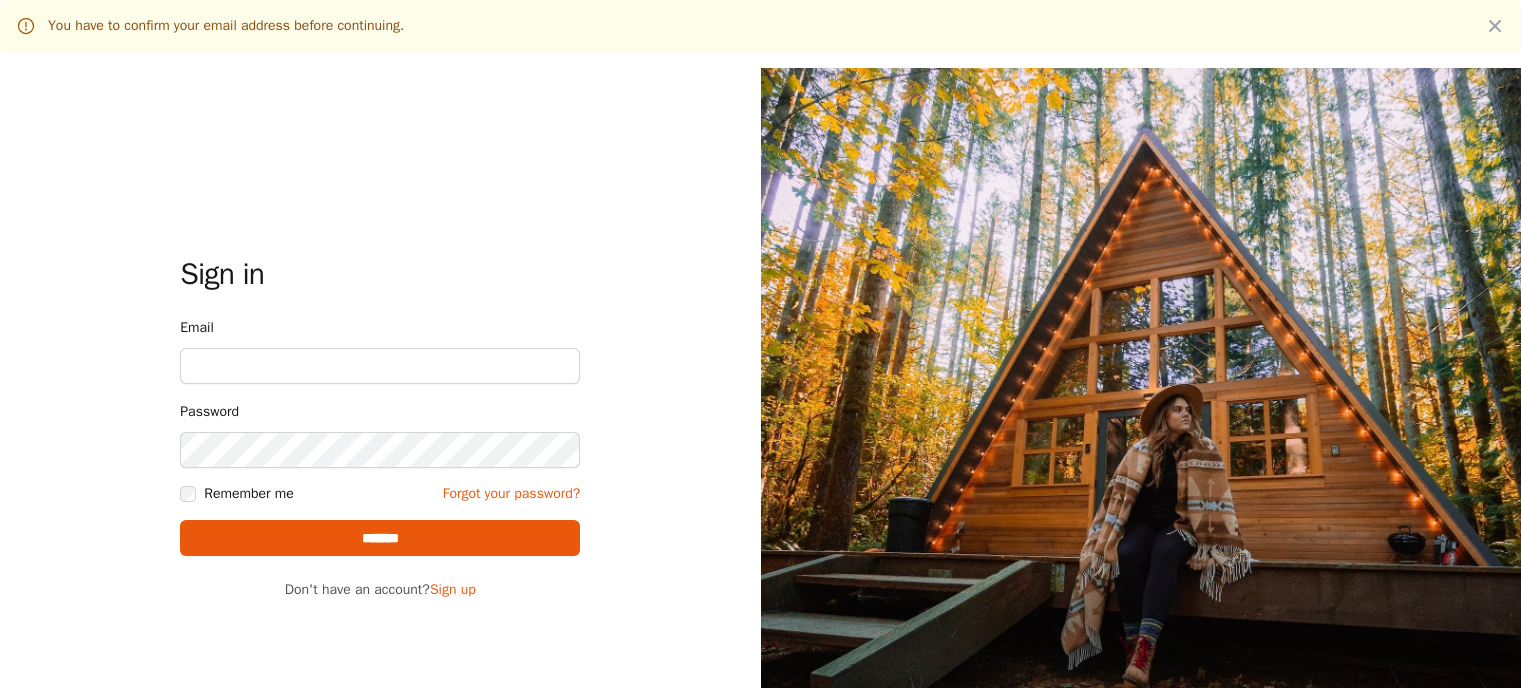 scroll, scrollTop: 0, scrollLeft: 0, axis: both 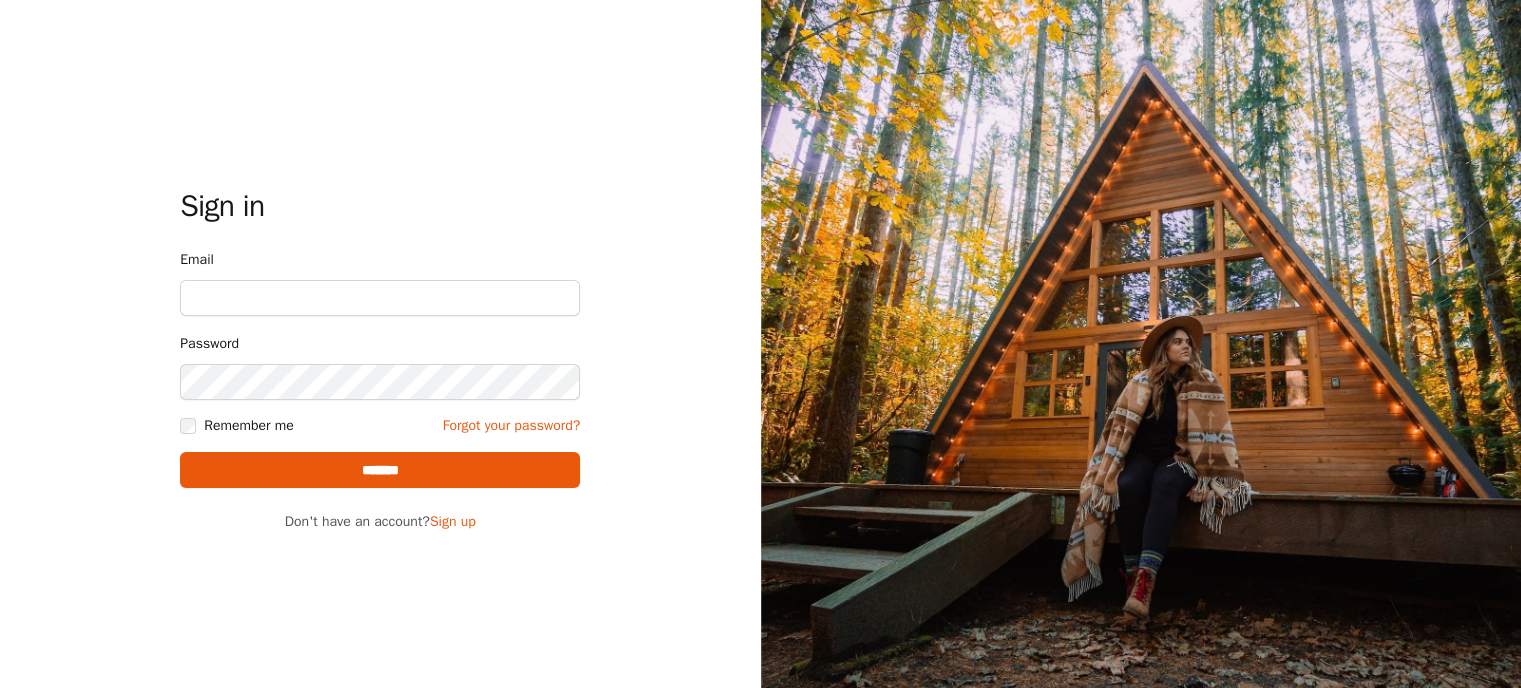 type on "**********" 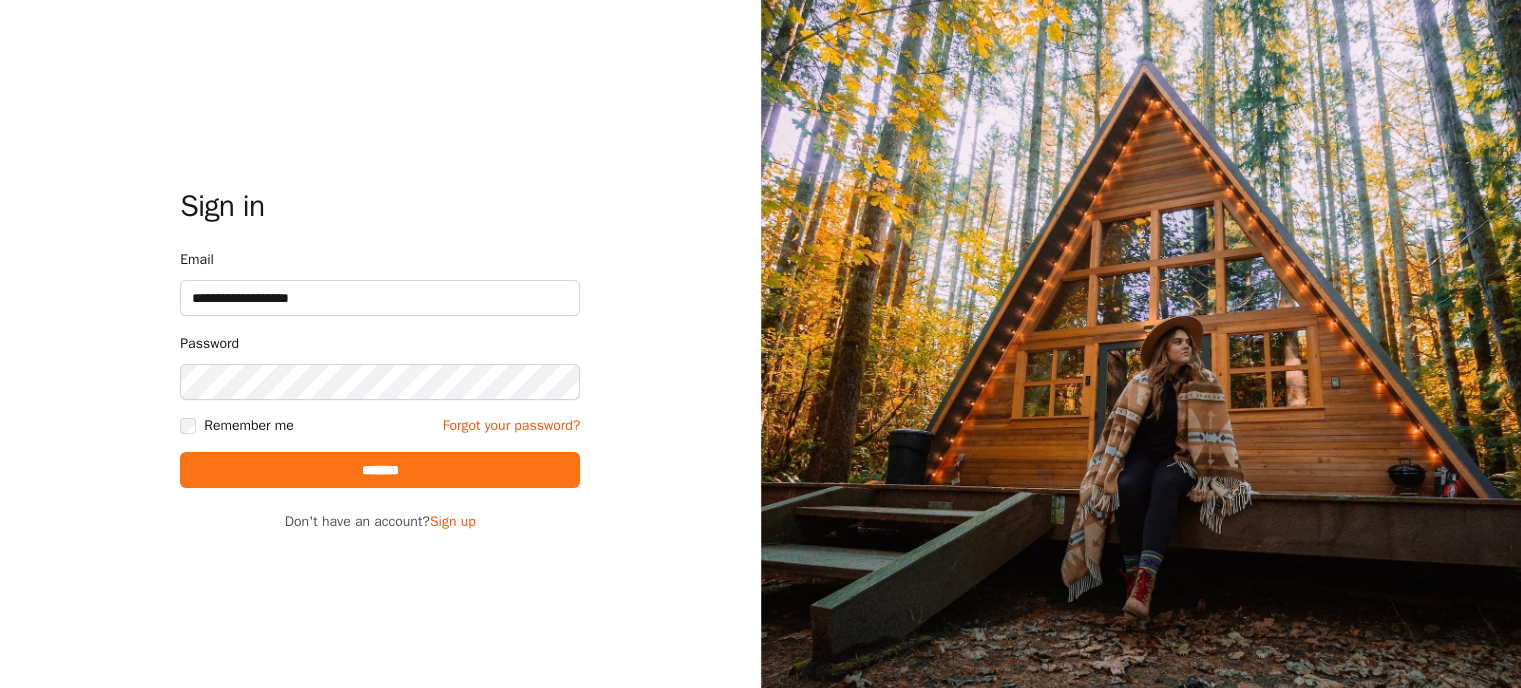 click on "*******" at bounding box center [380, 470] 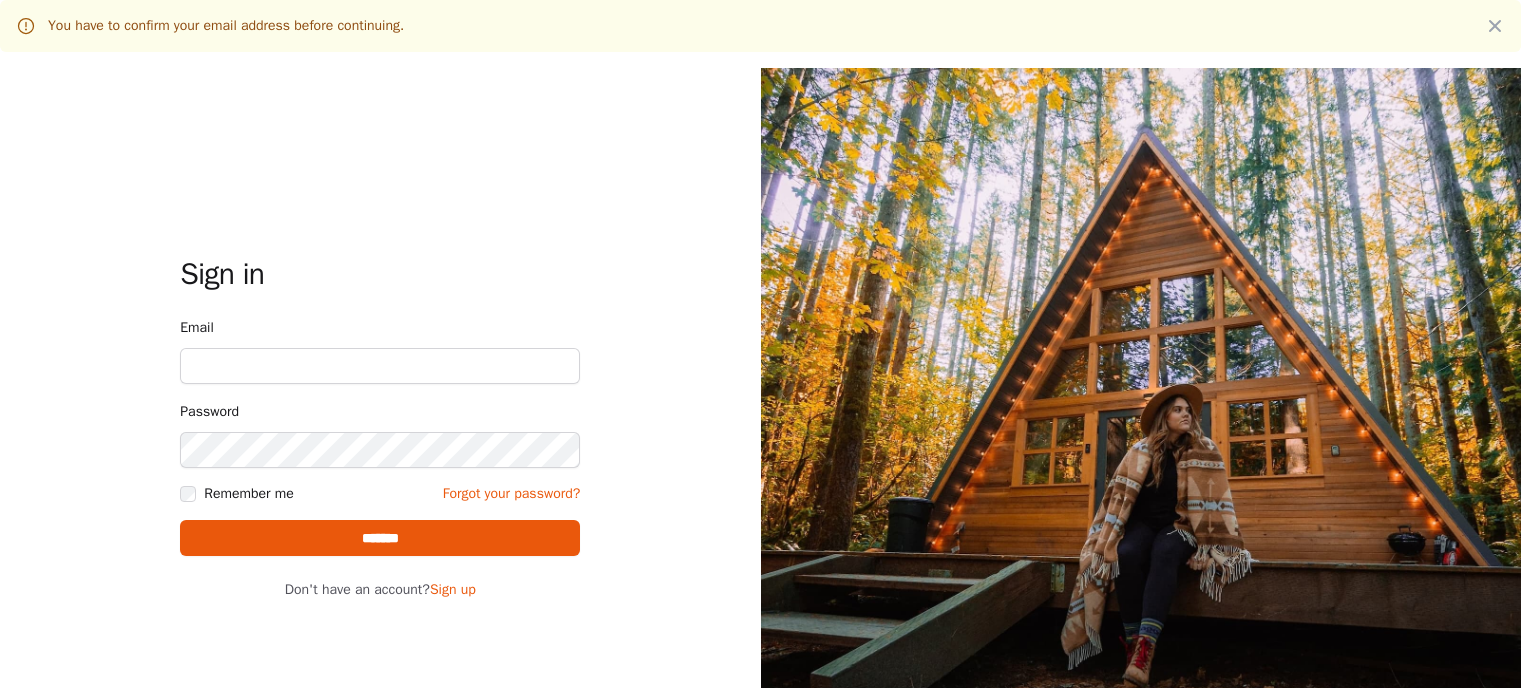 scroll, scrollTop: 0, scrollLeft: 0, axis: both 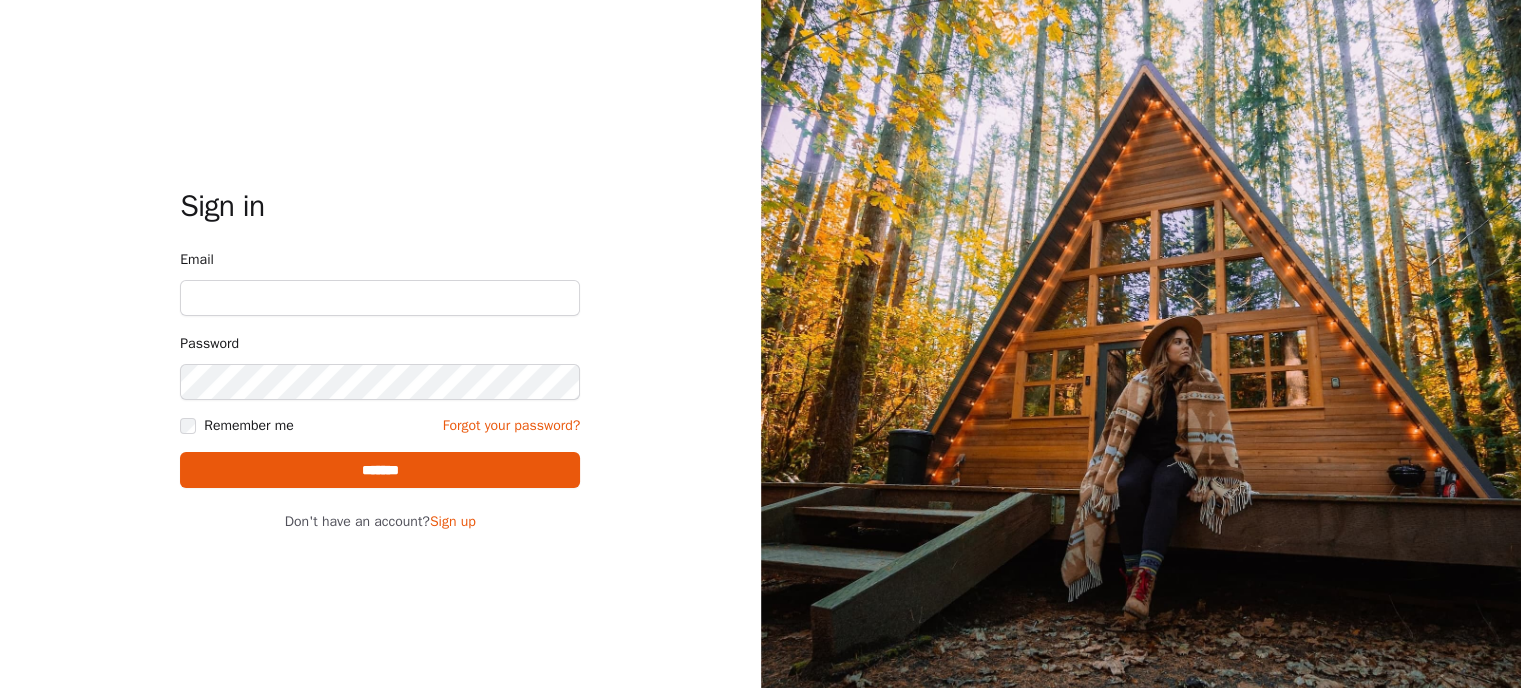 type on "**********" 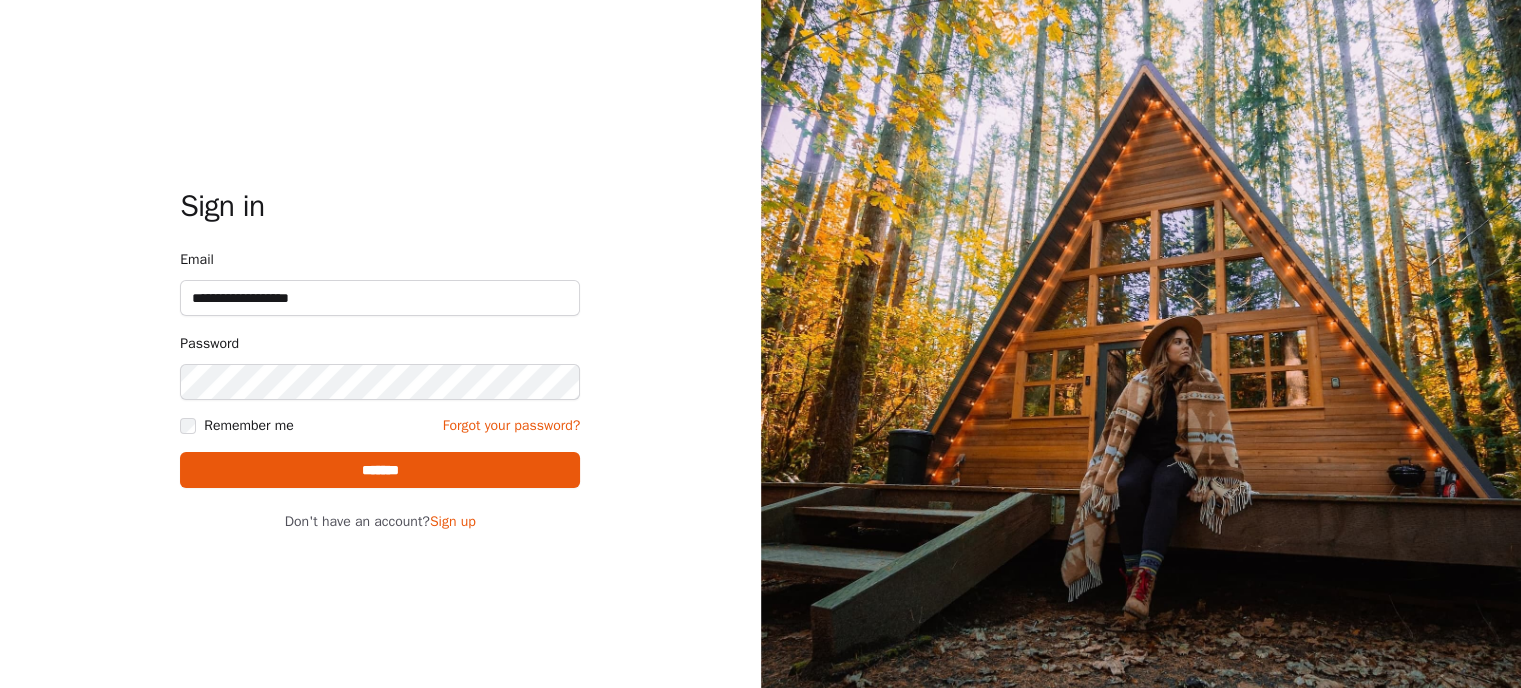 click on "**********" at bounding box center (380, 298) 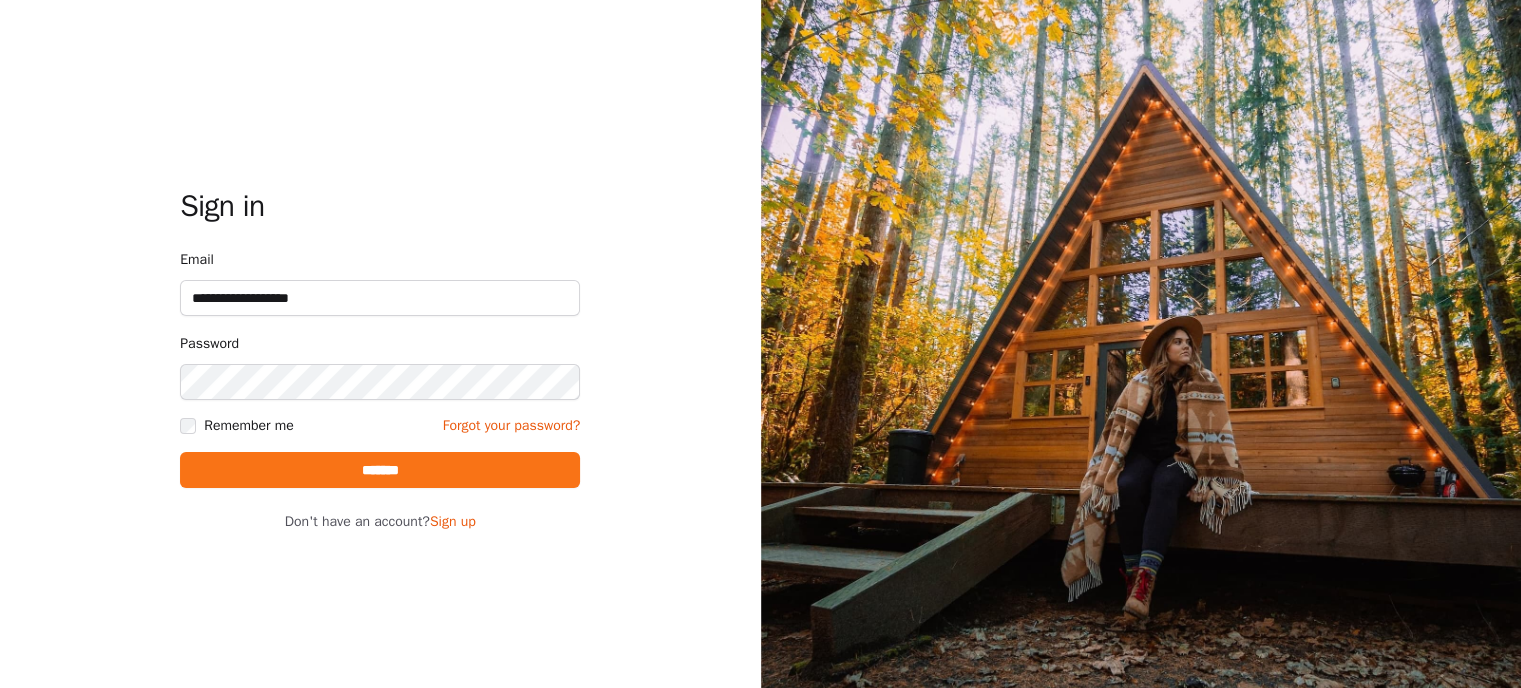click on "*******" at bounding box center [380, 470] 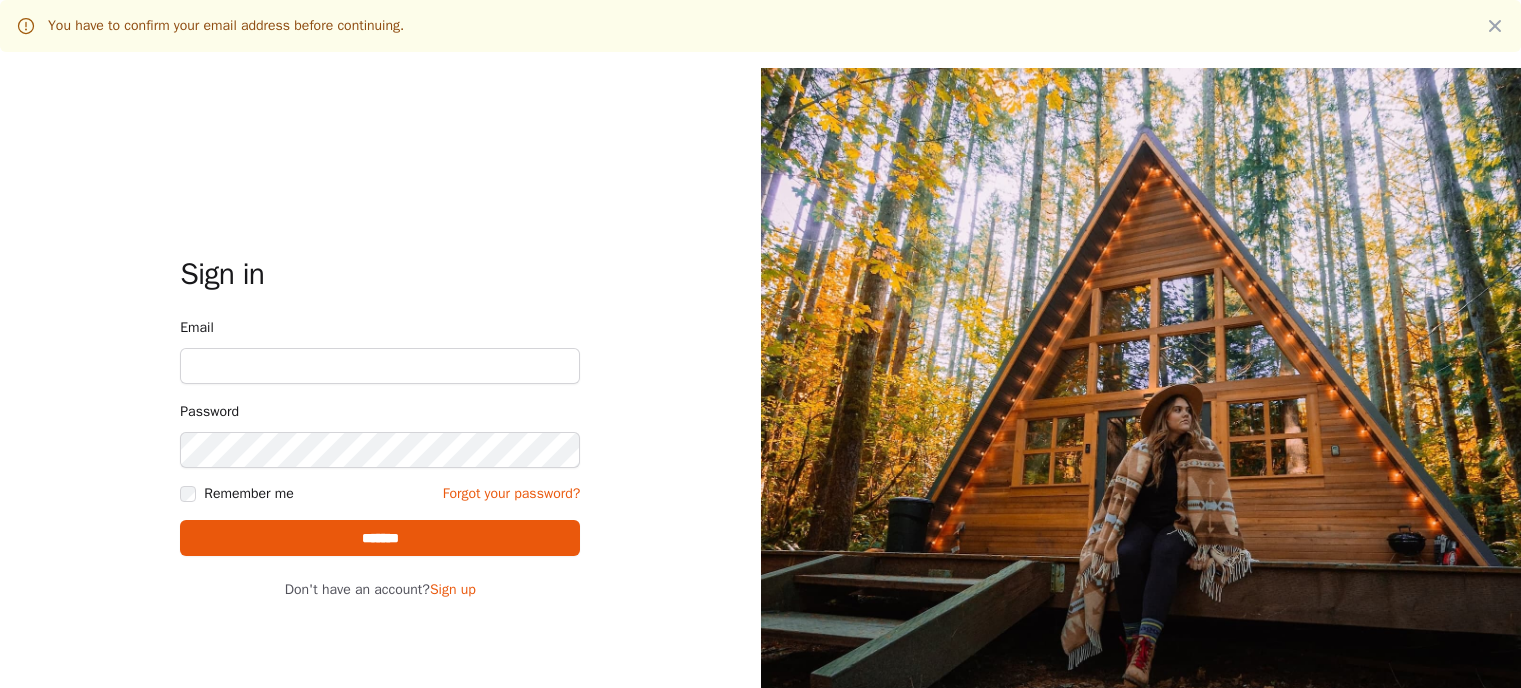 scroll, scrollTop: 0, scrollLeft: 0, axis: both 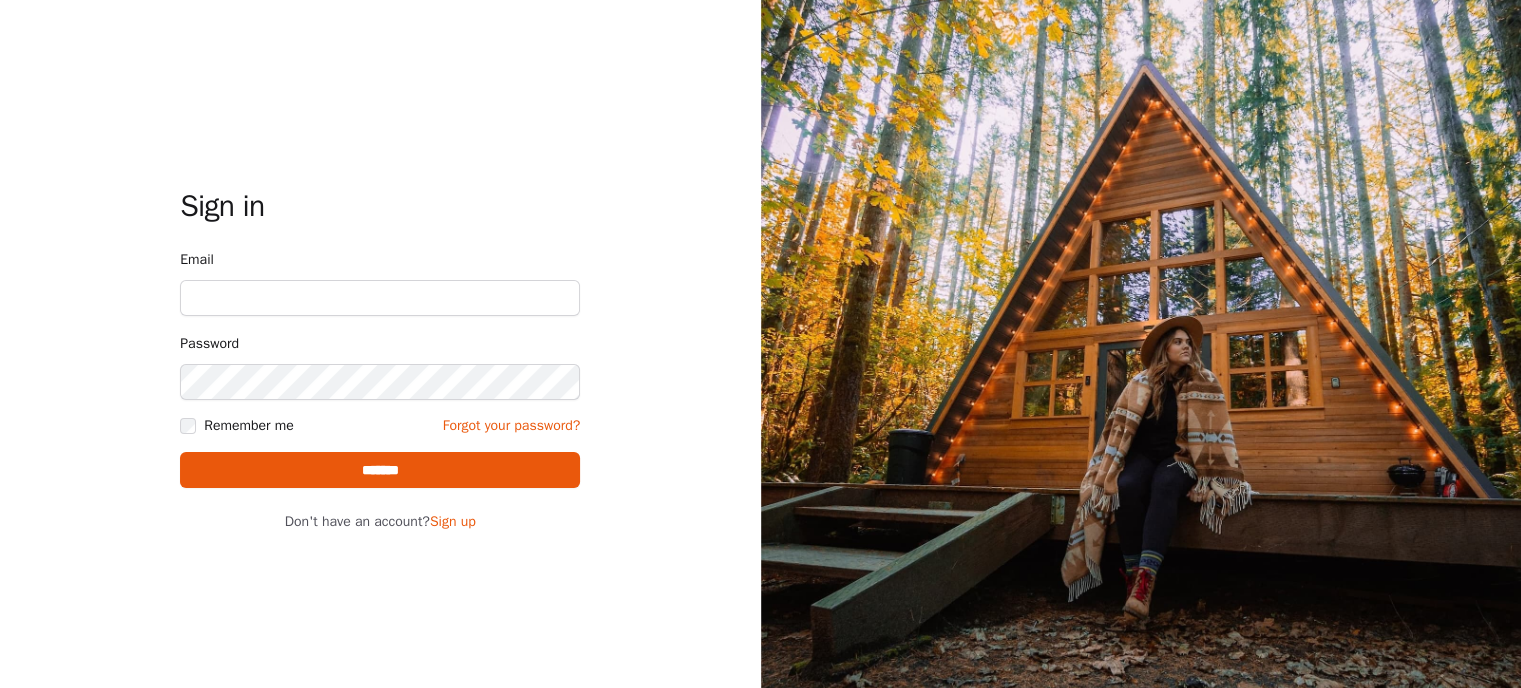type on "**********" 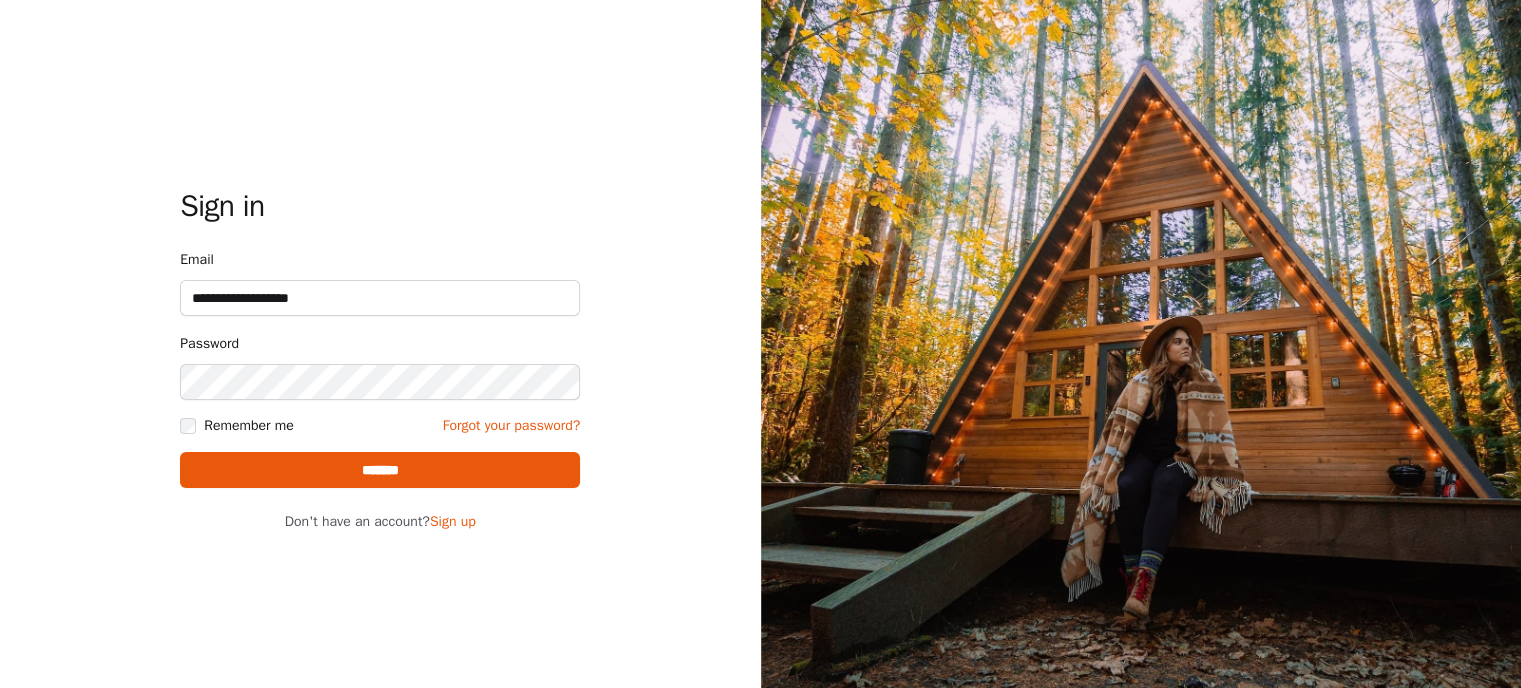 click on "Sign in
Email
[EMAIL]
Password
Remember me
Forgot your password?
*******
Don't have an account?  Sign up" at bounding box center (380, 344) 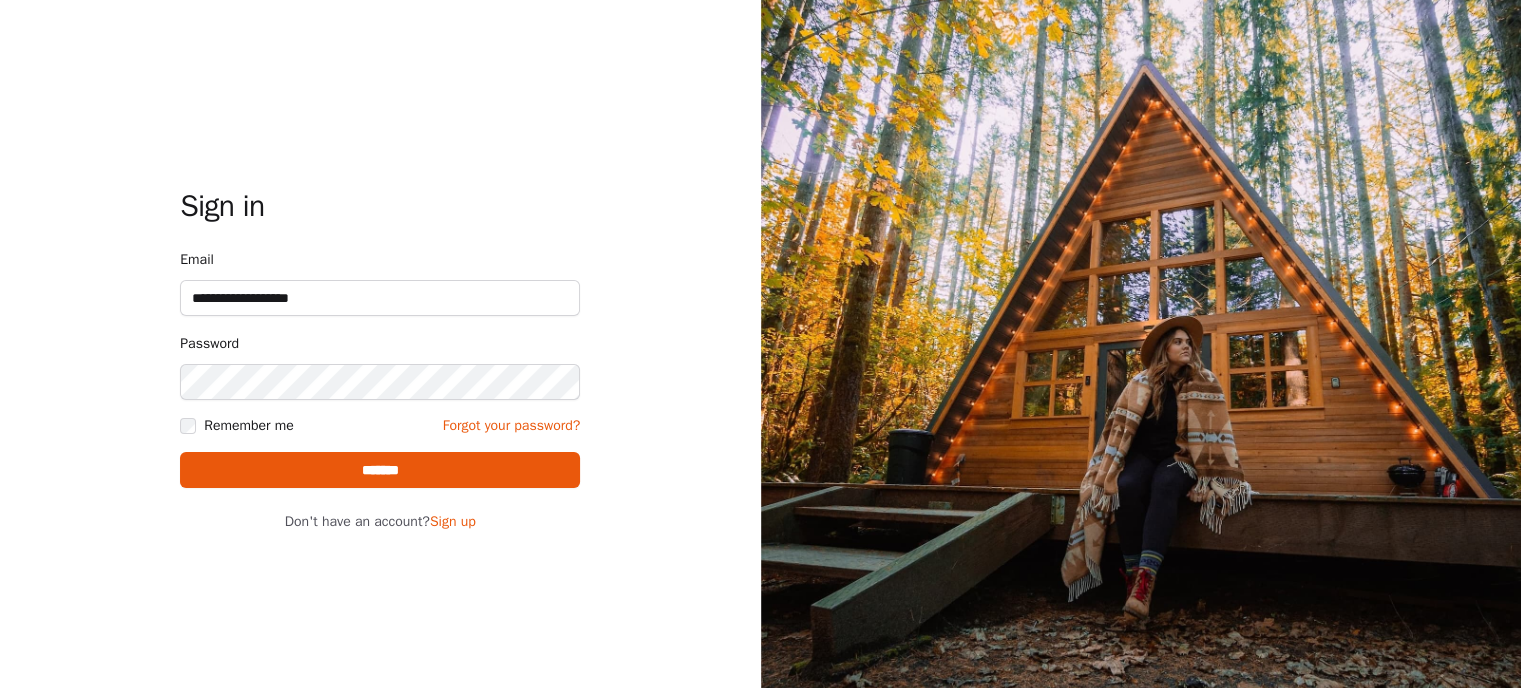 drag, startPoint x: 1405, startPoint y: 1, endPoint x: 516, endPoint y: 87, distance: 893.15 